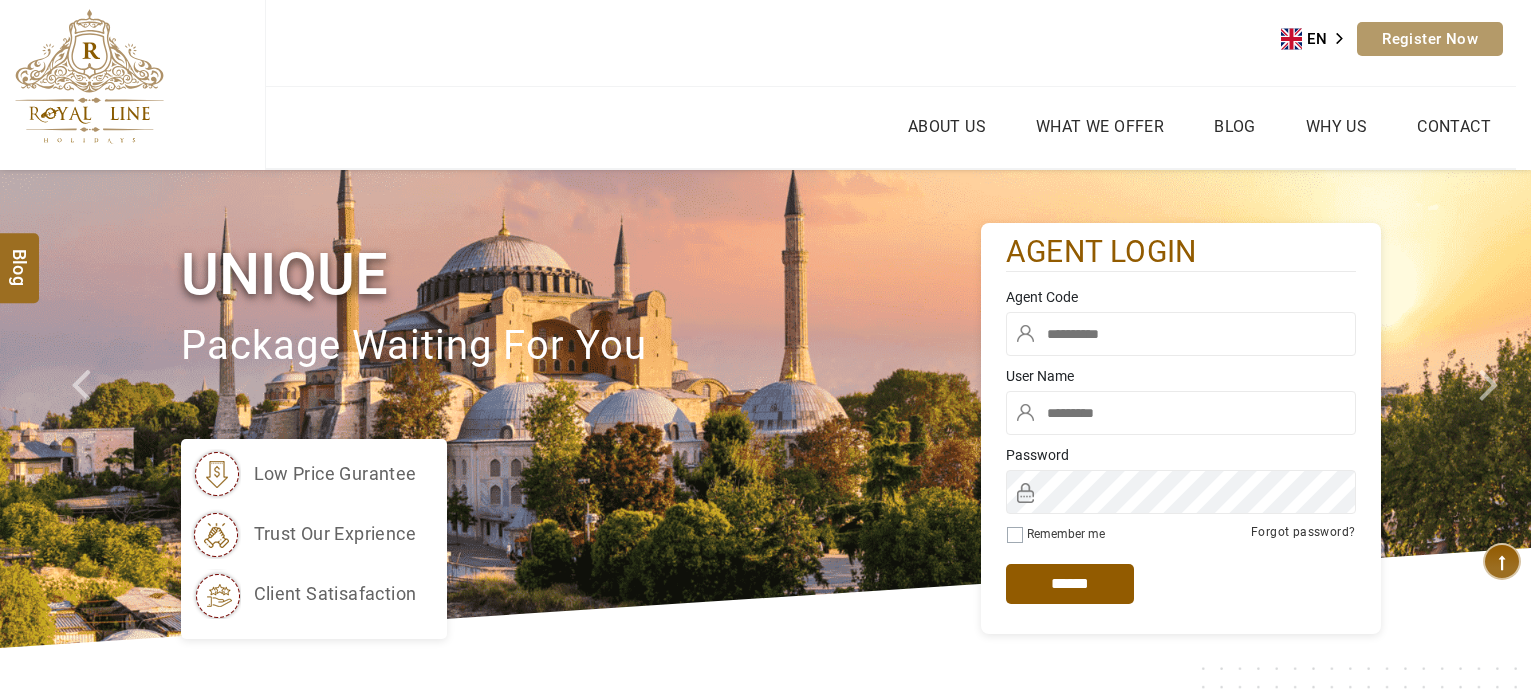 scroll, scrollTop: 0, scrollLeft: 0, axis: both 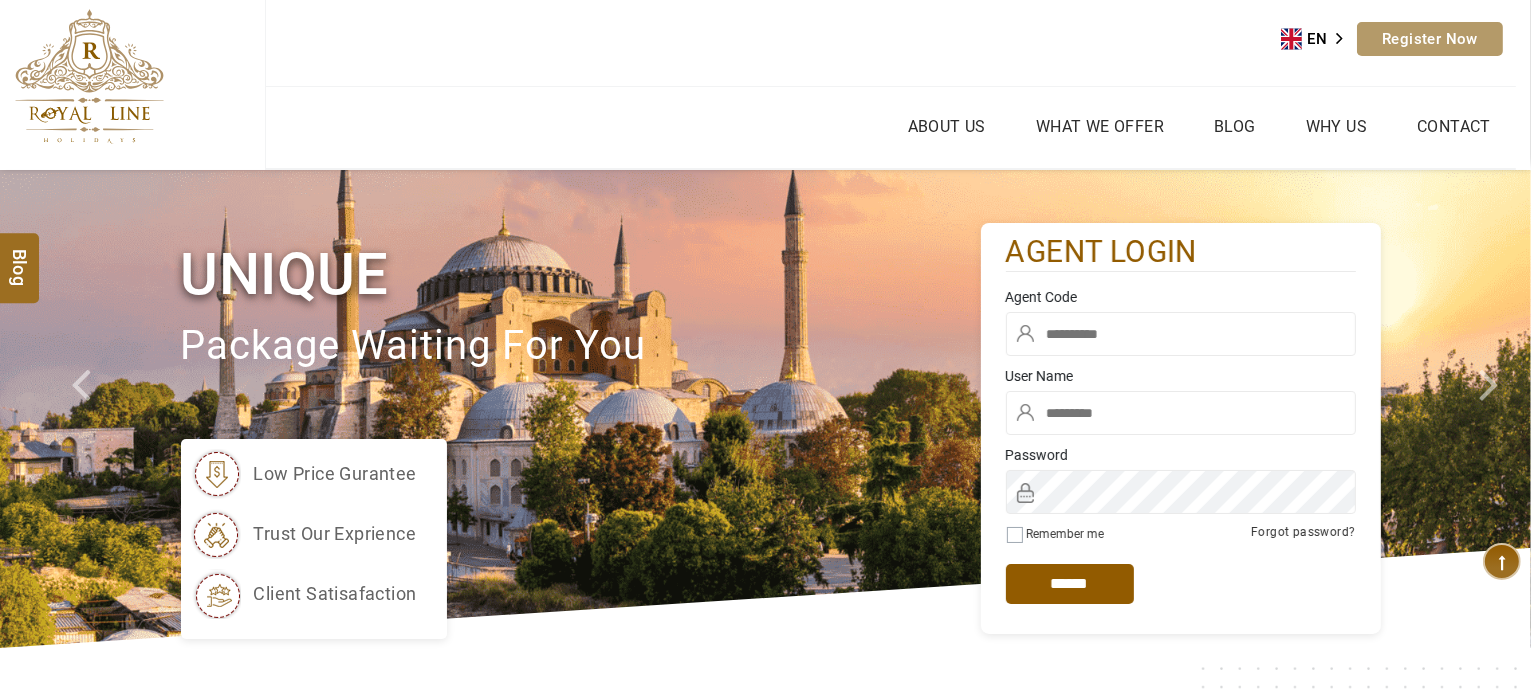 type on "******" 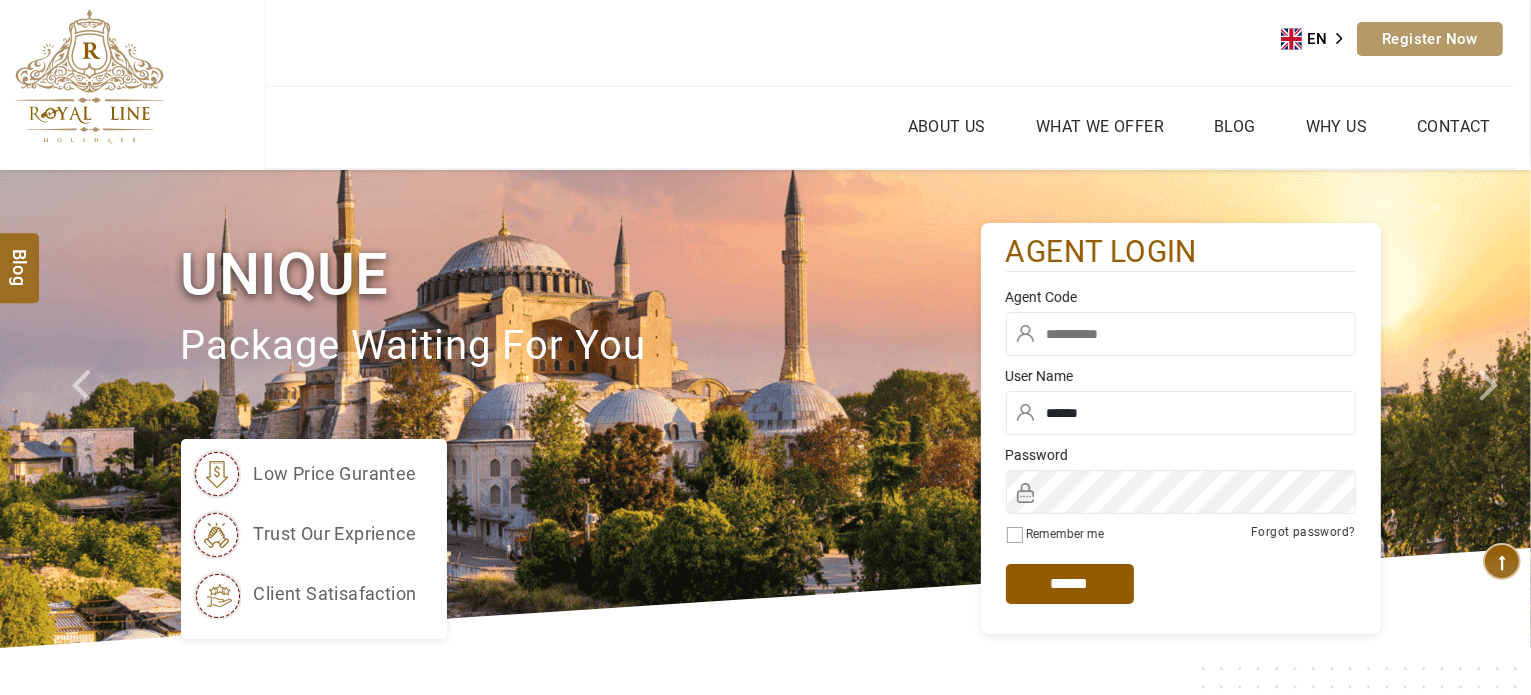 click on "Agent Code" at bounding box center (1181, 326) 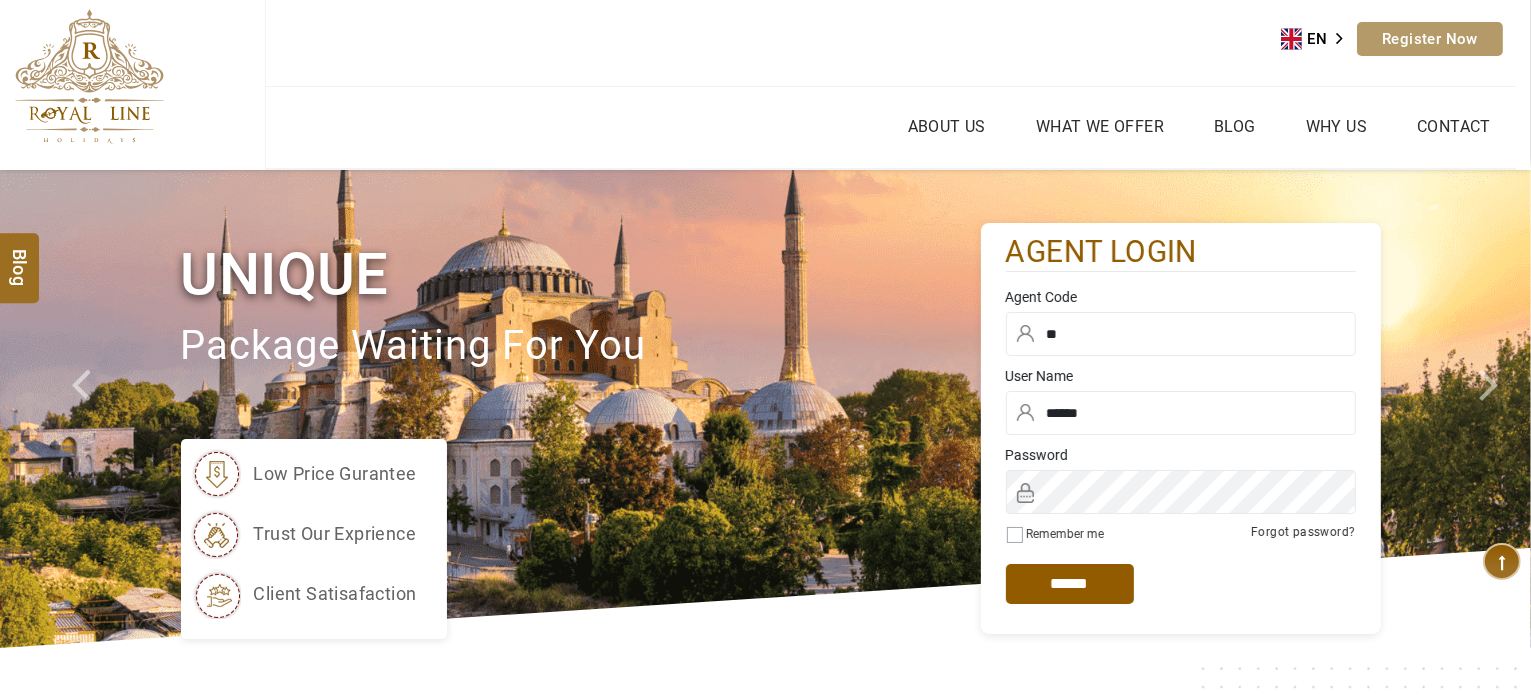type on "*" 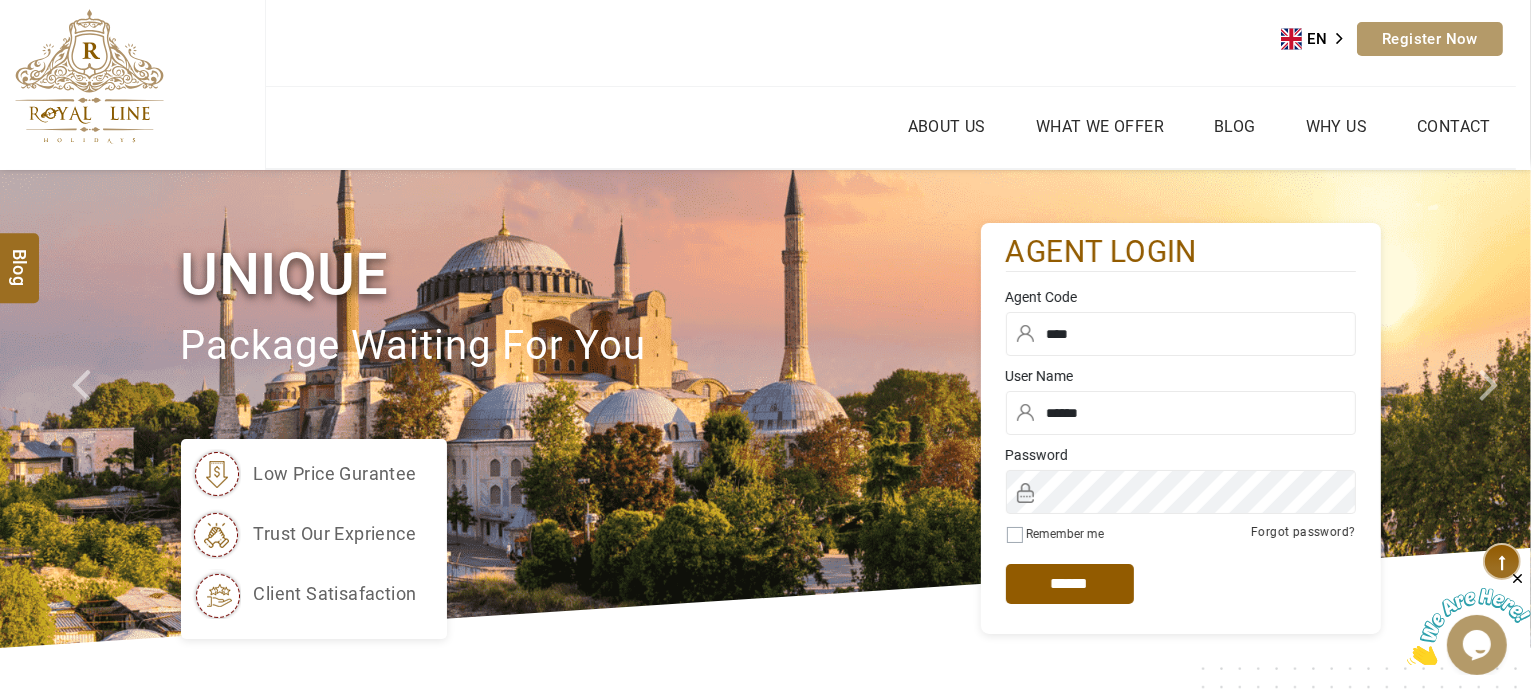 scroll, scrollTop: 0, scrollLeft: 0, axis: both 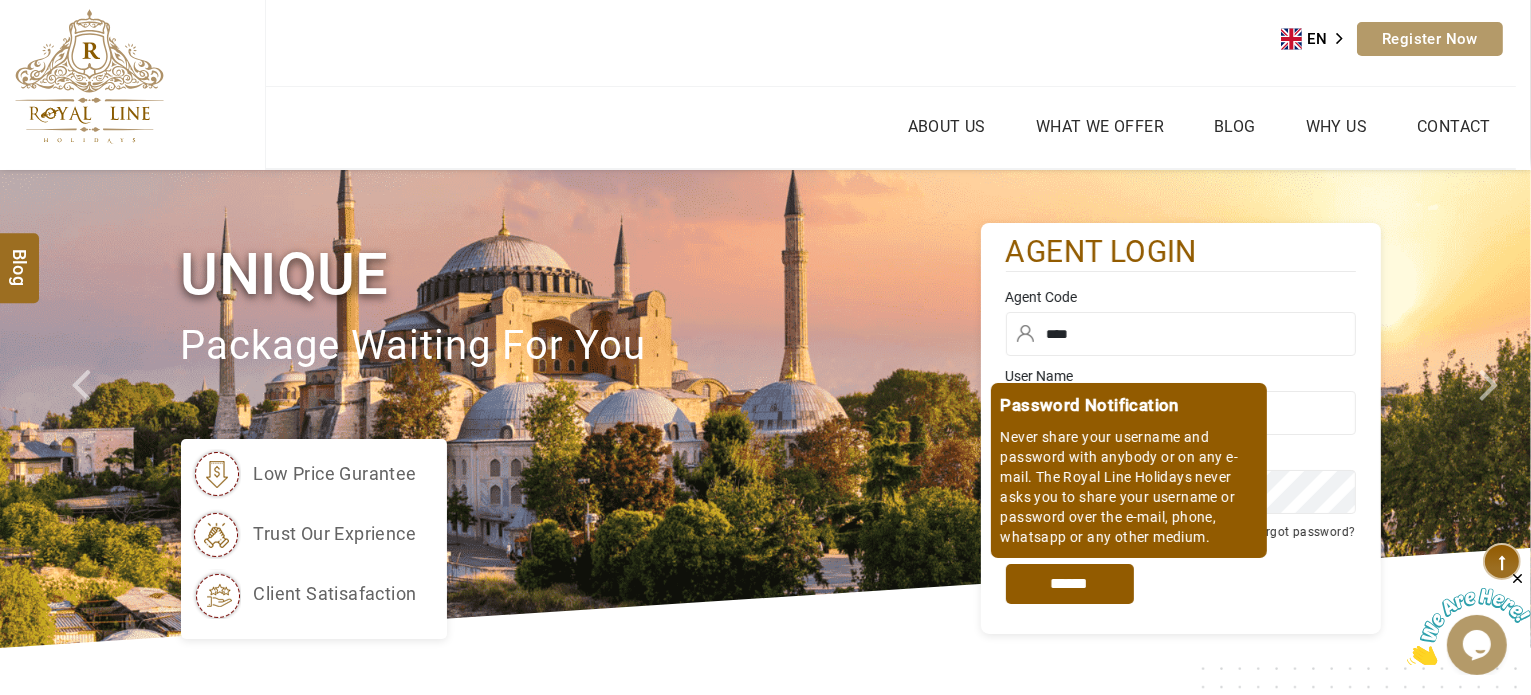 type on "****" 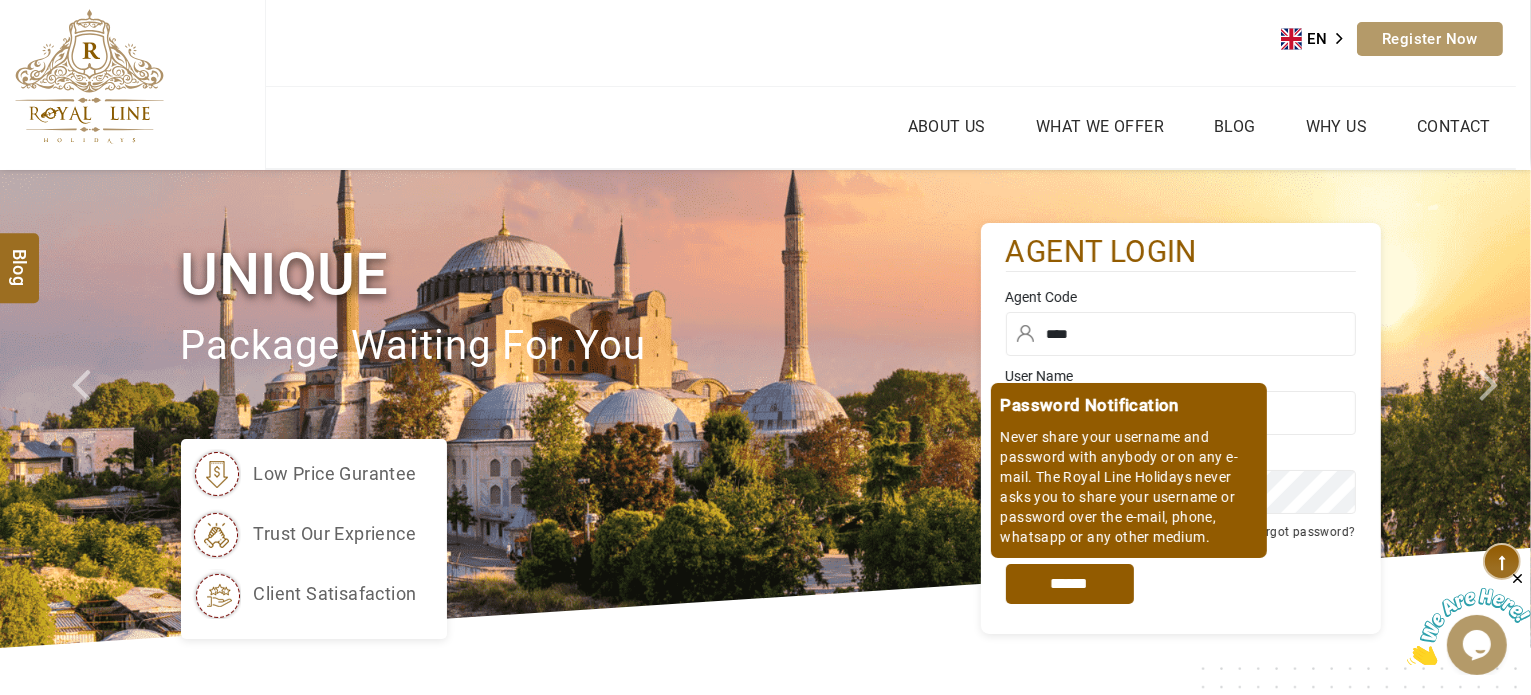 click on "*****" at bounding box center [1070, 584] 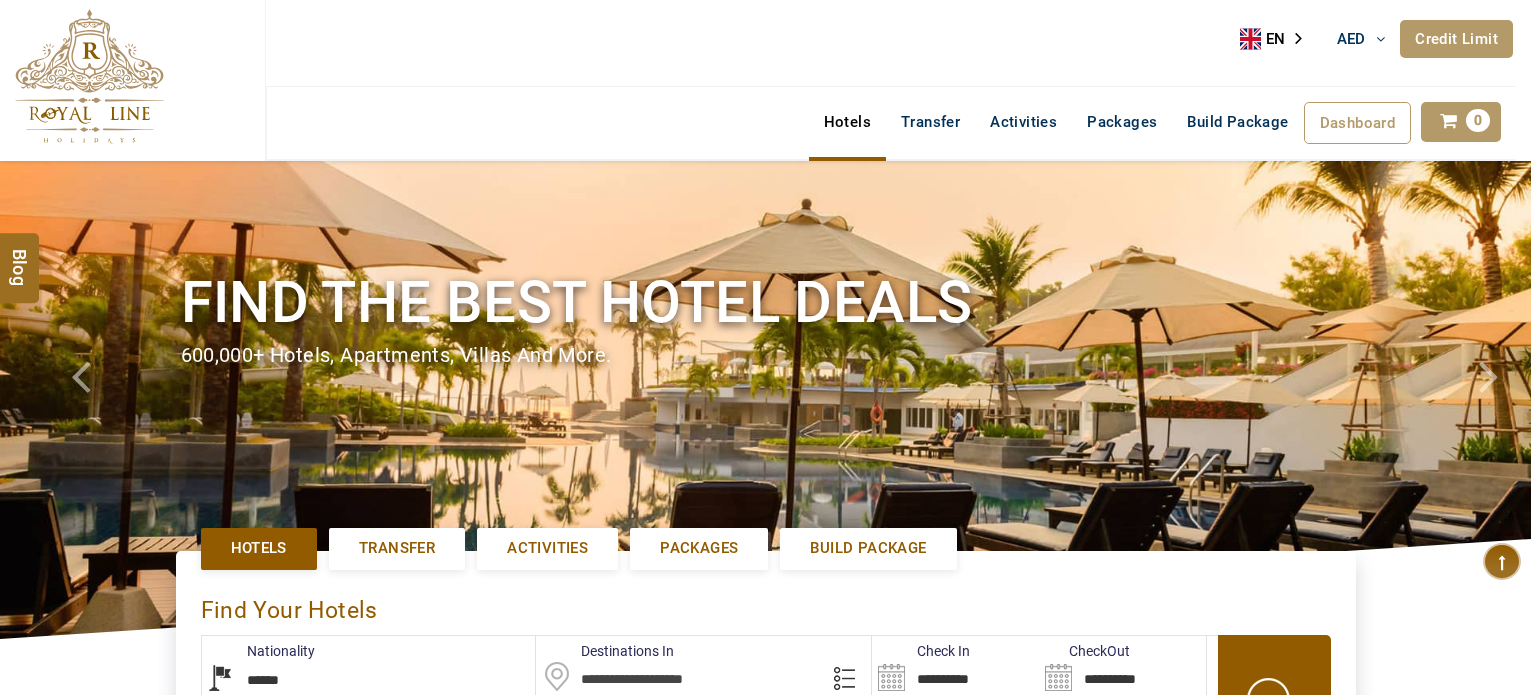 select on "******" 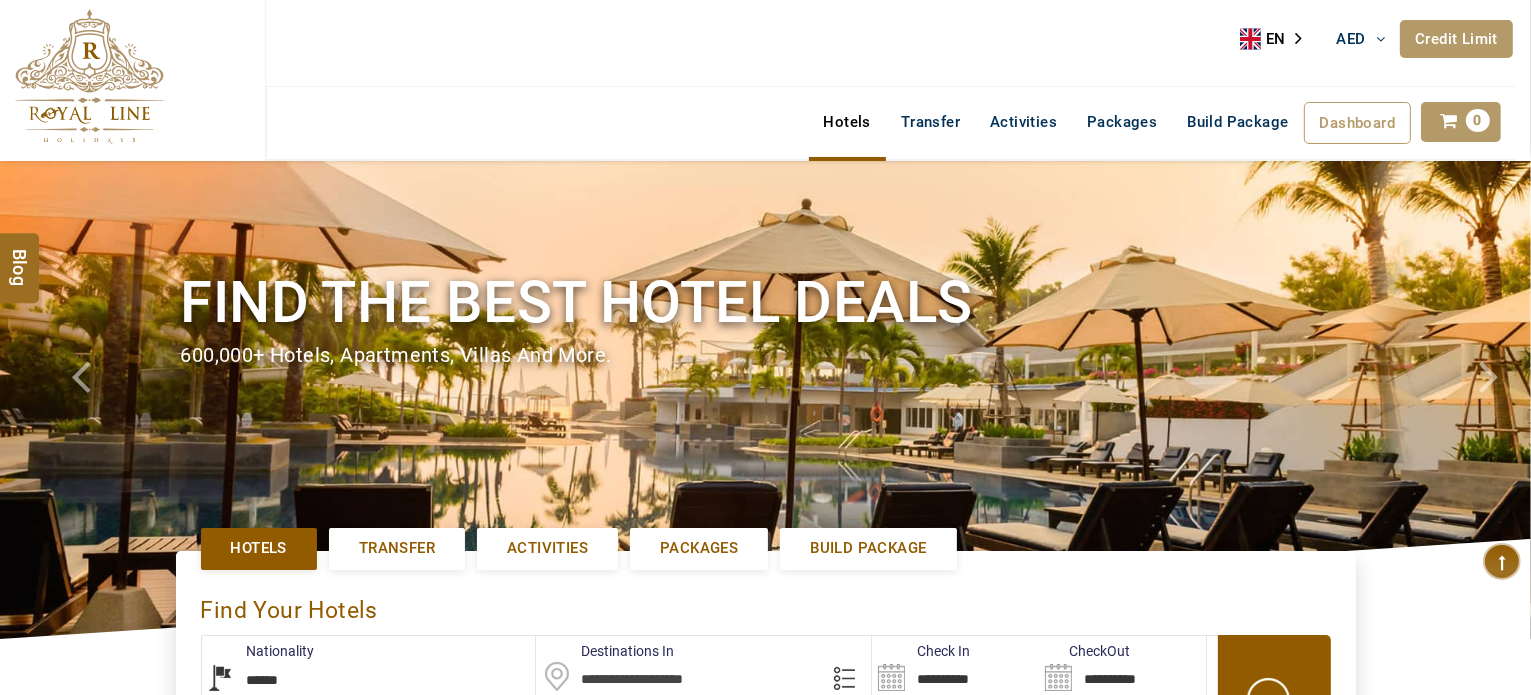 scroll, scrollTop: 500, scrollLeft: 0, axis: vertical 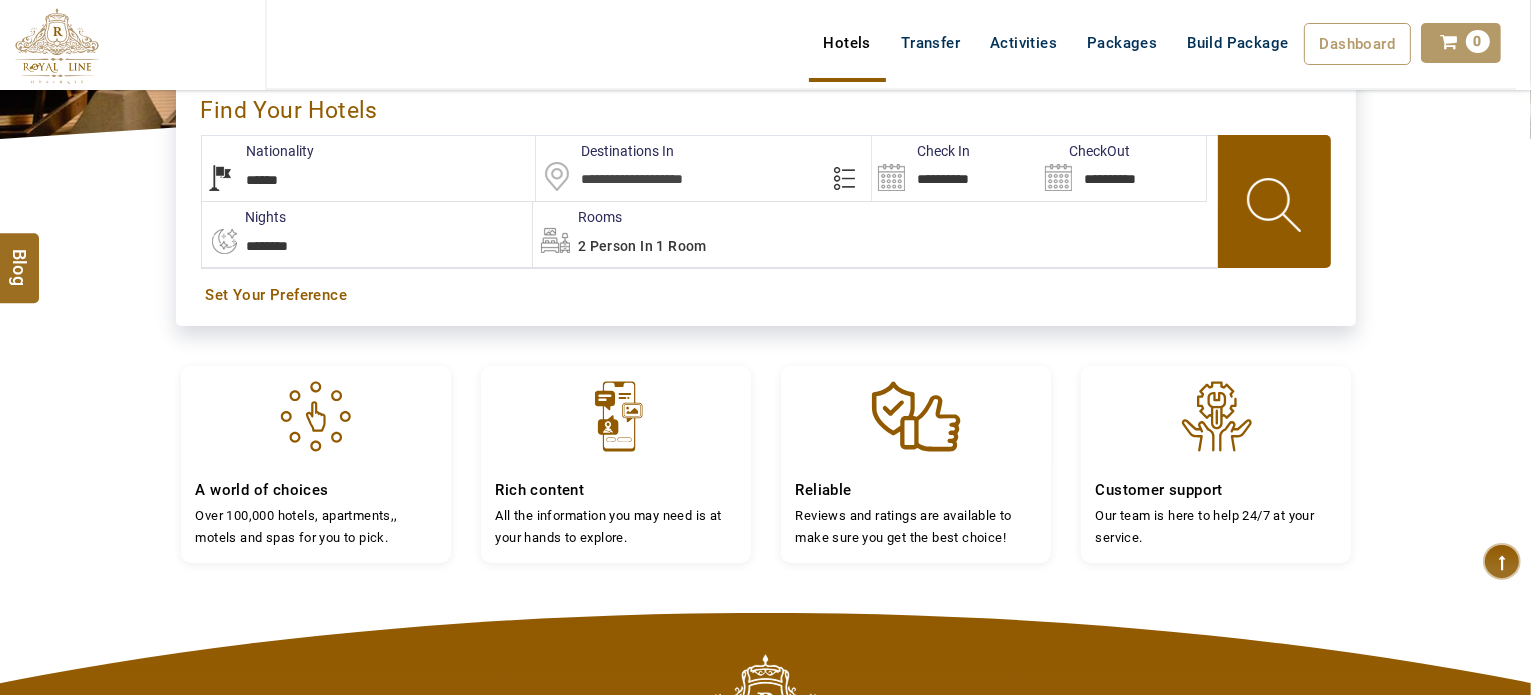 click at bounding box center (703, 168) 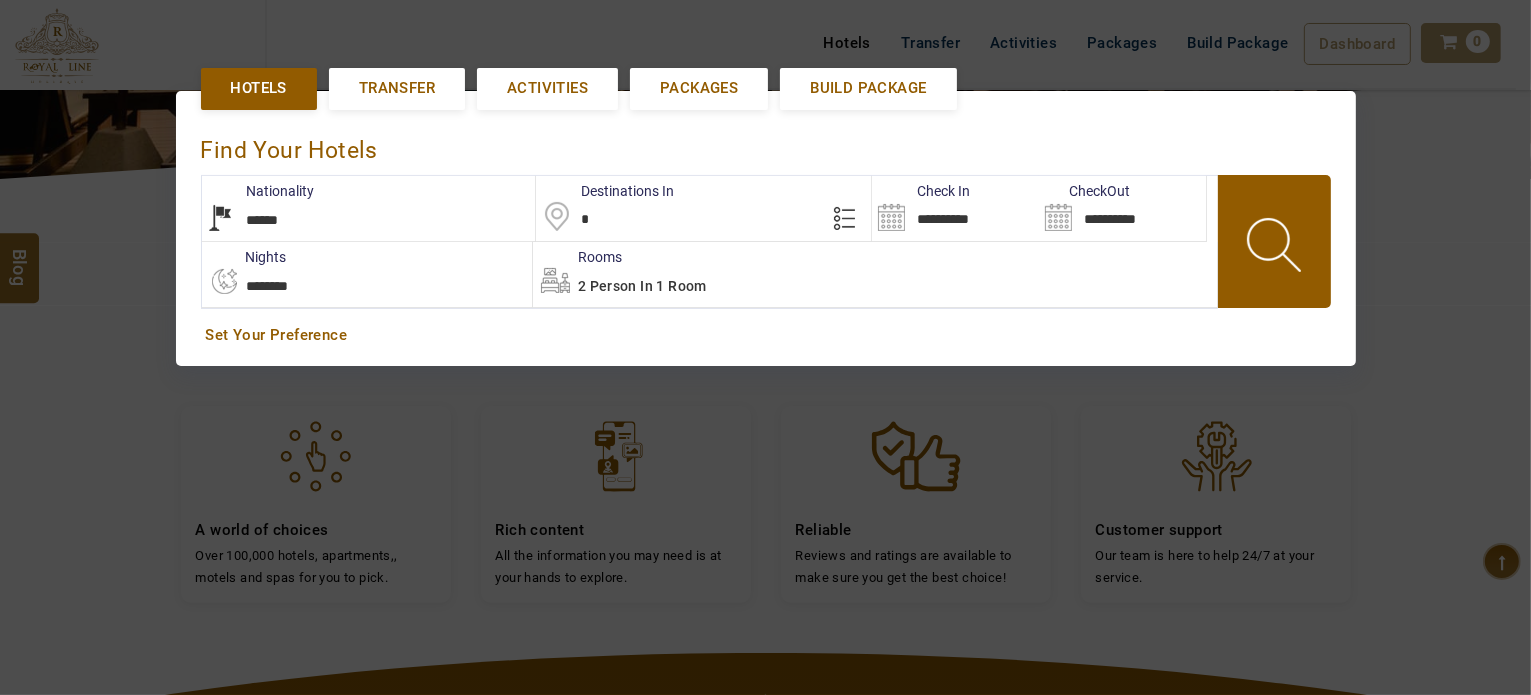scroll, scrollTop: 460, scrollLeft: 0, axis: vertical 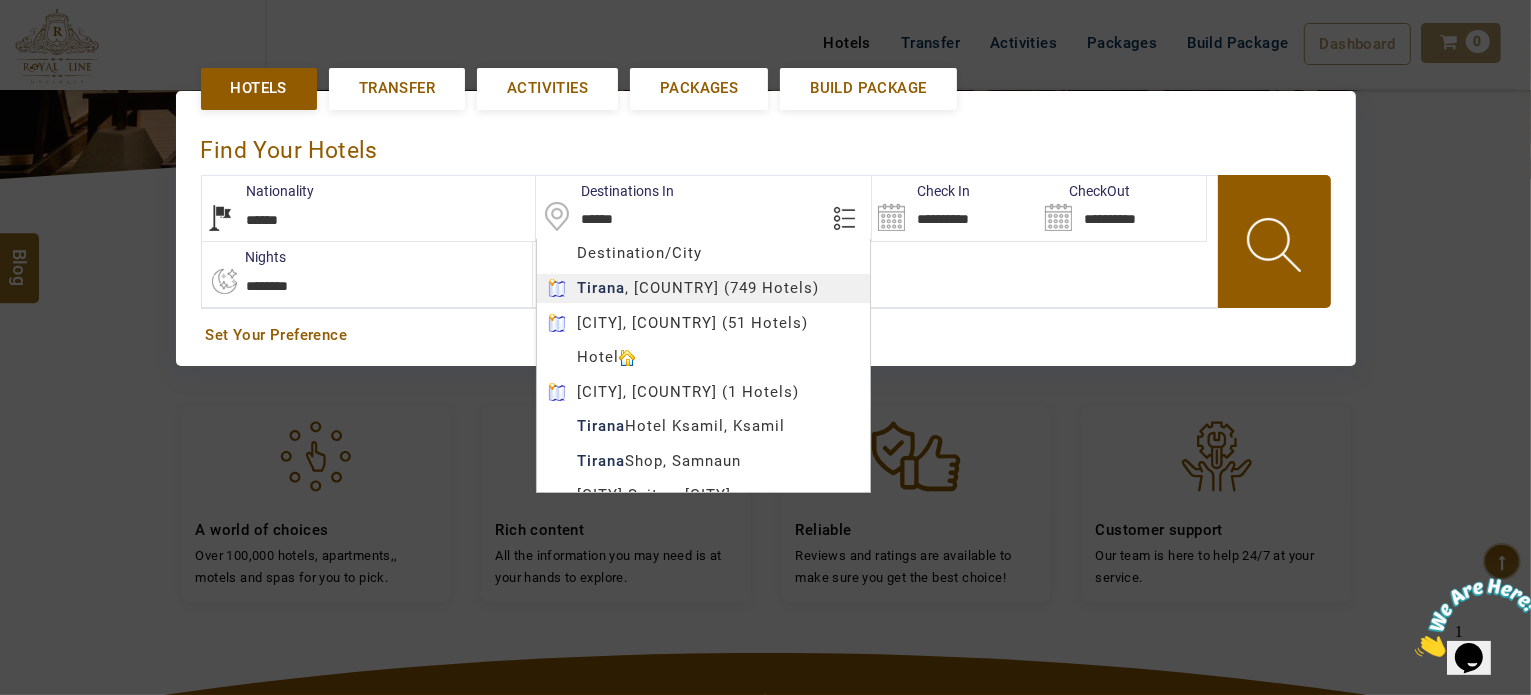 type on "******" 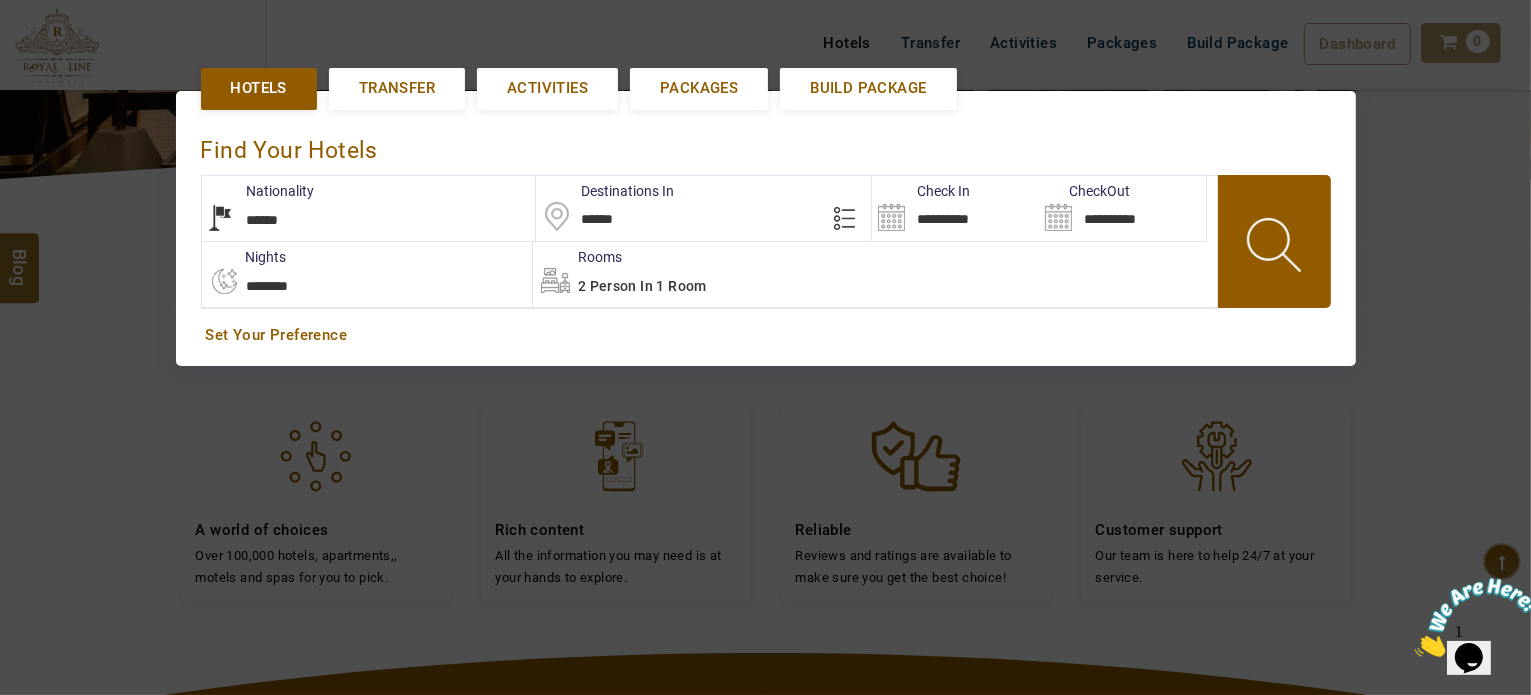 click on "**********" at bounding box center [955, 208] 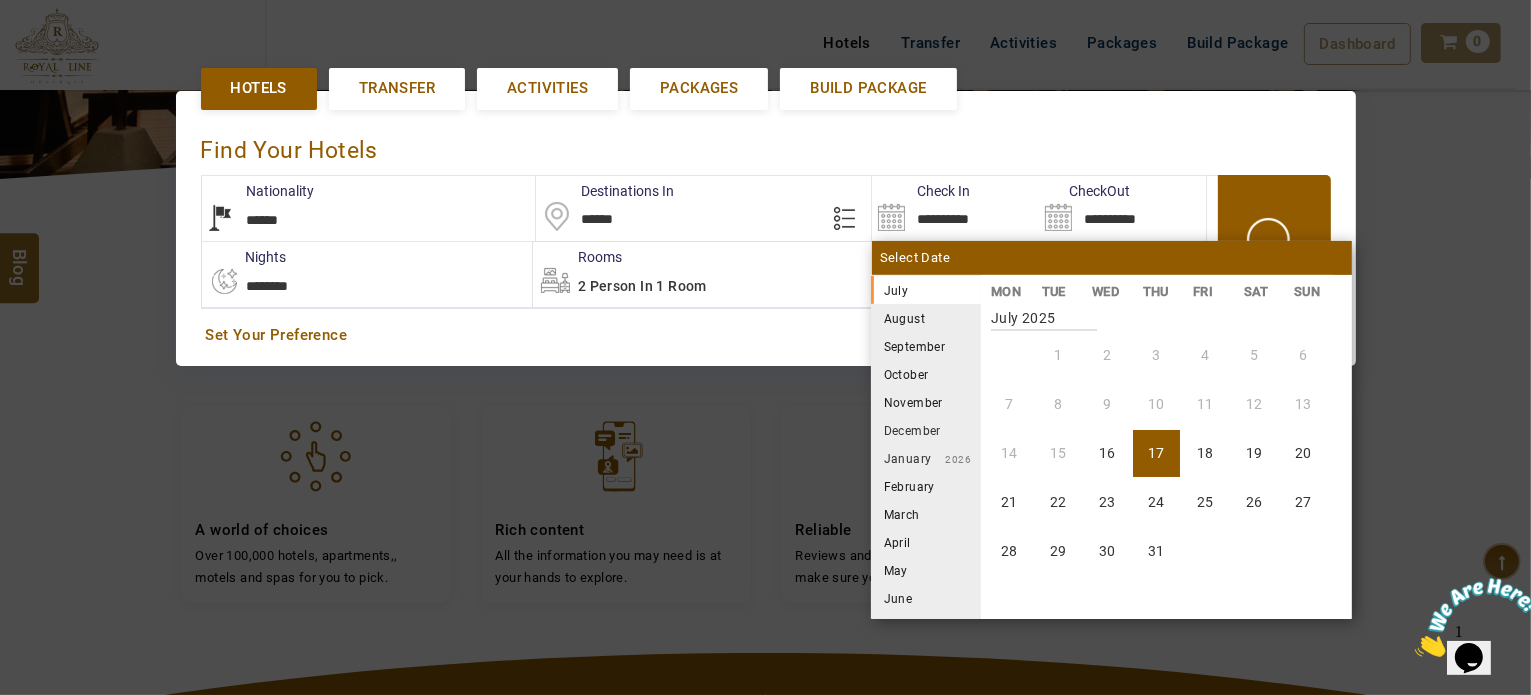 click on "August" at bounding box center [926, 318] 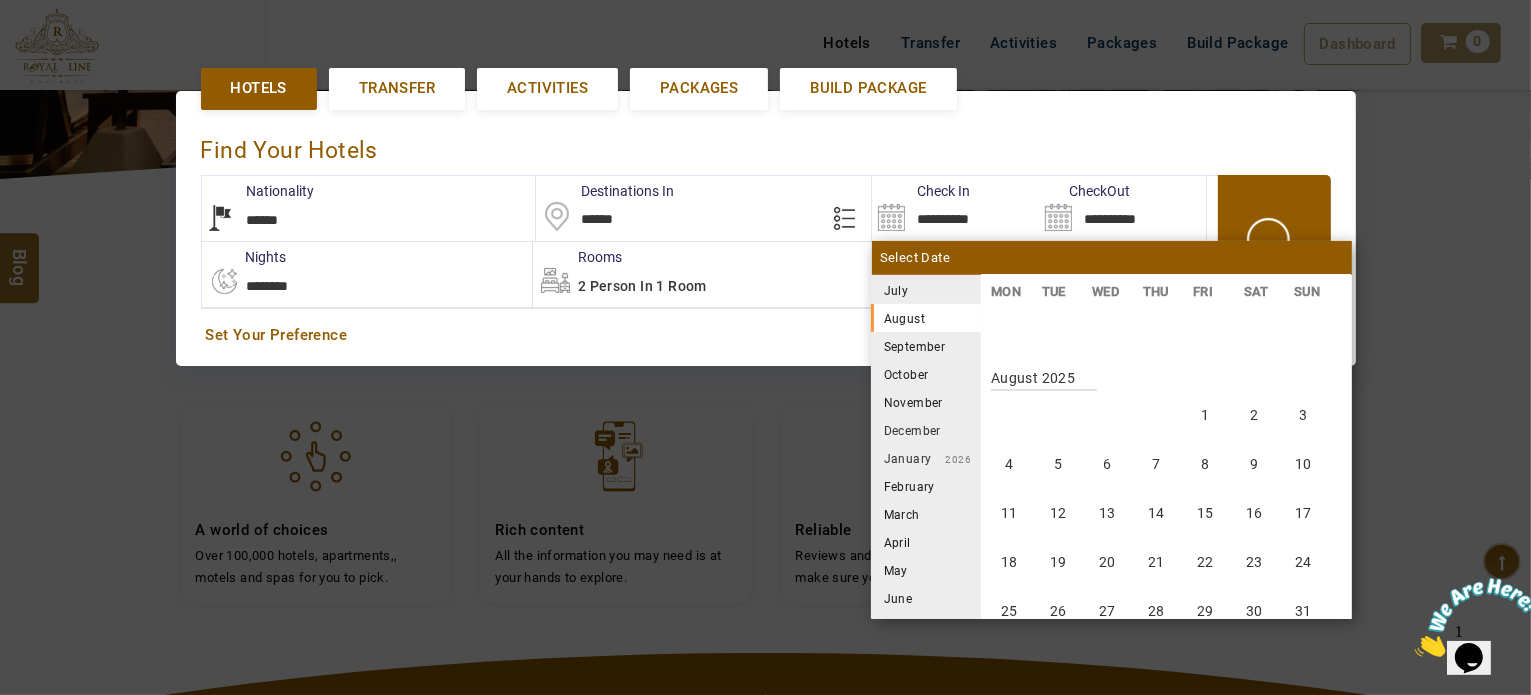 scroll, scrollTop: 370, scrollLeft: 0, axis: vertical 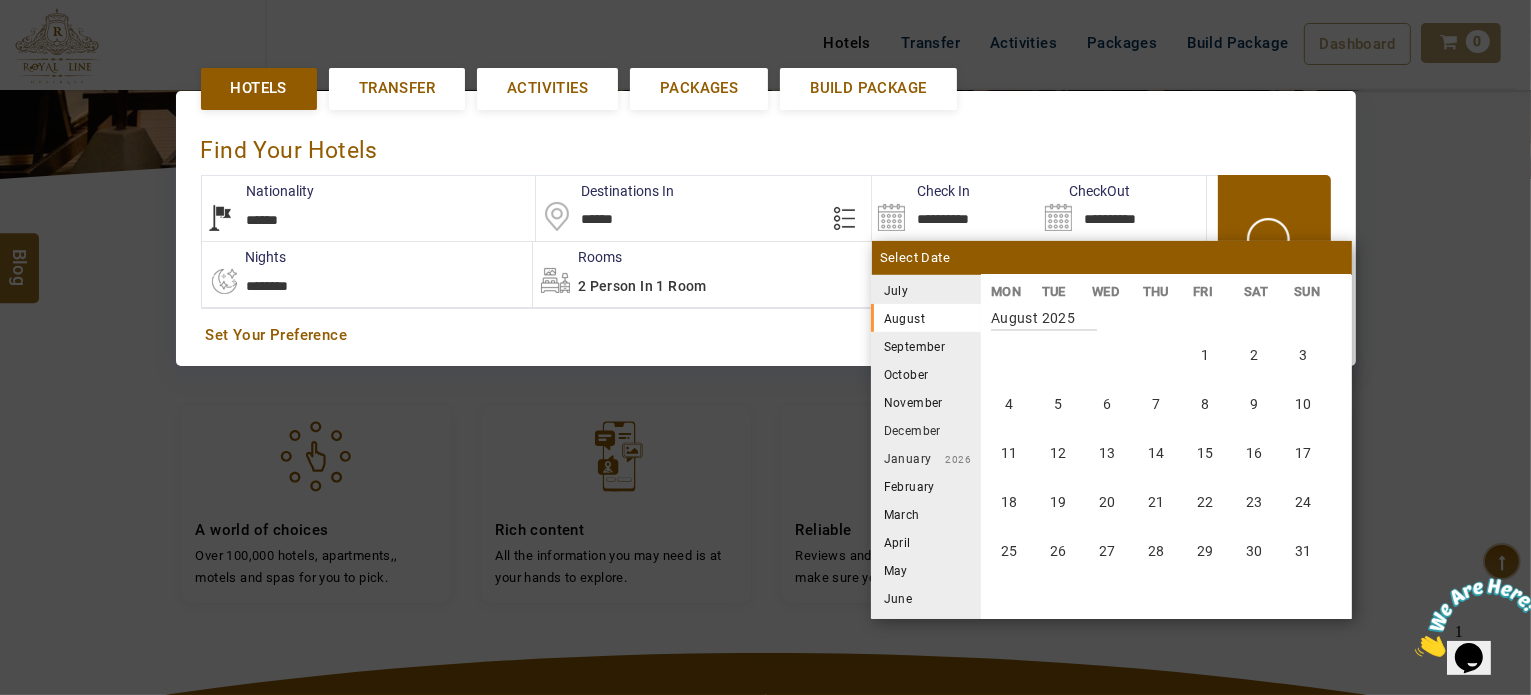 click on "5" at bounding box center [1058, 404] 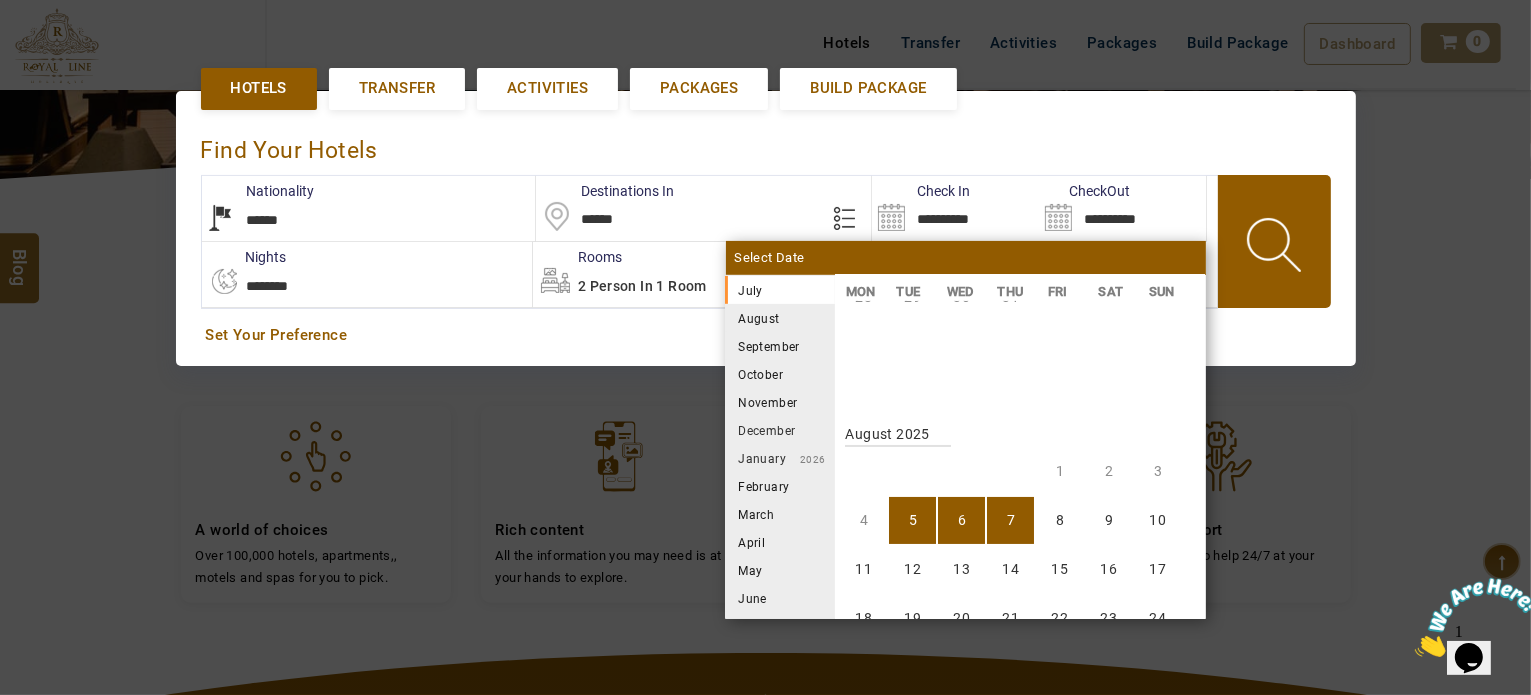scroll, scrollTop: 370, scrollLeft: 0, axis: vertical 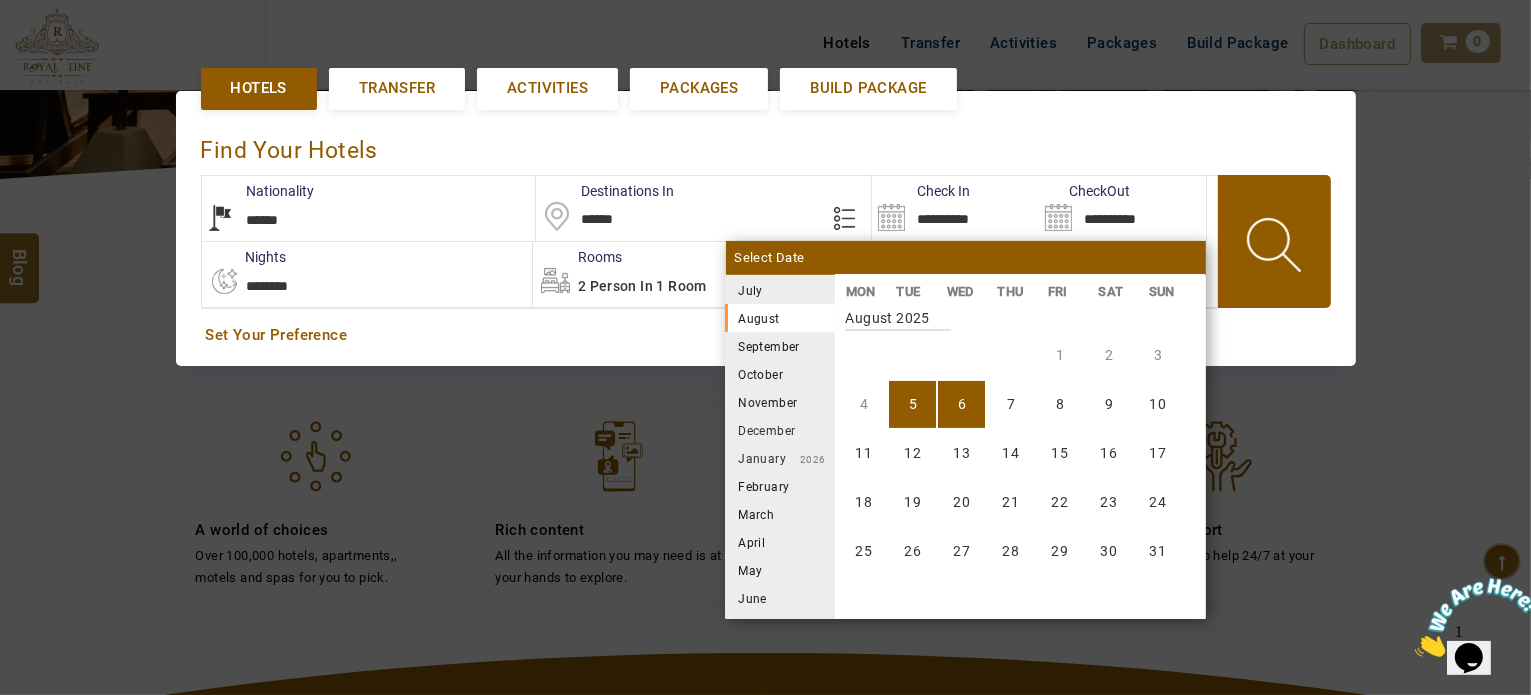 click on "6" at bounding box center [961, 404] 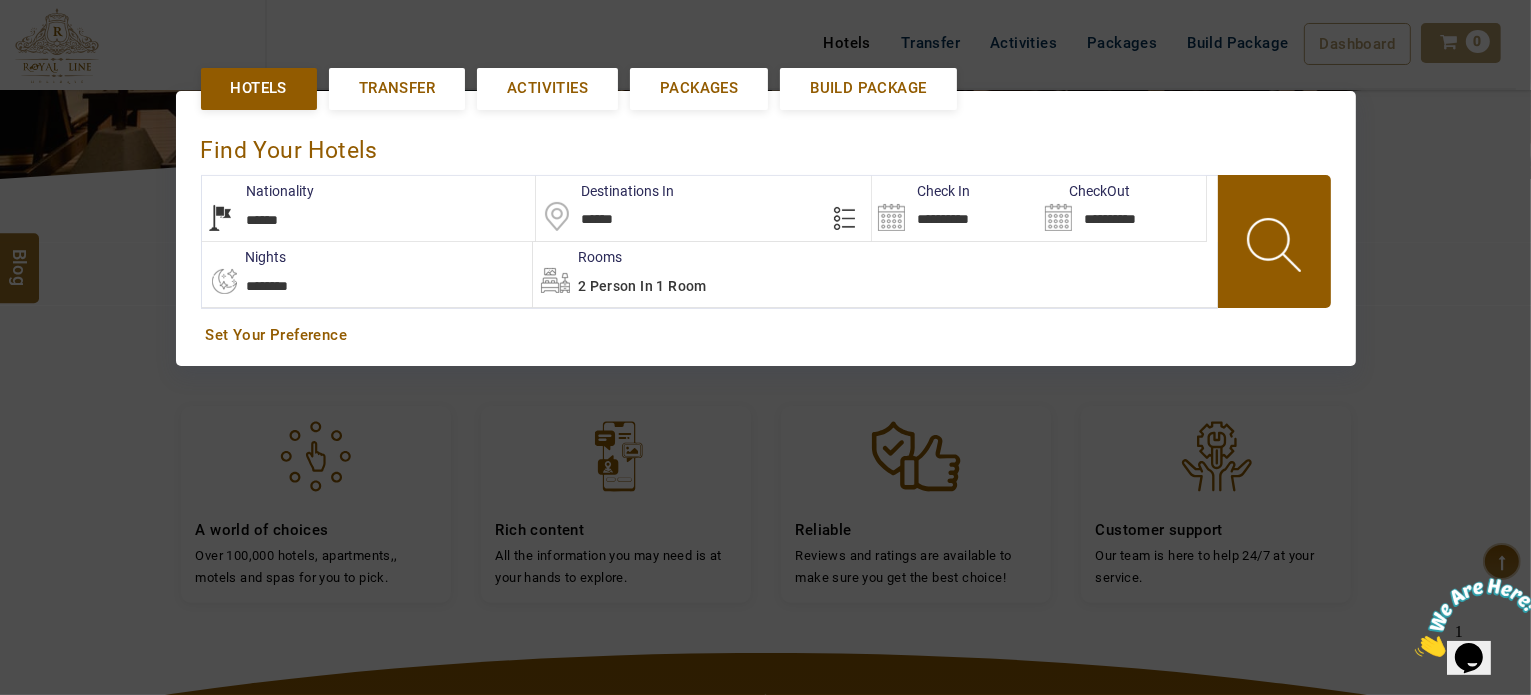 click at bounding box center (1276, 241) 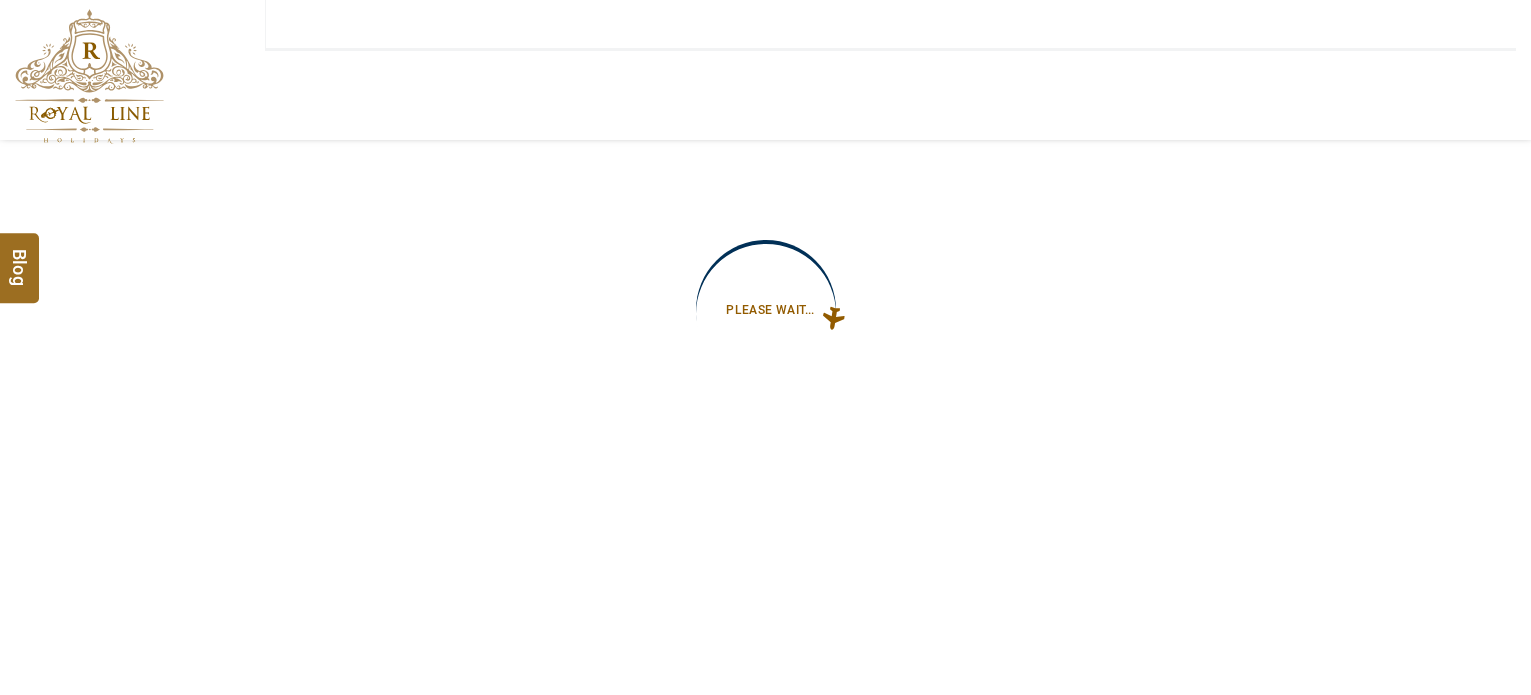 scroll, scrollTop: 0, scrollLeft: 0, axis: both 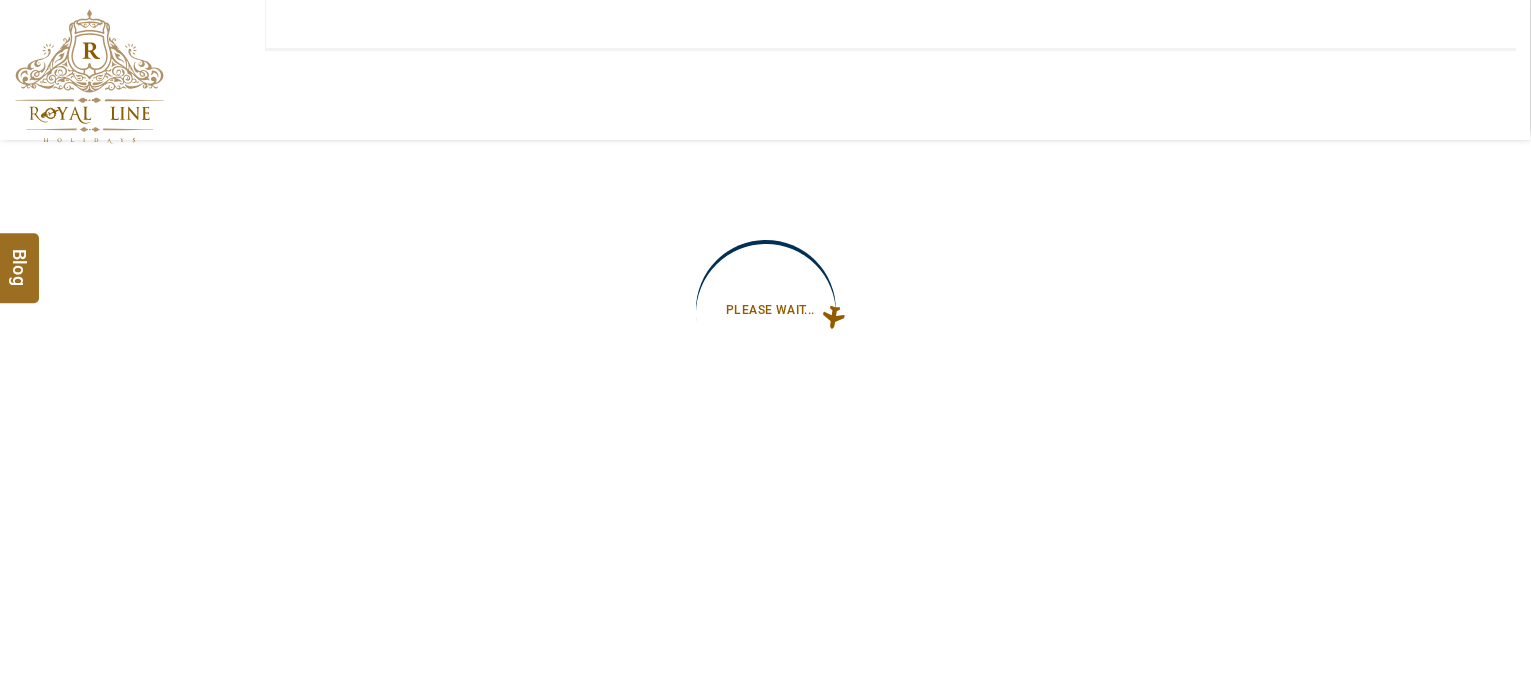 type on "**********" 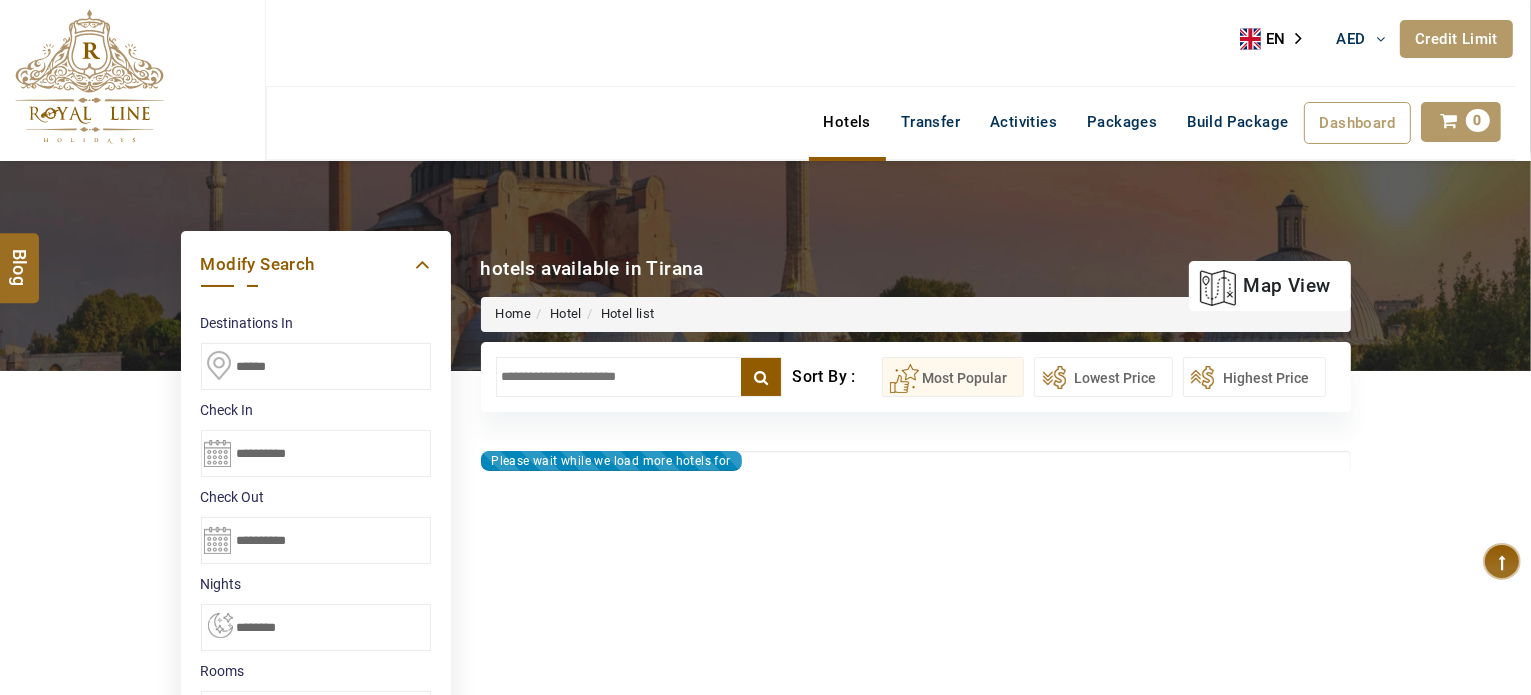 type on "**********" 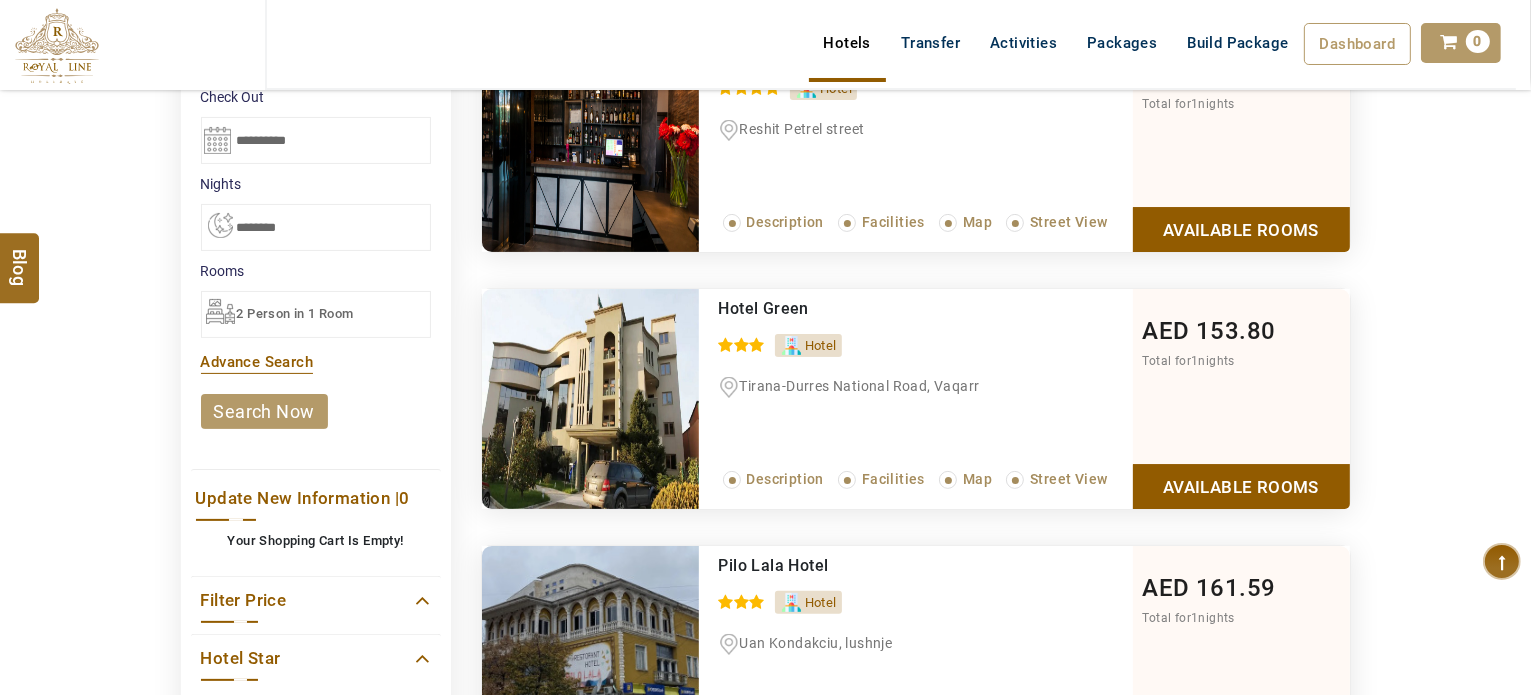 scroll, scrollTop: 0, scrollLeft: 0, axis: both 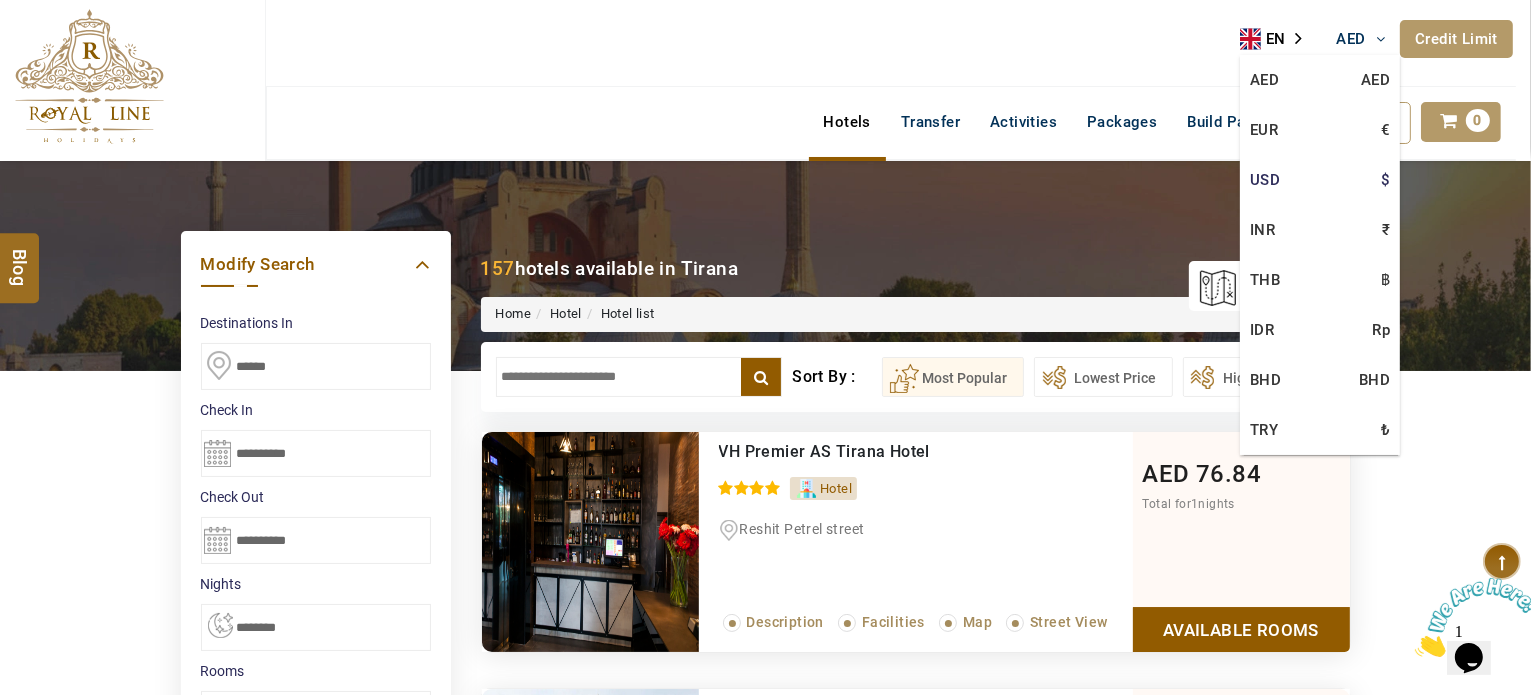 click on "USD  $" at bounding box center [1320, 180] 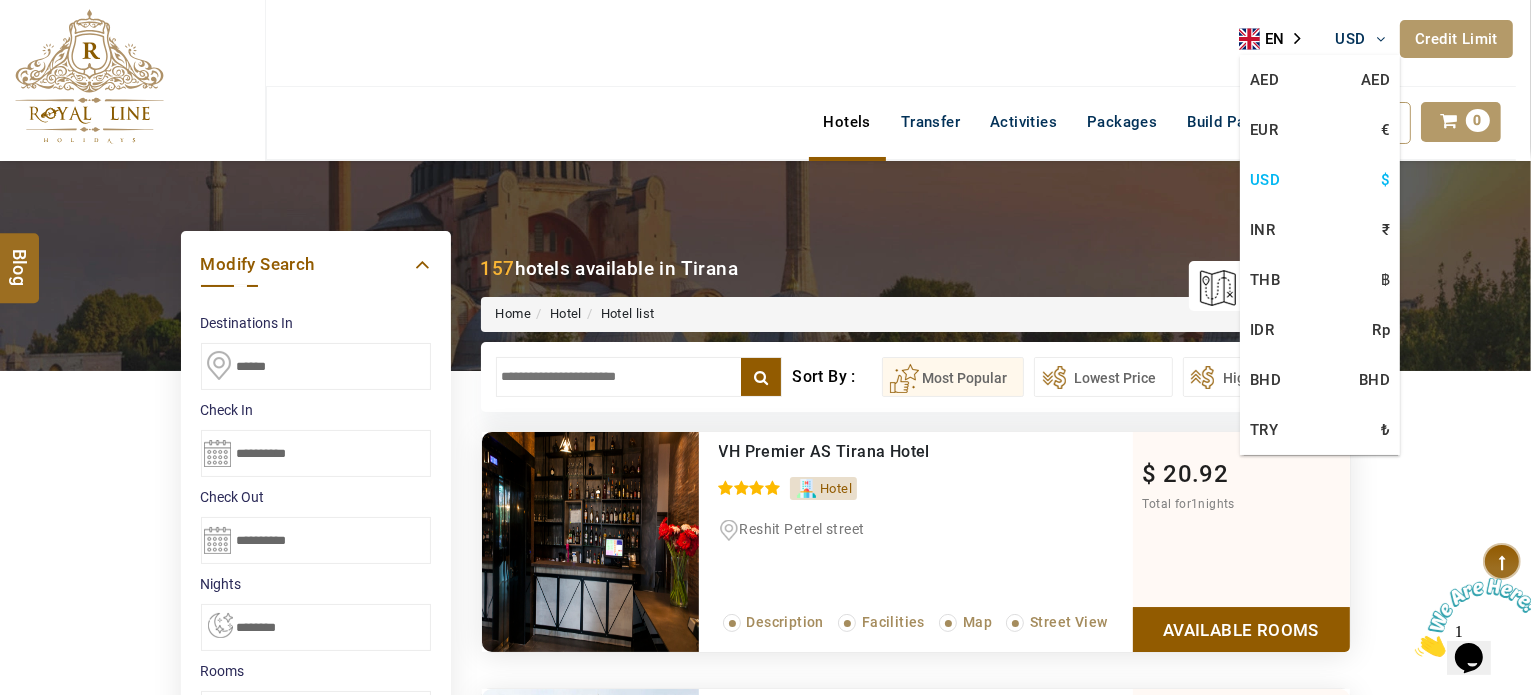 click on "USD  $" at bounding box center (1320, 180) 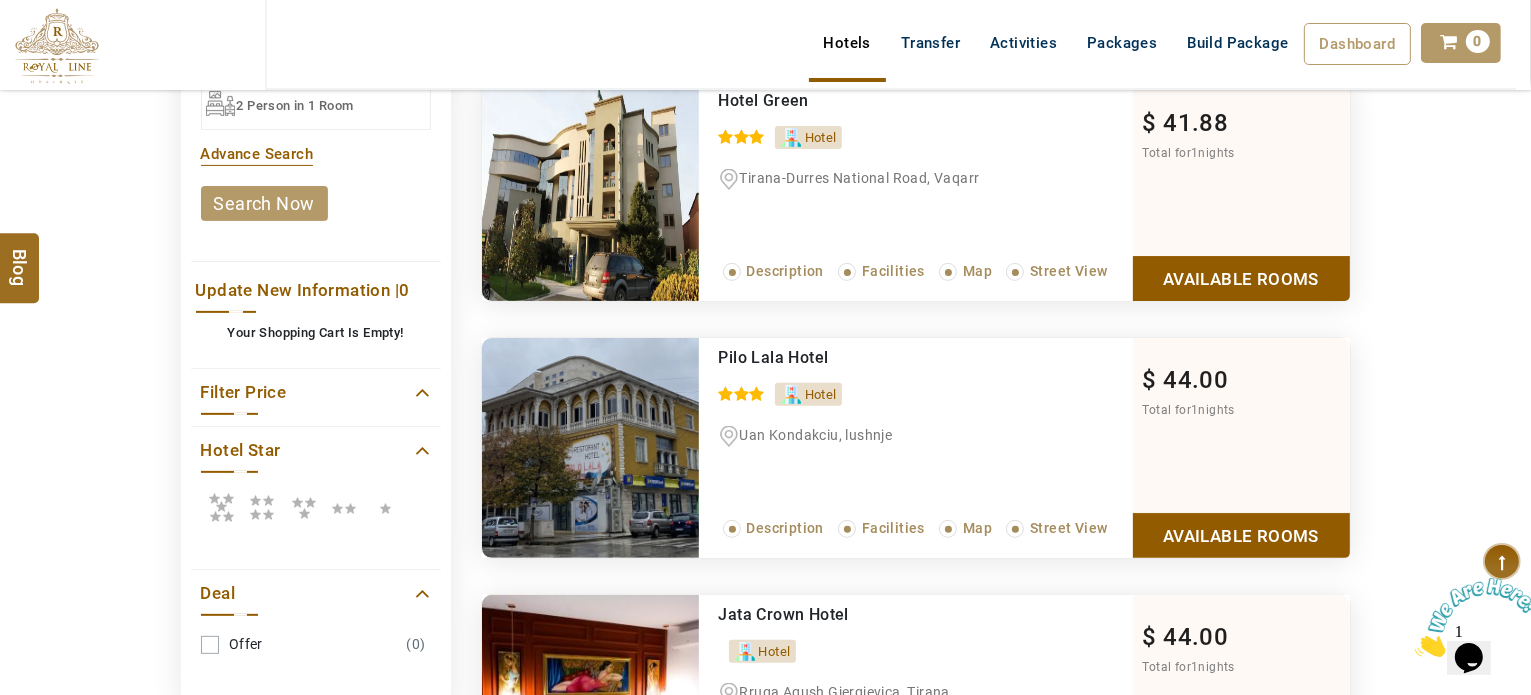 scroll, scrollTop: 700, scrollLeft: 0, axis: vertical 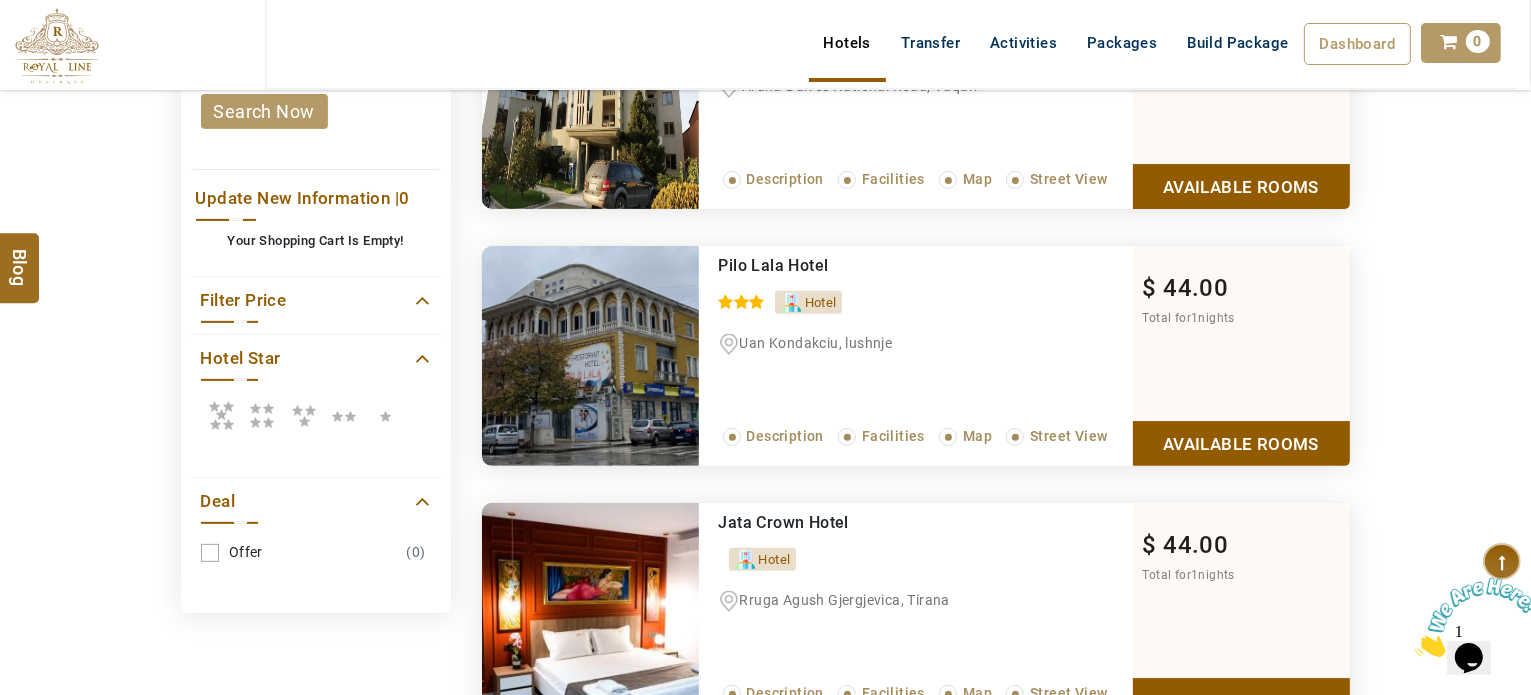 click at bounding box center [262, 415] 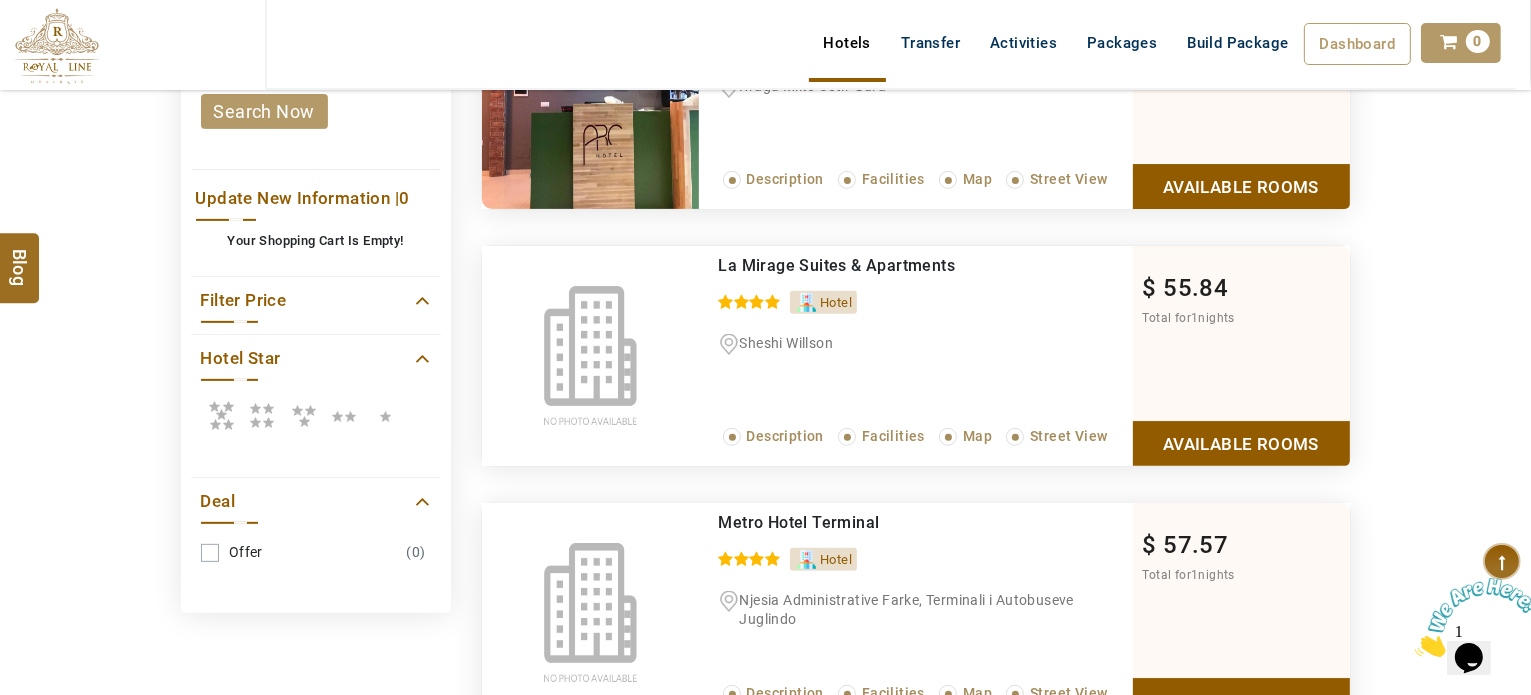 click at bounding box center (221, 415) 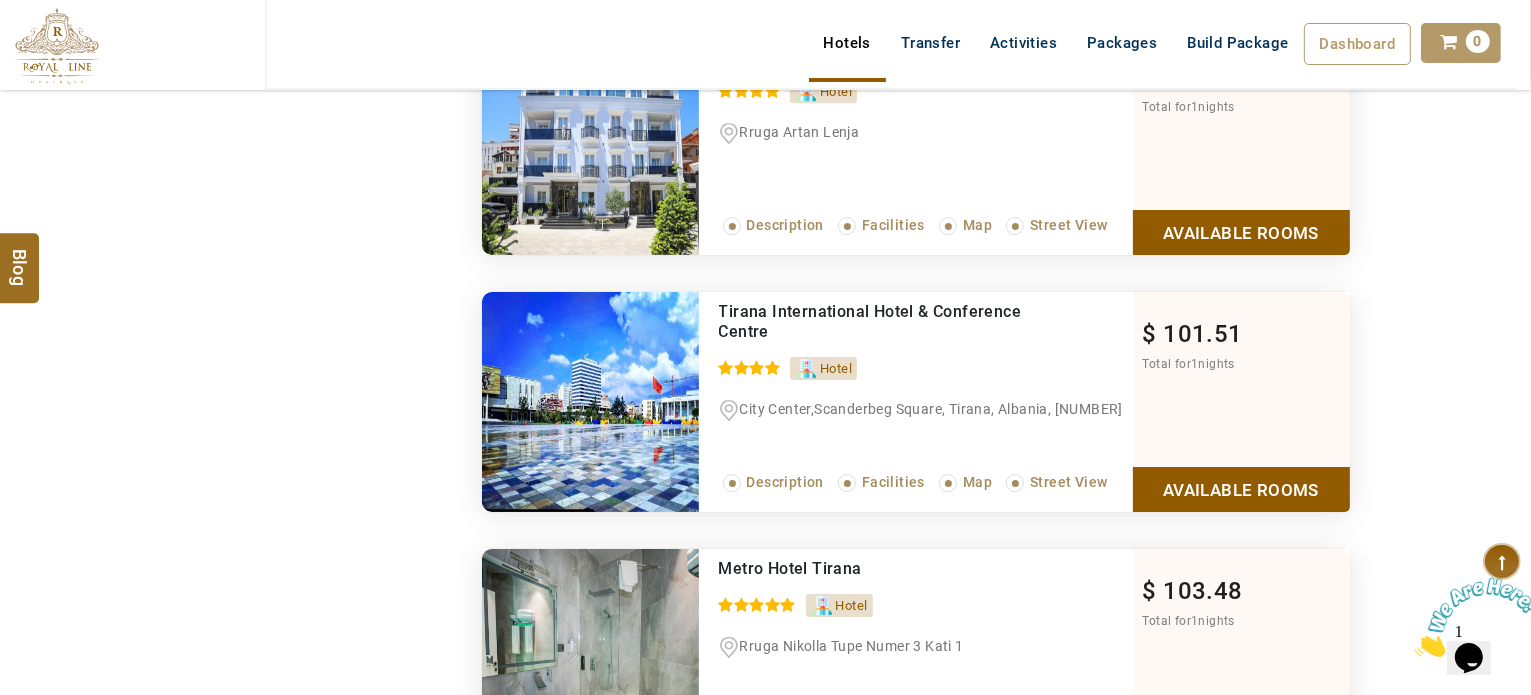 scroll, scrollTop: 6600, scrollLeft: 0, axis: vertical 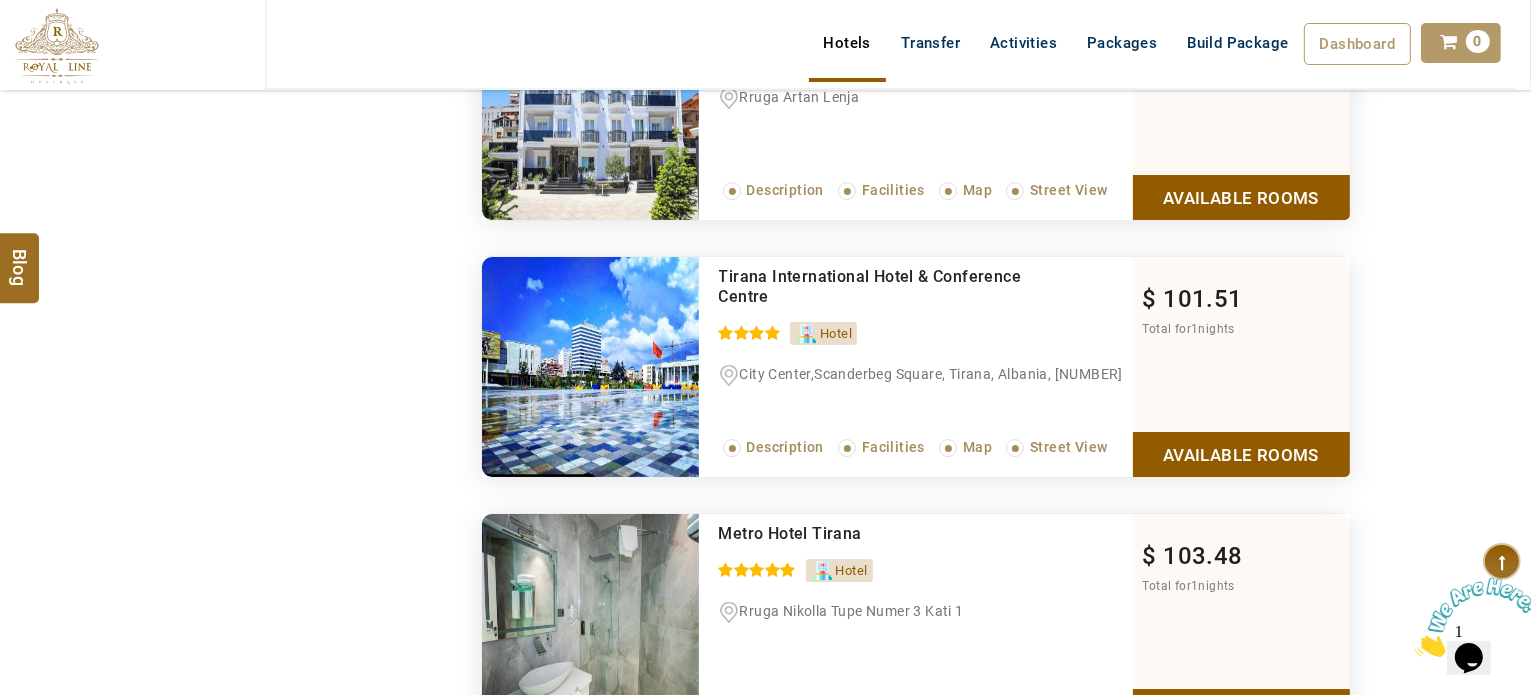 click on "Available Rooms" at bounding box center [1241, 454] 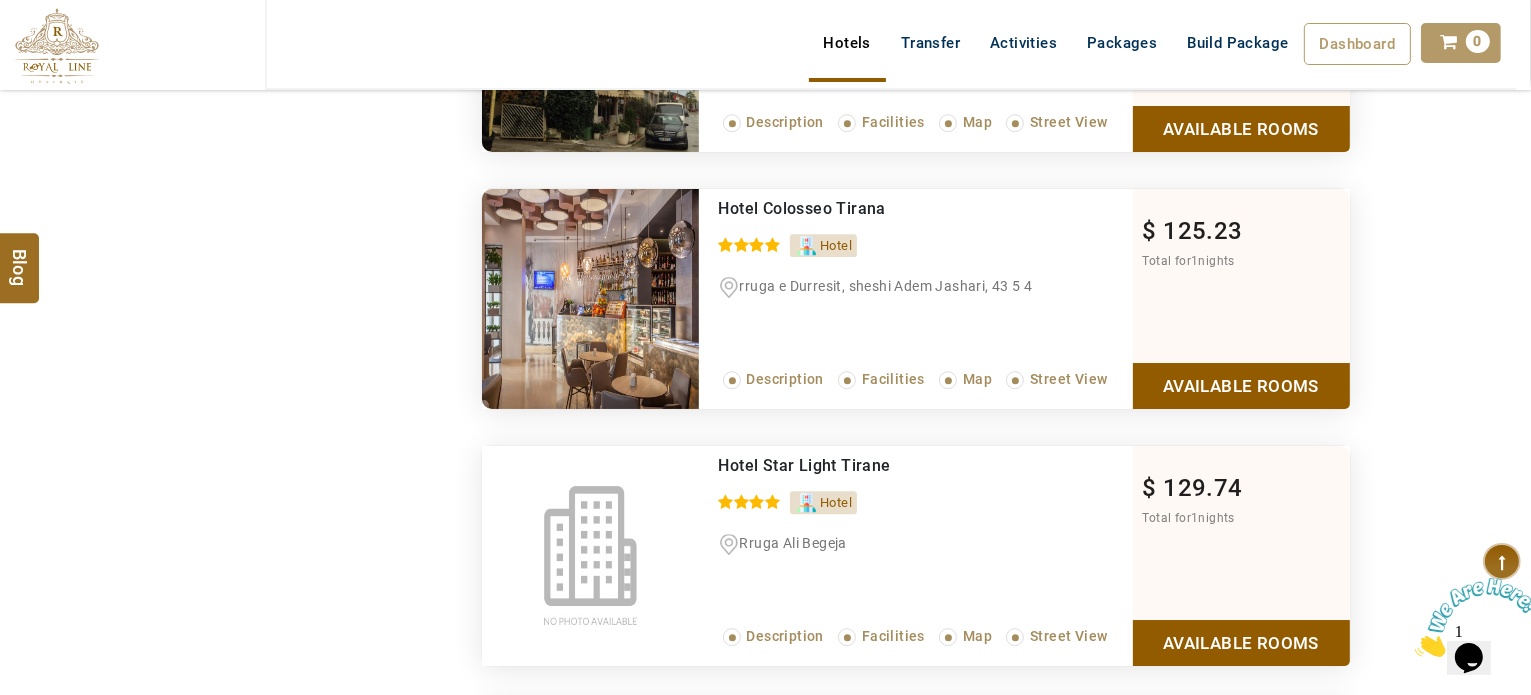 scroll, scrollTop: 13496, scrollLeft: 0, axis: vertical 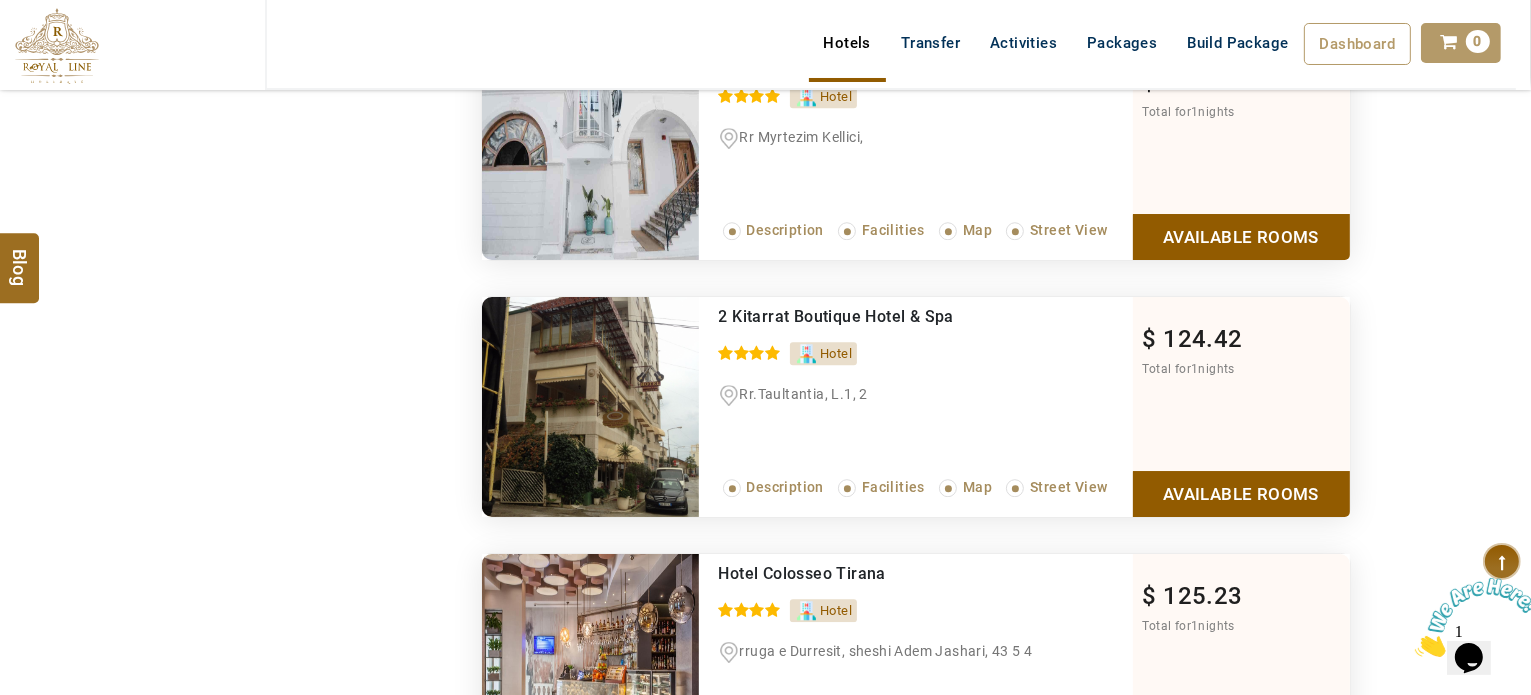 drag, startPoint x: 997, startPoint y: 530, endPoint x: 481, endPoint y: 435, distance: 524.6723 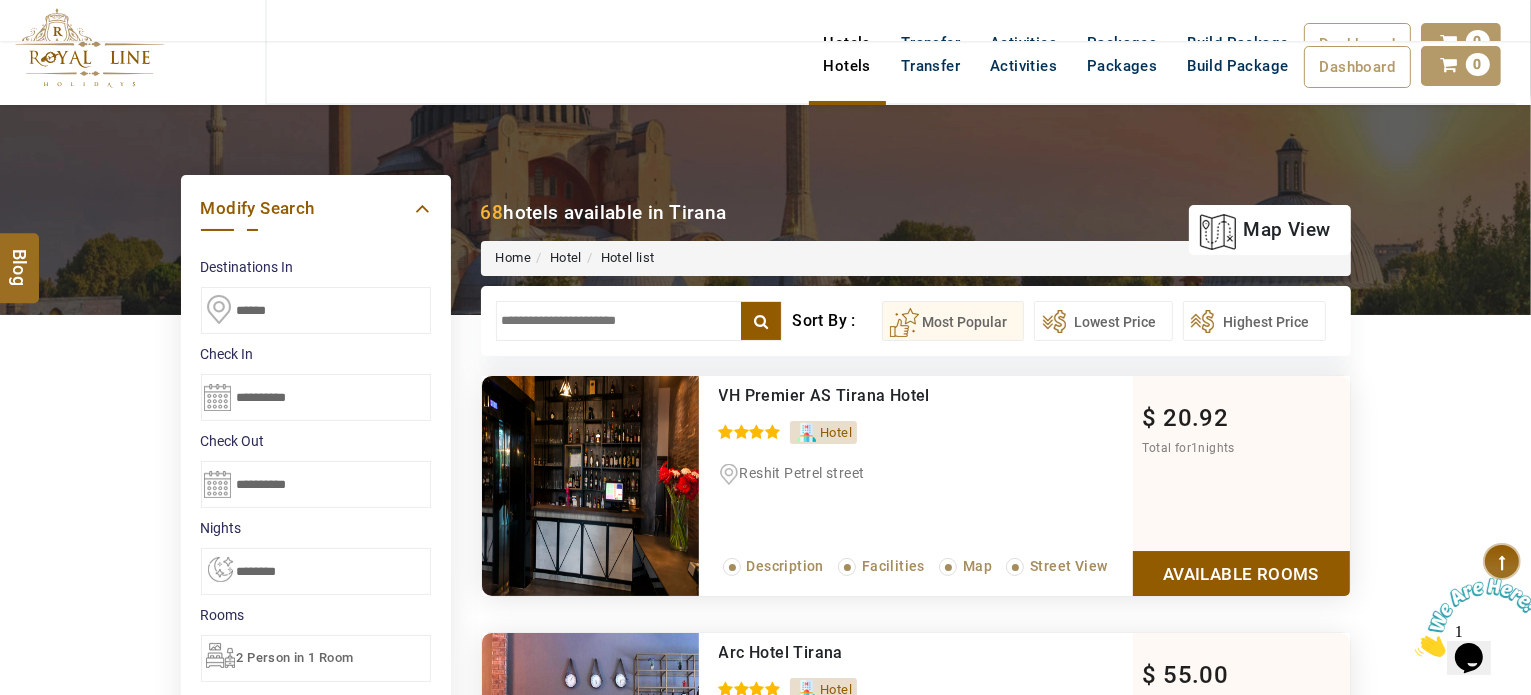 scroll, scrollTop: 0, scrollLeft: 0, axis: both 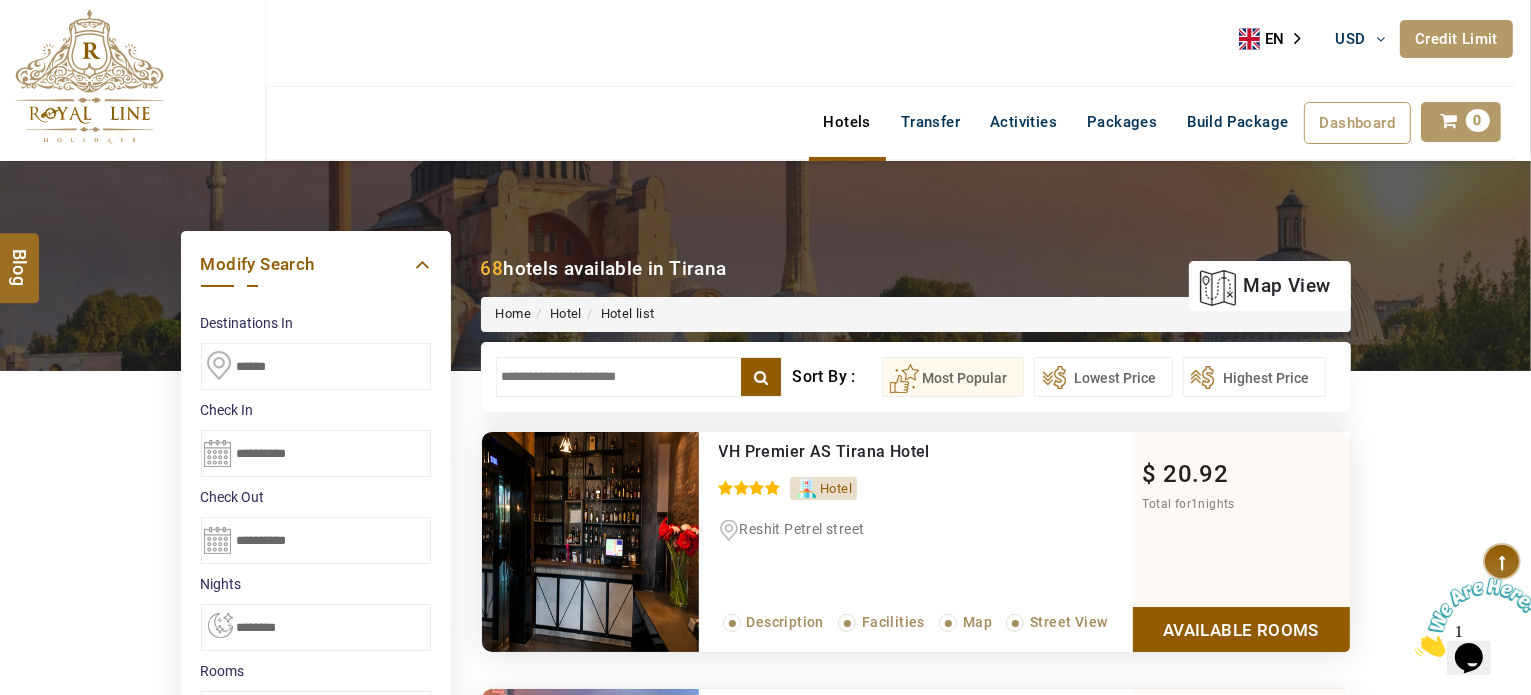 click at bounding box center (639, 377) 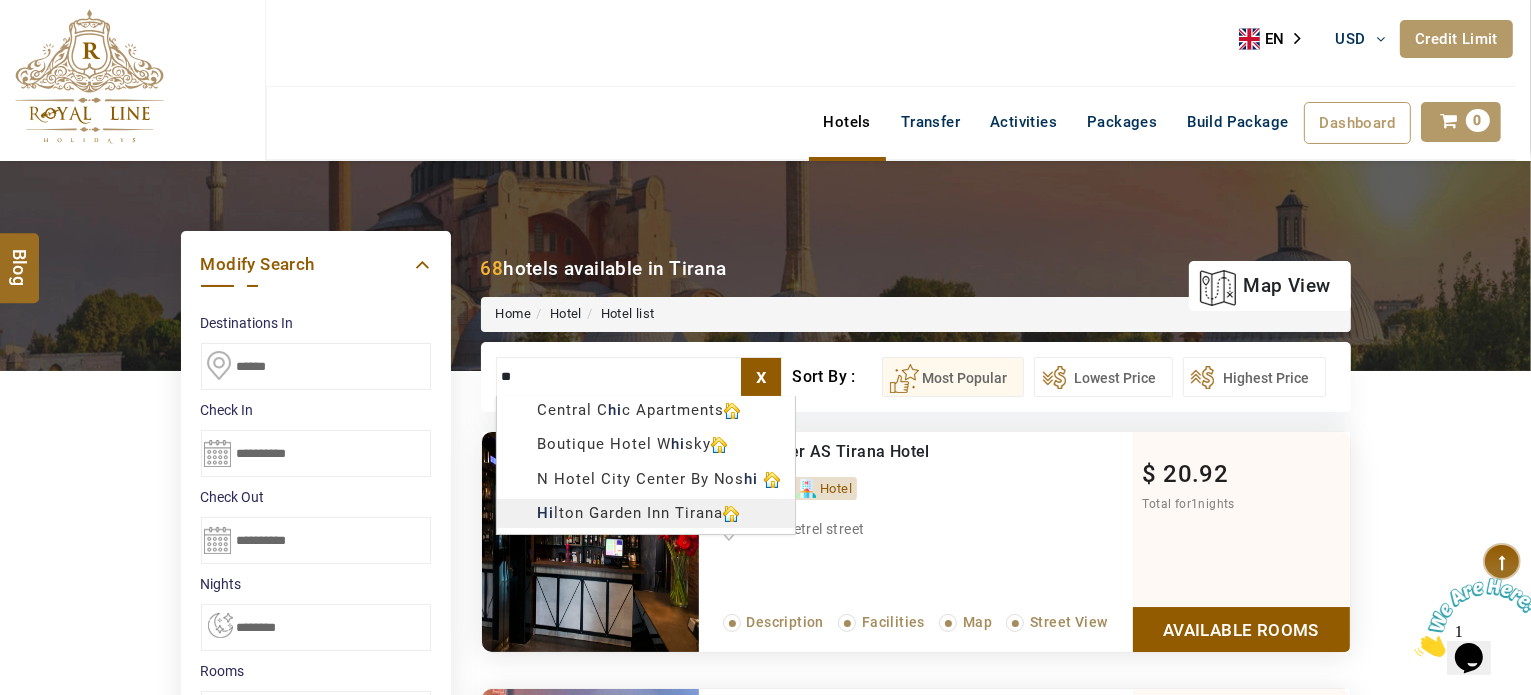click on "LARISA HAWWARI USD AED  AED EUR  € USD  $ INR  ₹ THB  ฿ IDR  Rp BHD  BHD TRY  ₺ Credit Limit EN HE AR ES PT ZH Helpline
+971 55 344 0168 Register Now +971 55 344 0168 info@royallineholidays.com About Us What we Offer Blog Why Us Contact Hotels  Transfer Activities Packages Build Package Dashboard My Profile My Booking My Reports My Quotation Sign Out 0 Points Redeem Now To Redeem 8664  Points Future Points  4327   Points Credit Limit Credit Limit USD 25000.00 70% Complete Used USD 17410.22 Available USD 7589.78 Setting  Looks like you haven't added anything to your cart yet Countinue Shopping ****** ****** Please Wait.. Blog demo
Remember me Forgot
password? LOG IN Don't have an account?   Register Now My Booking View/ Print/Cancel Your Booking without Signing in Submit Applying Filters...... Hotels For You Will Be Loading Soon demo
In A Few Moment, You Will Be Celebrating Best Hotel options galore ! Check In   CheckOut Rooms Rooms Please Wait Please Wait ... X" at bounding box center (765, 8003) 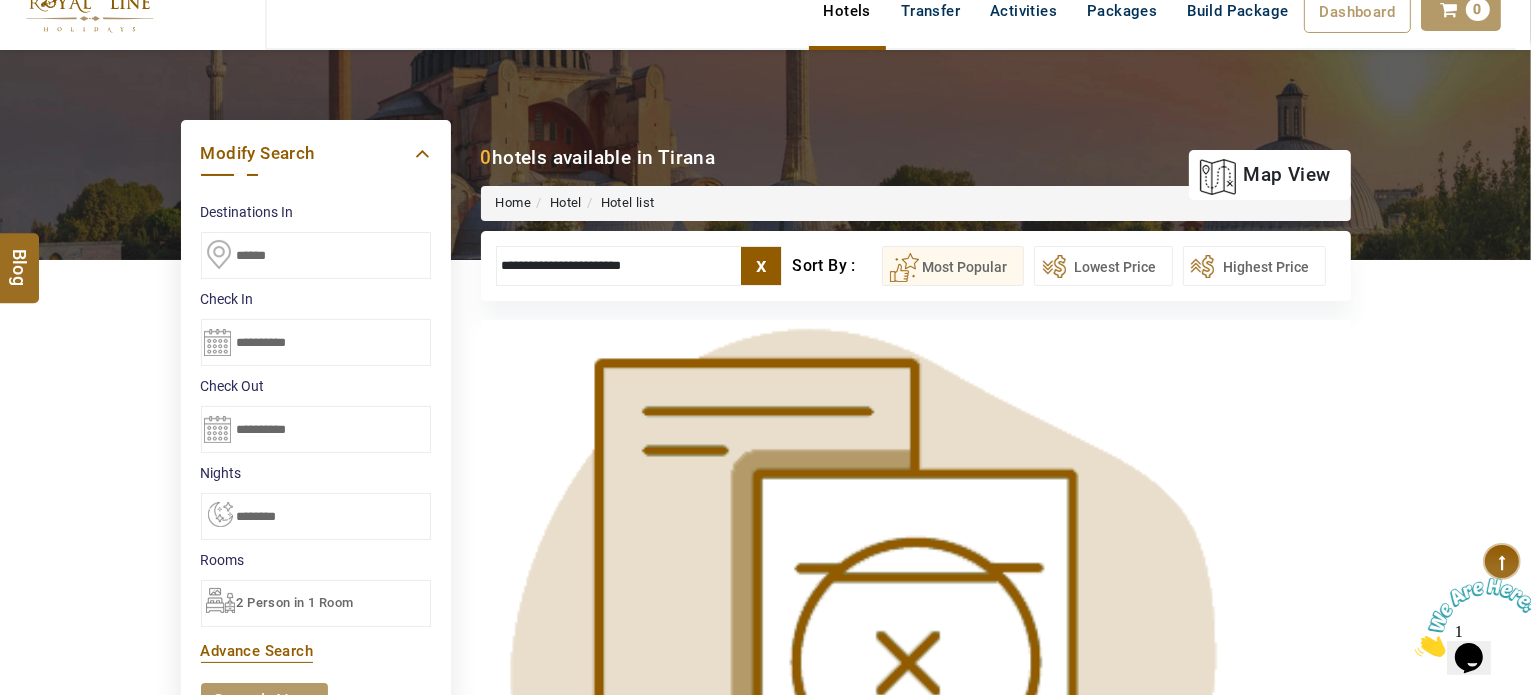 scroll, scrollTop: 200, scrollLeft: 0, axis: vertical 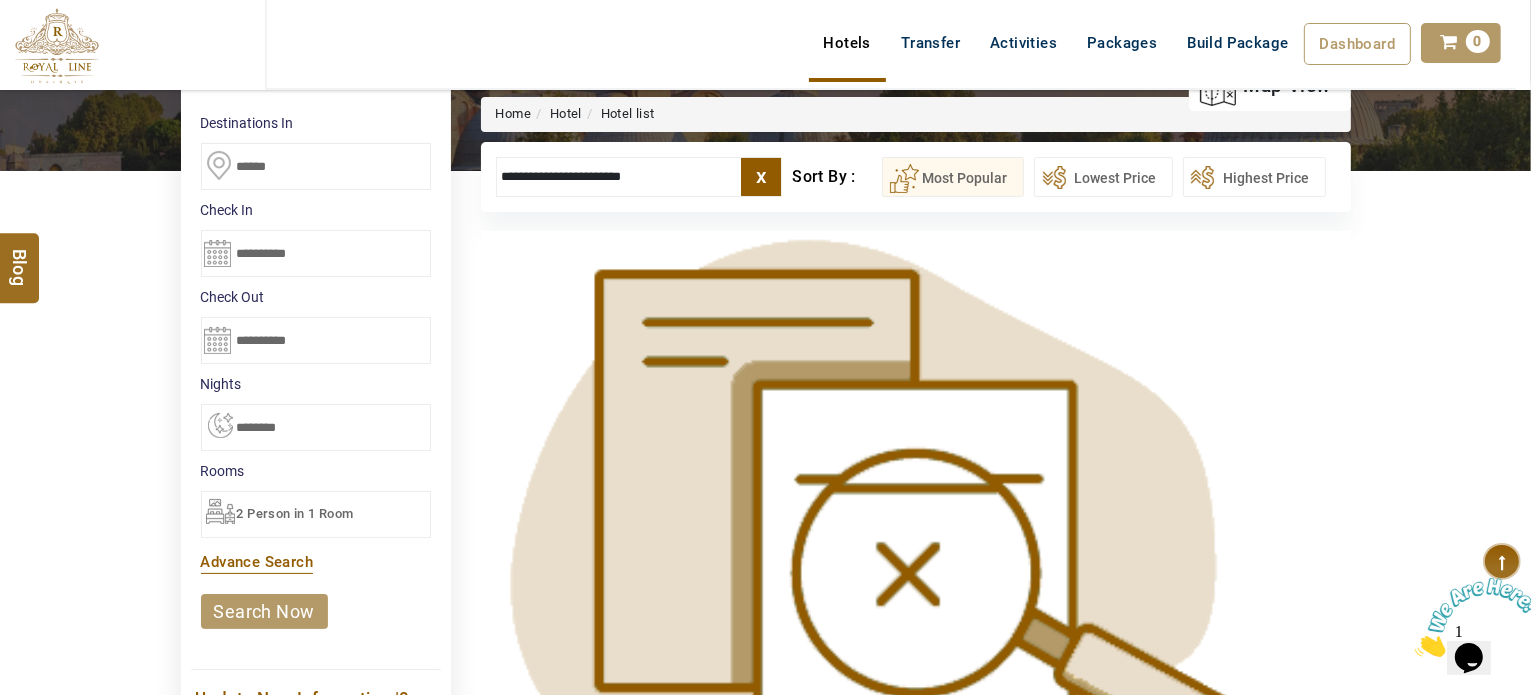 type on "**********" 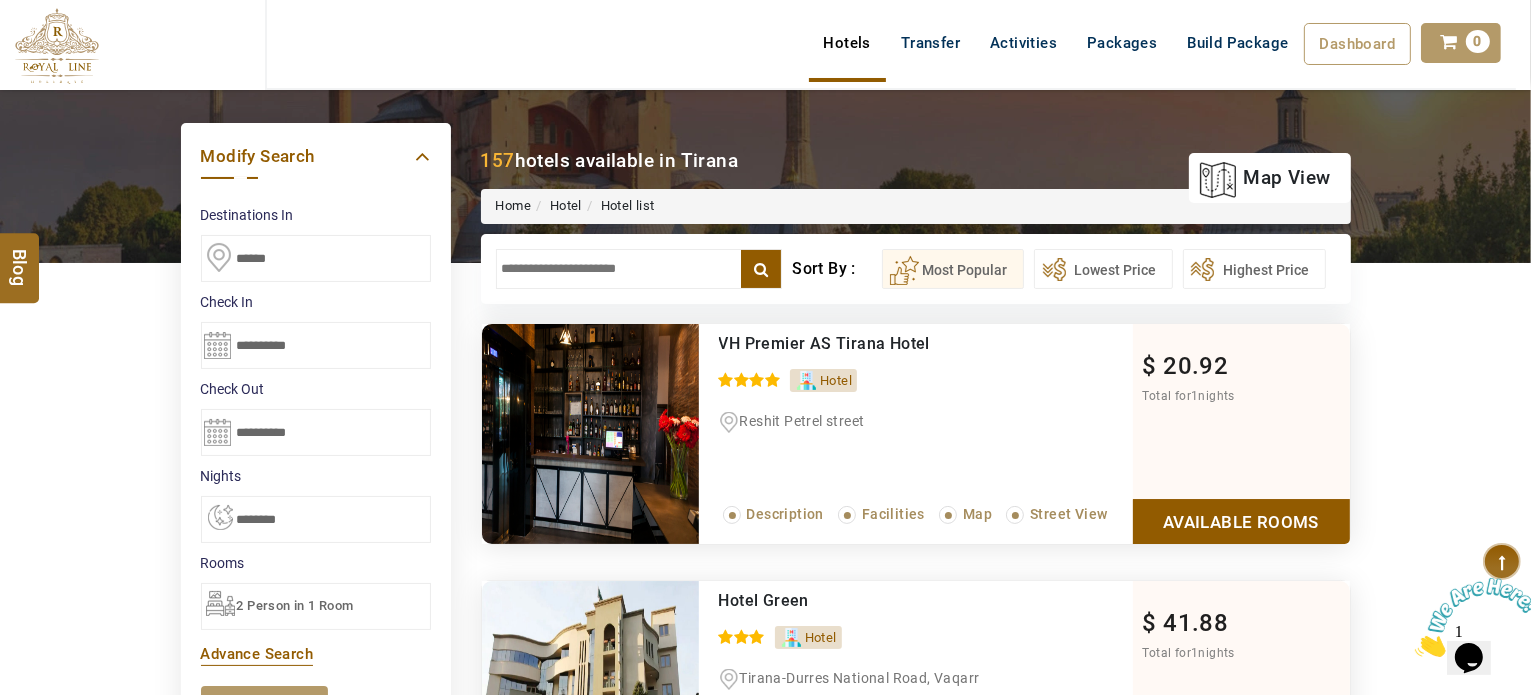 scroll, scrollTop: 0, scrollLeft: 0, axis: both 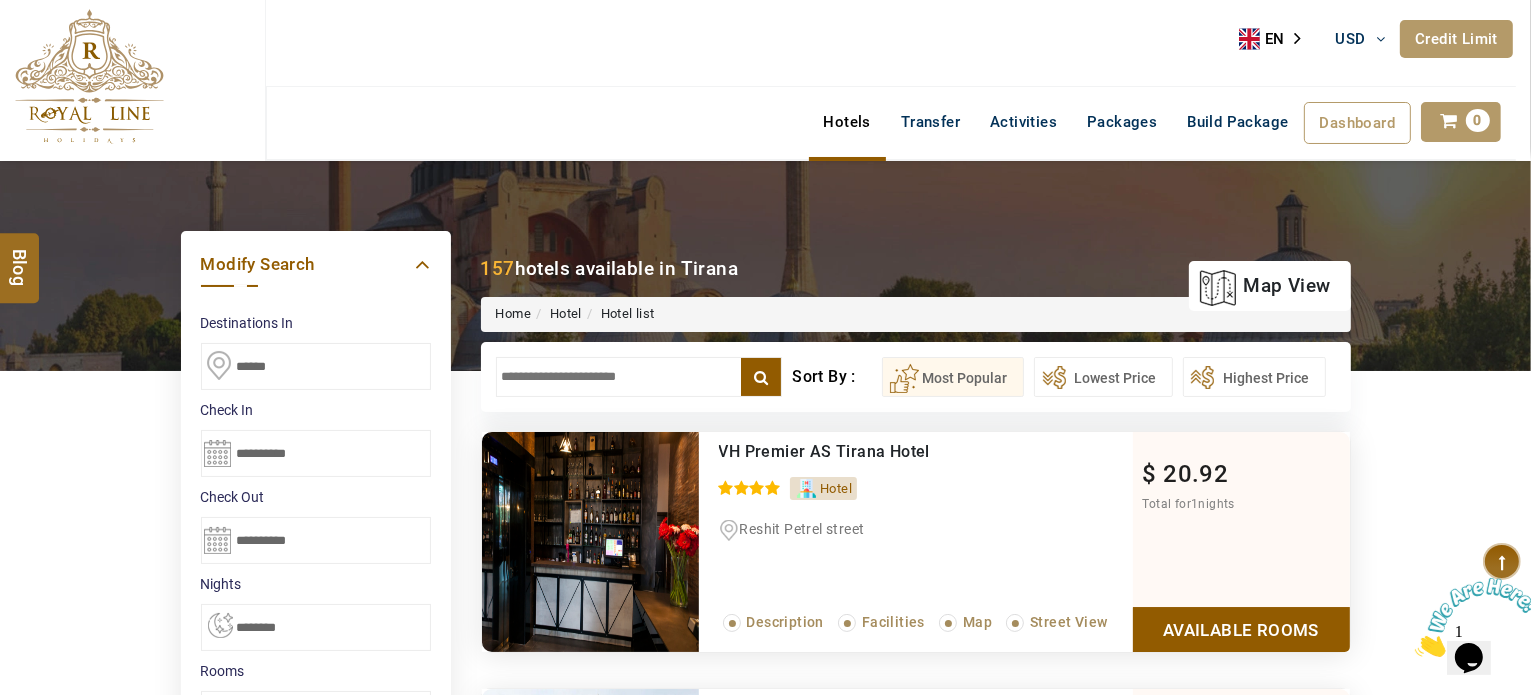 click at bounding box center (639, 377) 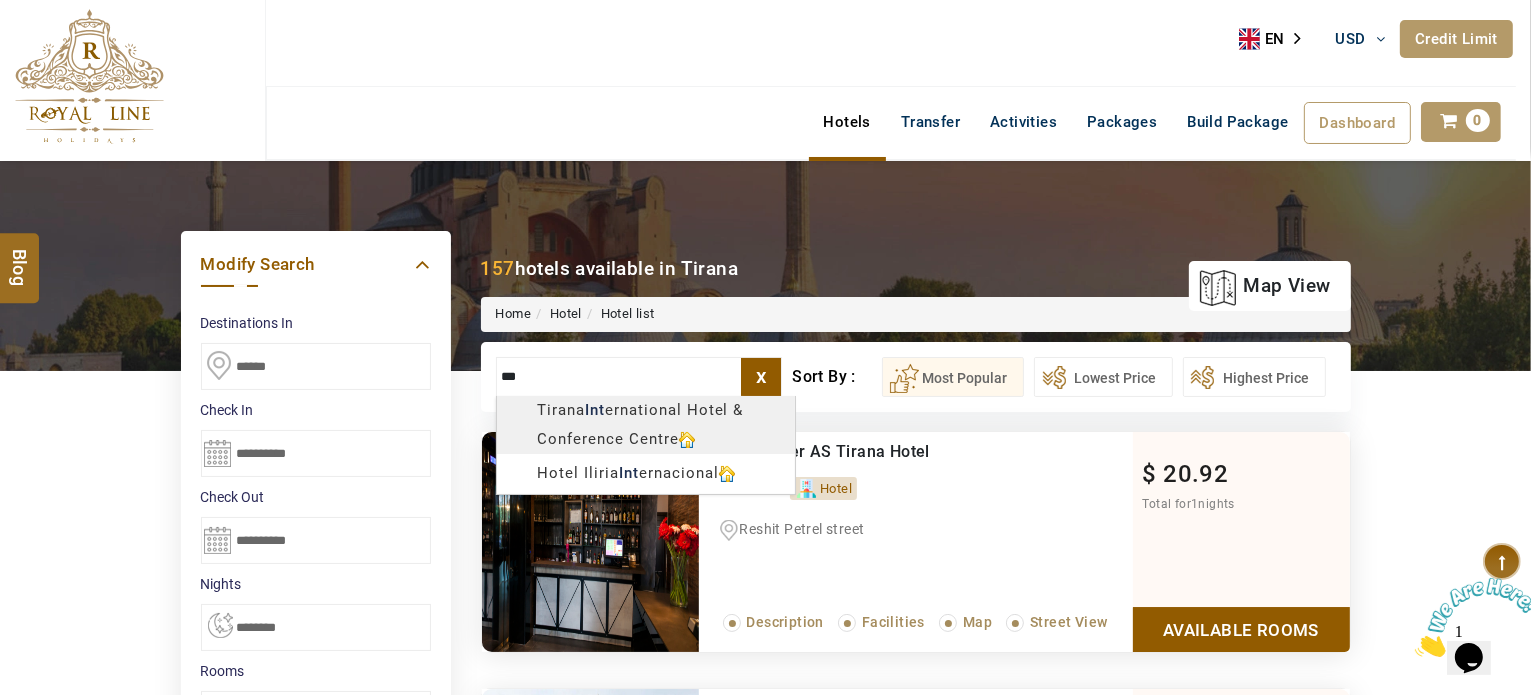 click on "LARISA HAWWARI USD AED  AED EUR  € USD  $ INR  ₹ THB  ฿ IDR  Rp BHD  BHD TRY  ₺ Credit Limit EN HE AR ES PT ZH Helpline
+971 55 344 0168 Register Now +971 55 344 0168 info@royallineholidays.com About Us What we Offer Blog Why Us Contact Hotels  Transfer Activities Packages Build Package Dashboard My Profile My Booking My Reports My Quotation Sign Out 0 Points Redeem Now To Redeem 8664  Points Future Points  4327   Points Credit Limit Credit Limit USD 25000.00 70% Complete Used USD 17410.22 Available USD 7589.78 Setting  Looks like you haven't added anything to your cart yet Countinue Shopping ****** ****** Please Wait.. Blog demo
Remember me Forgot
password? LOG IN Don't have an account?   Register Now My Booking View/ Print/Cancel Your Booking without Signing in Submit Applying Filters...... Hotels For You Will Be Loading Soon demo
In A Few Moment, You Will Be Celebrating Best Hotel options galore ! Check In   CheckOut Rooms Rooms Please Wait Please Wait ... X" at bounding box center (765, 6277) 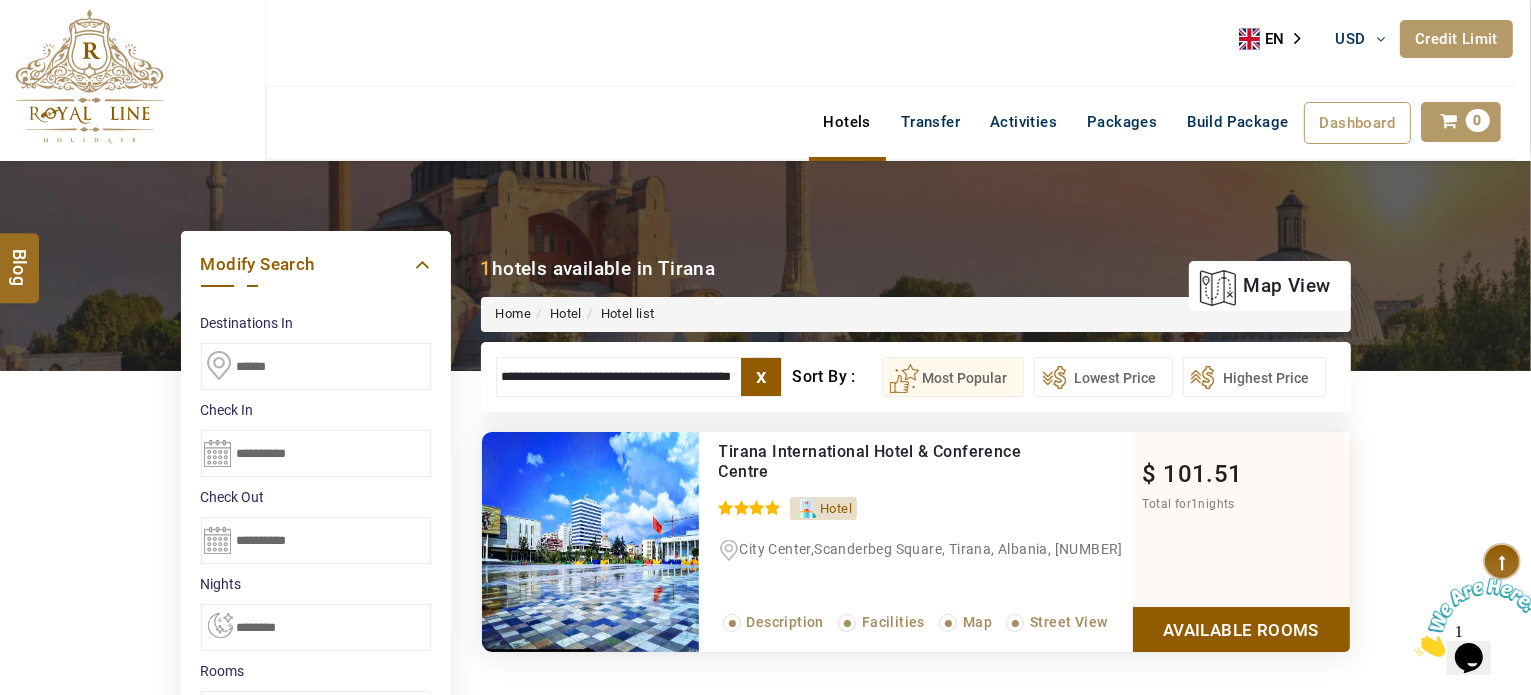 type on "**********" 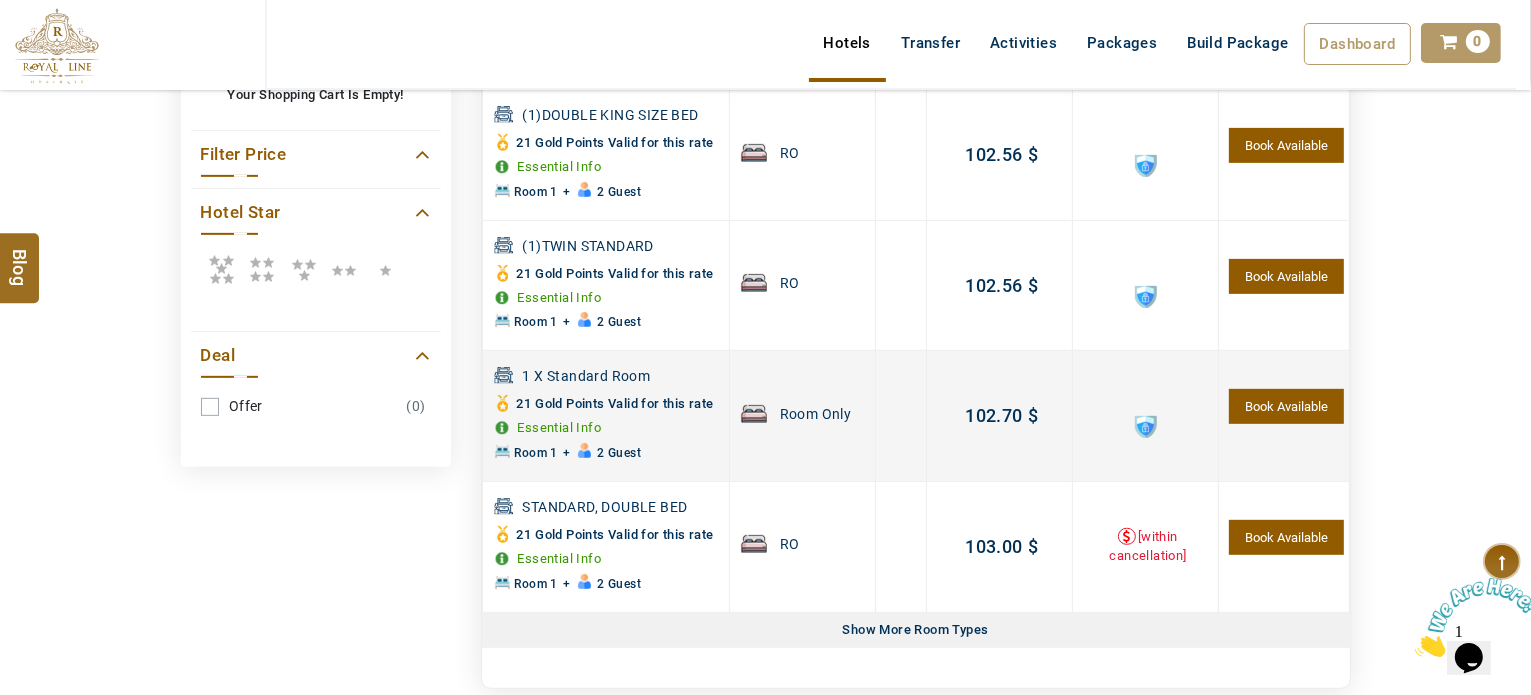 scroll, scrollTop: 880, scrollLeft: 0, axis: vertical 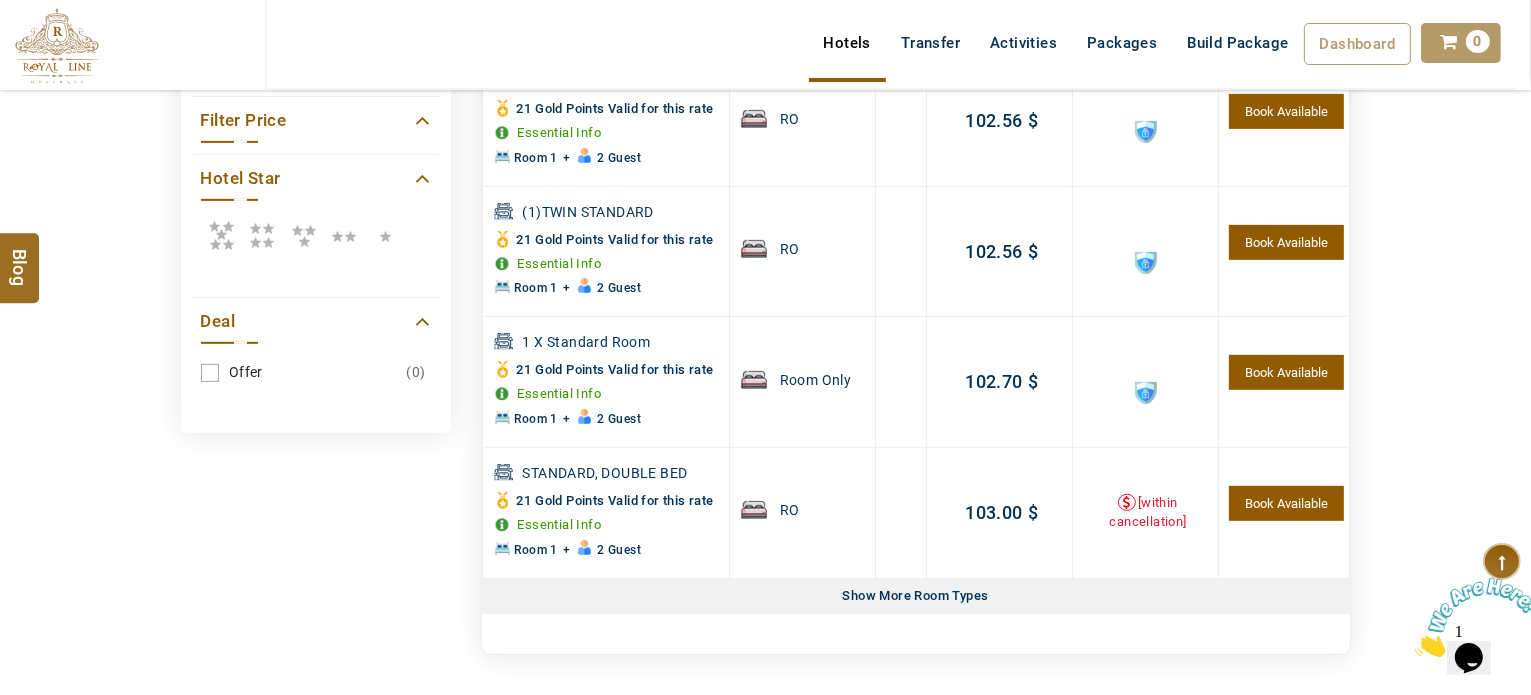 click on "Show More Room Types Show Less Rooms" at bounding box center [916, 596] 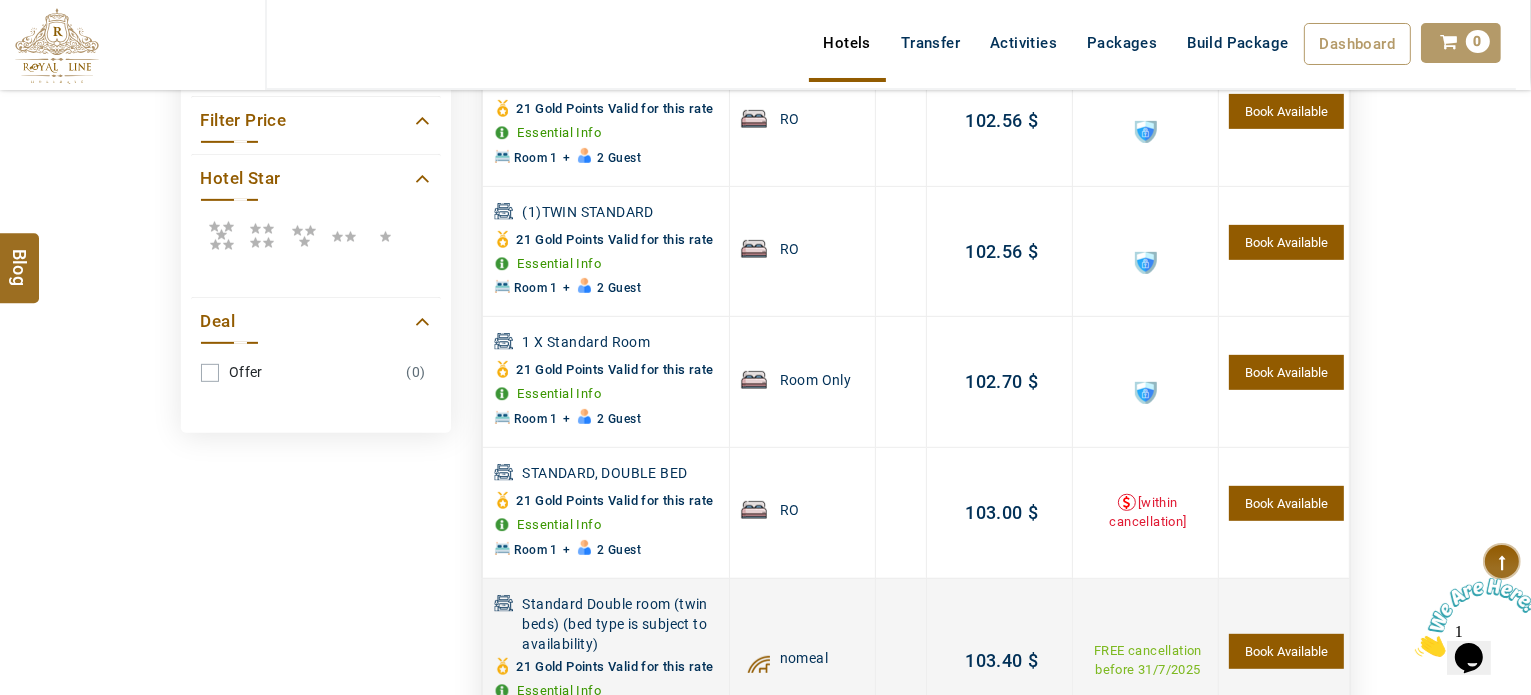 click on "0.00 $ 103.40 $ 103.40 $" at bounding box center [999, 661] 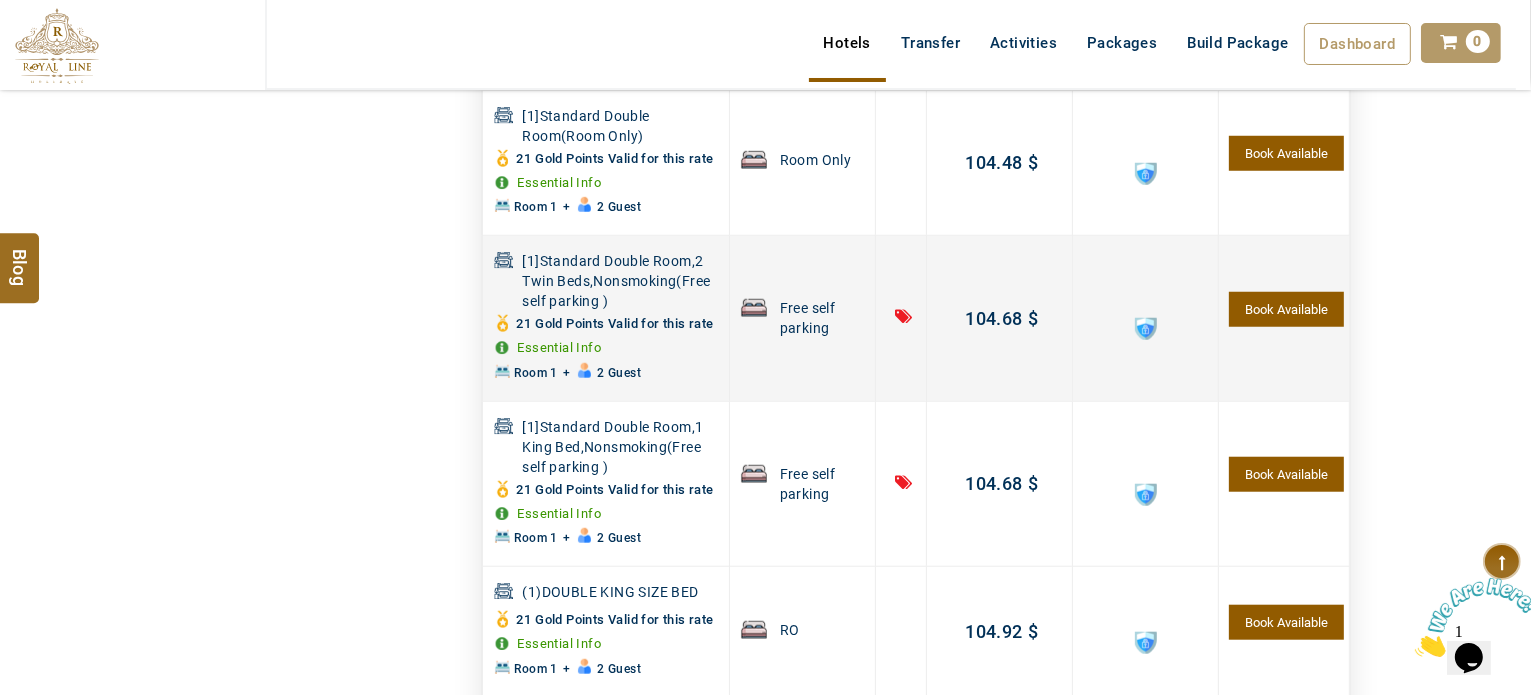 scroll, scrollTop: 1580, scrollLeft: 0, axis: vertical 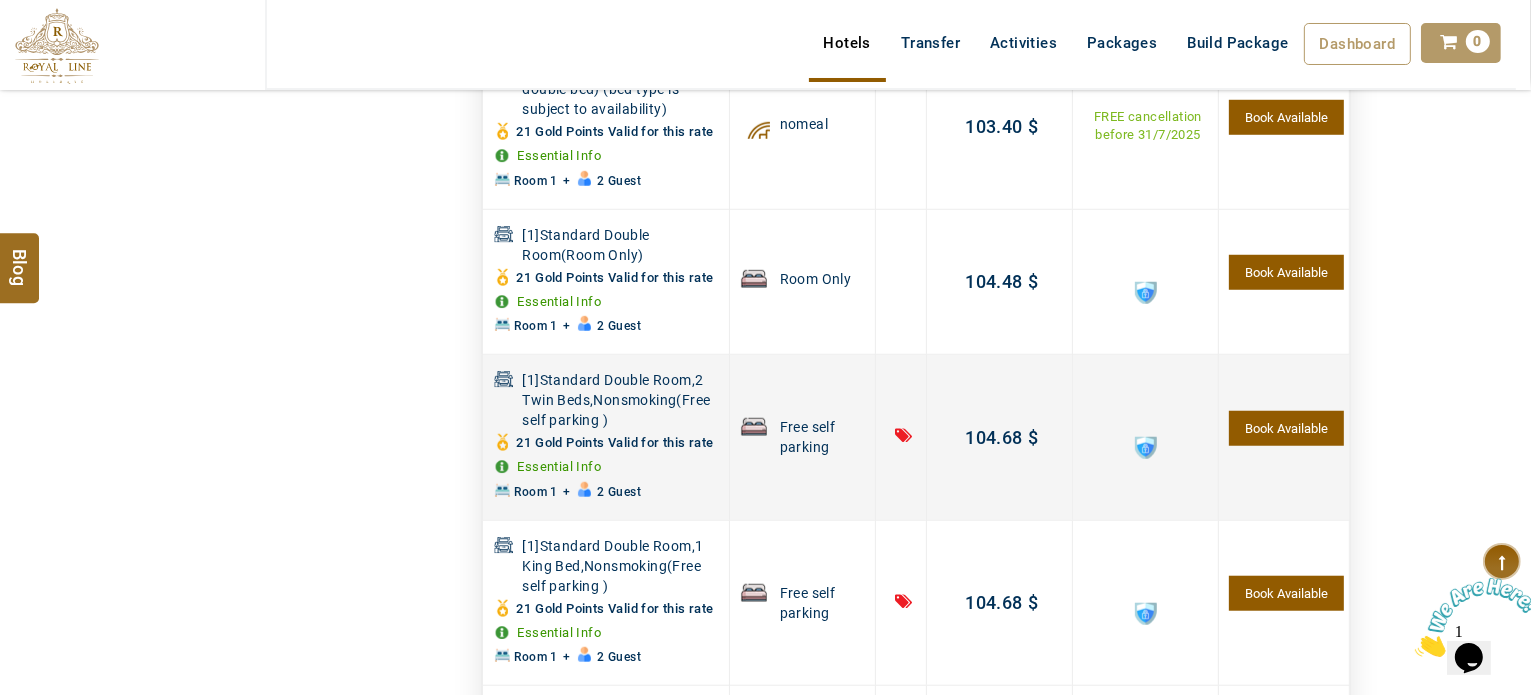 click on "Book Available" at bounding box center (1286, 428) 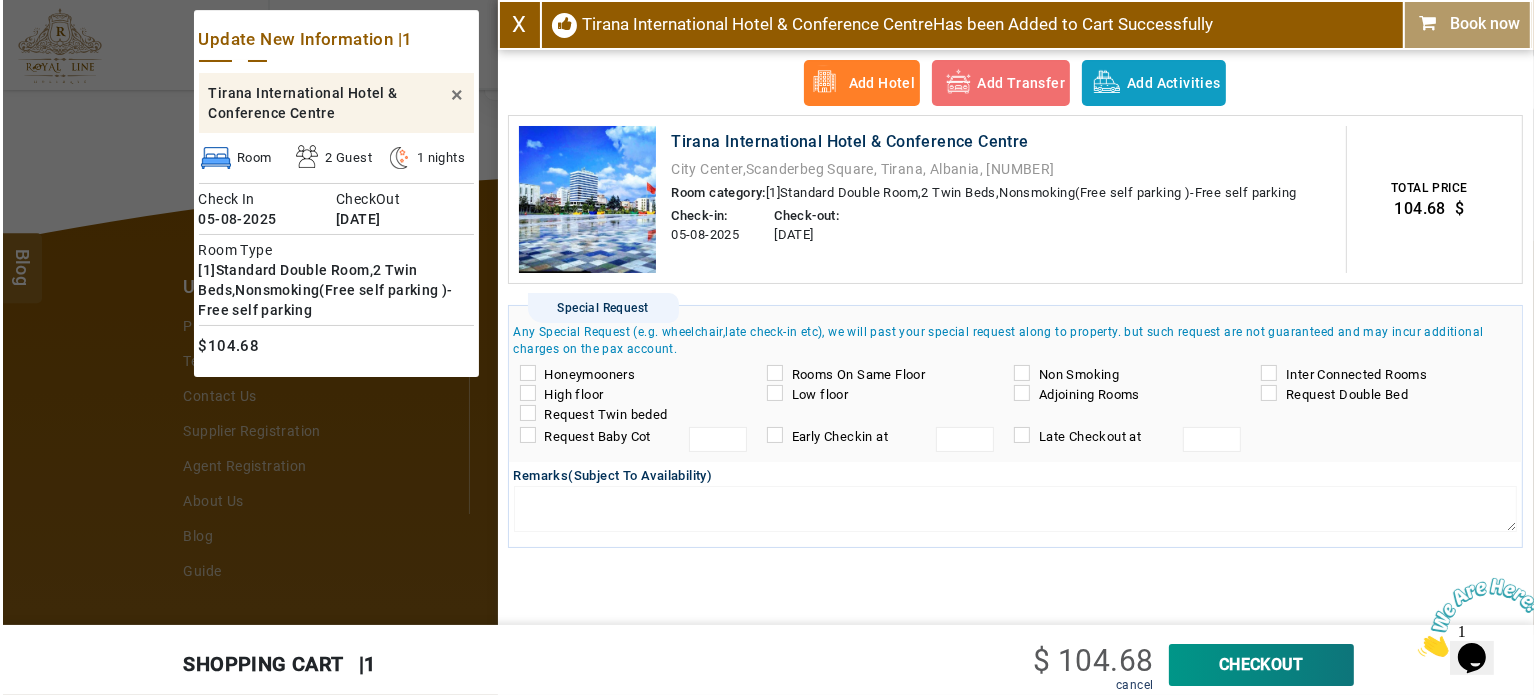 scroll, scrollTop: 1429, scrollLeft: 0, axis: vertical 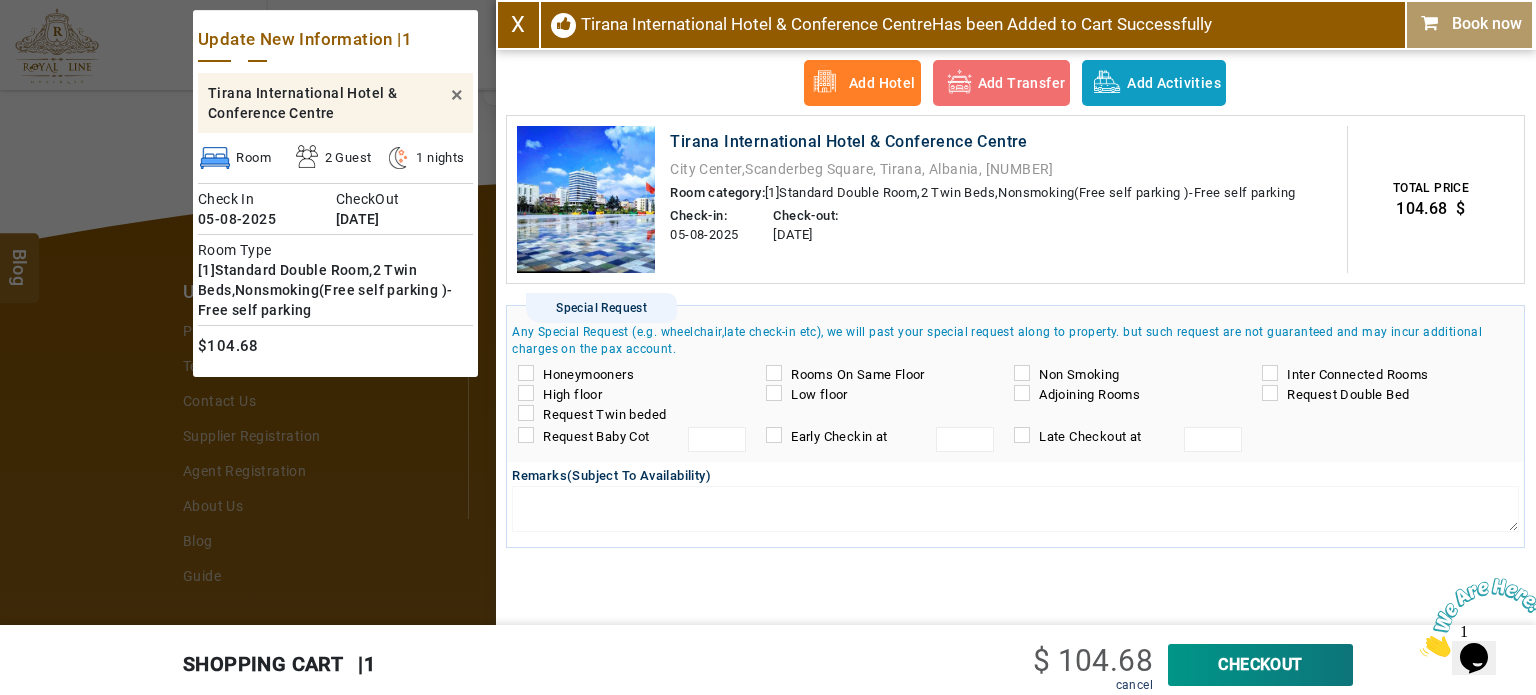 click at bounding box center (1015, 509) 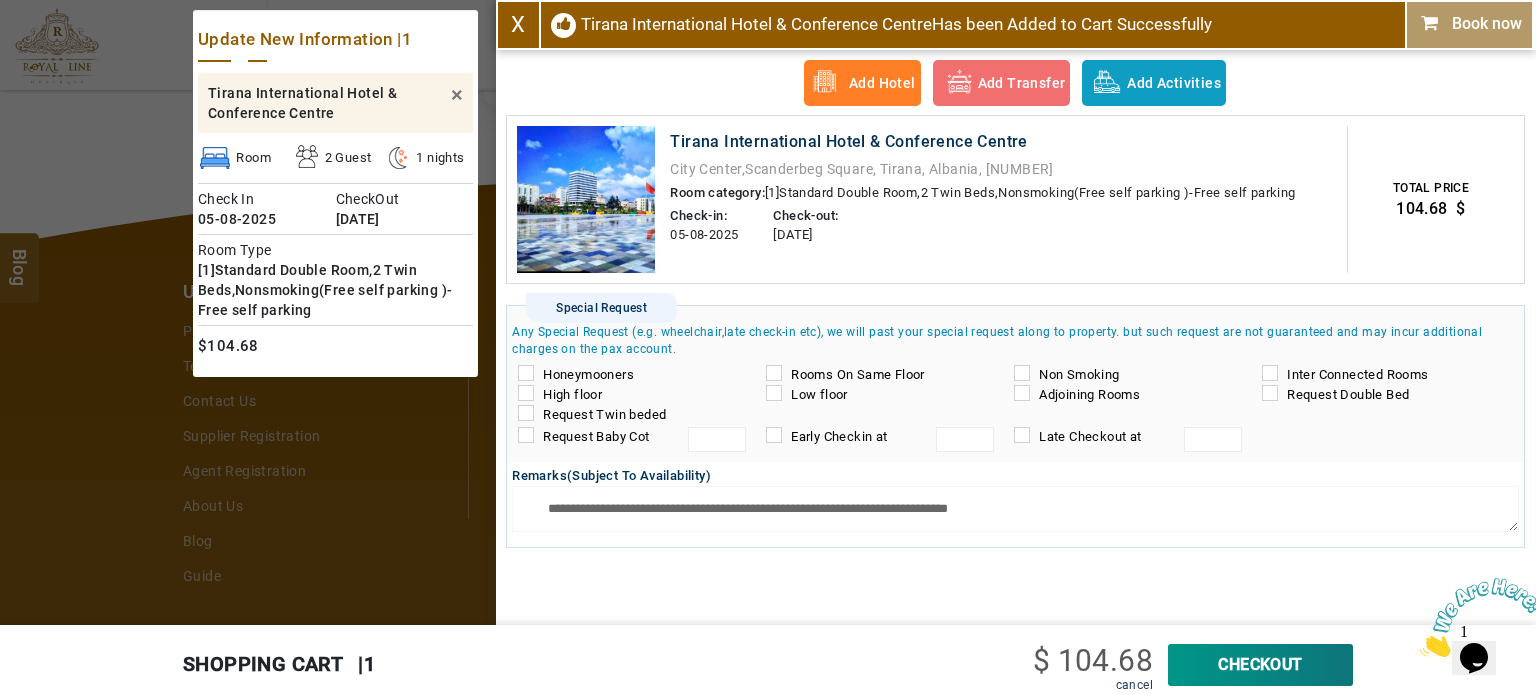 type on "**********" 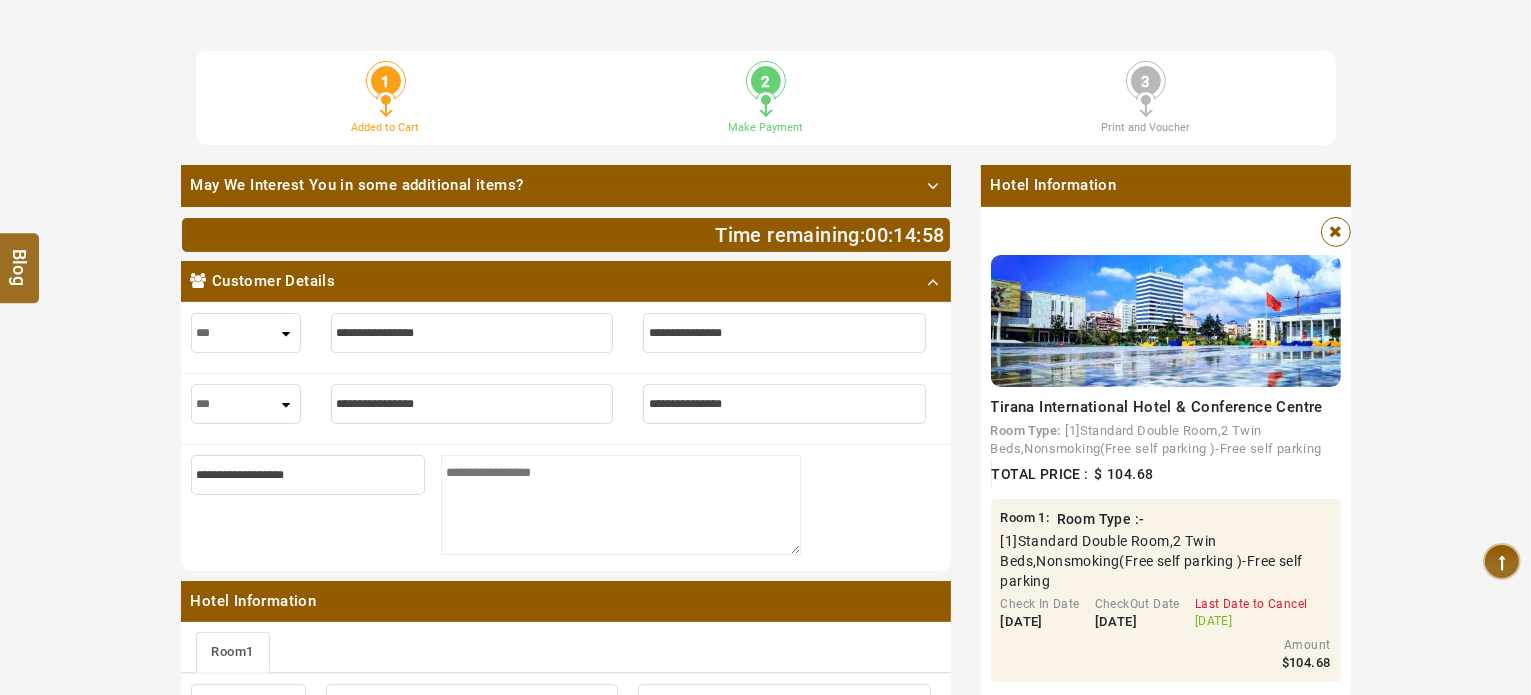 scroll, scrollTop: 420, scrollLeft: 0, axis: vertical 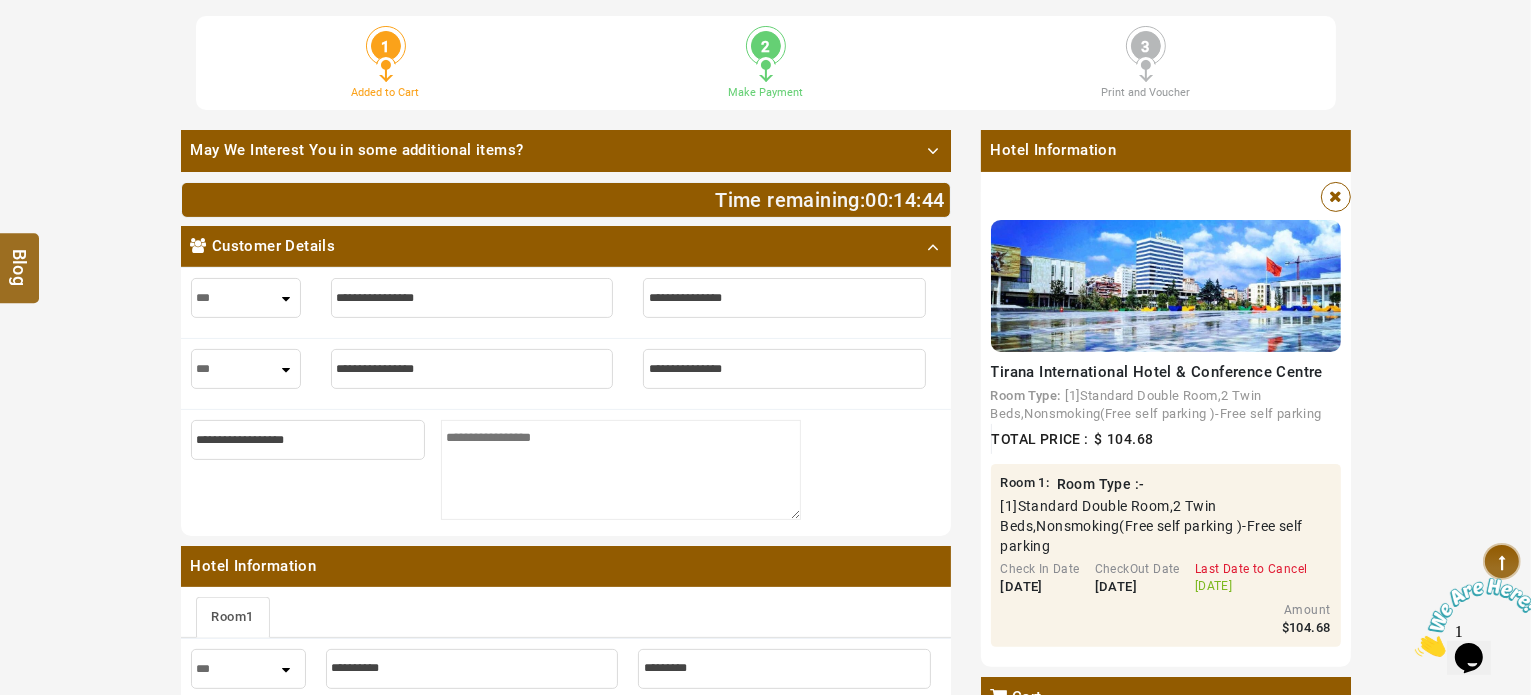 click at bounding box center (472, 298) 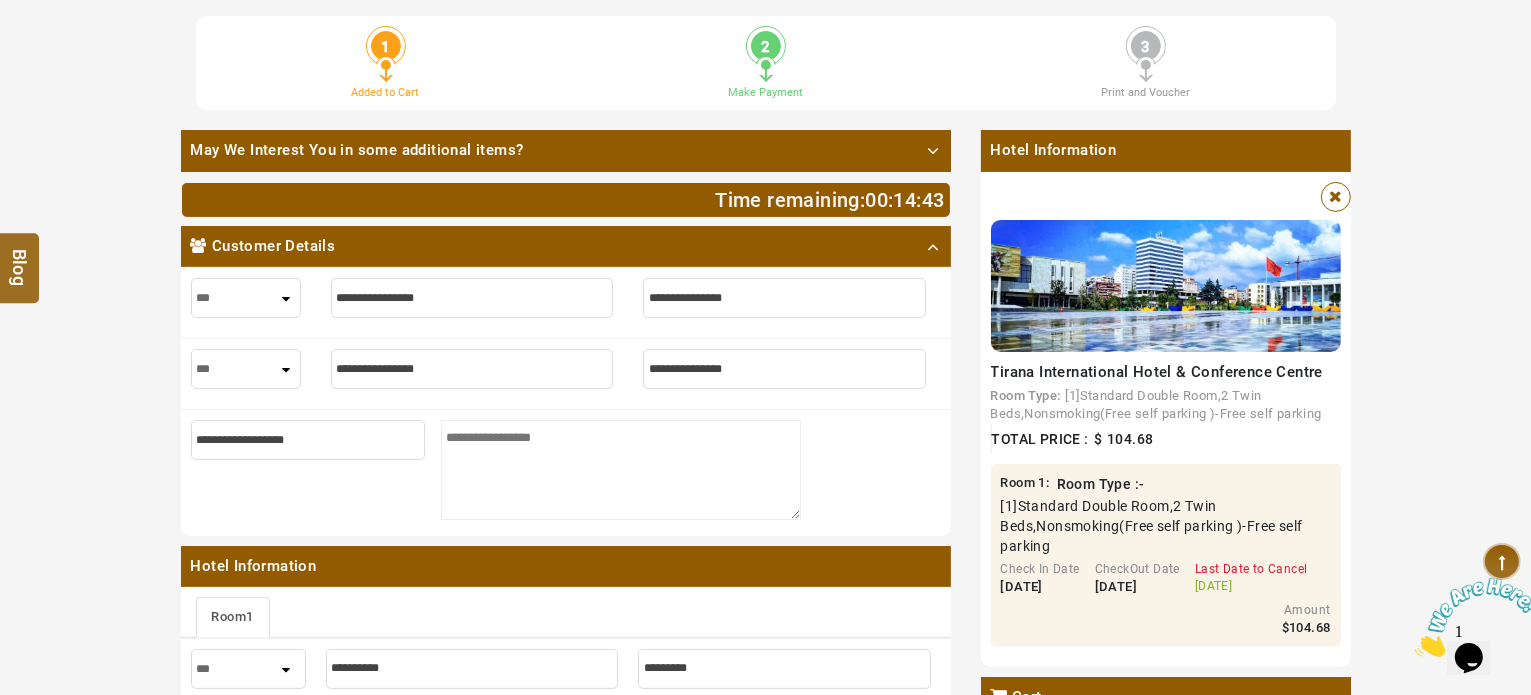 type on "*" 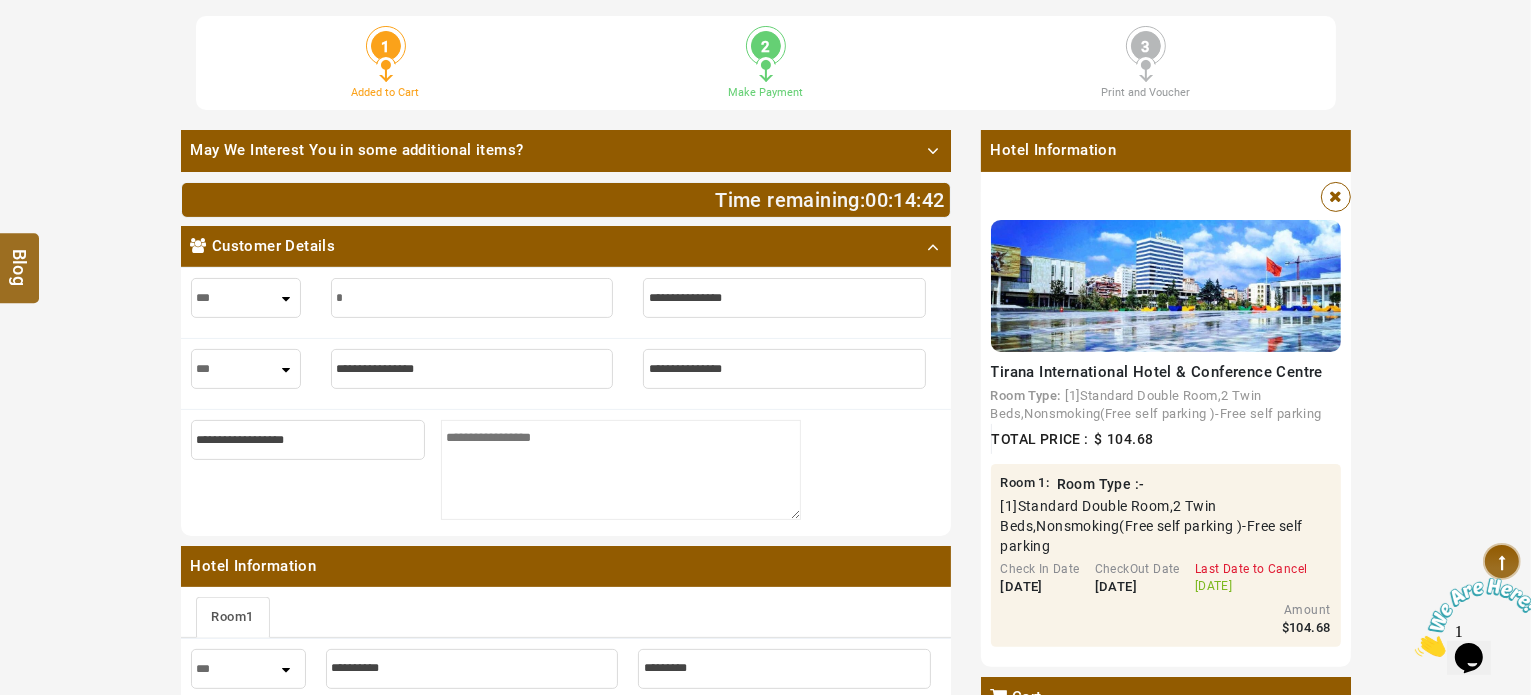 type on "*" 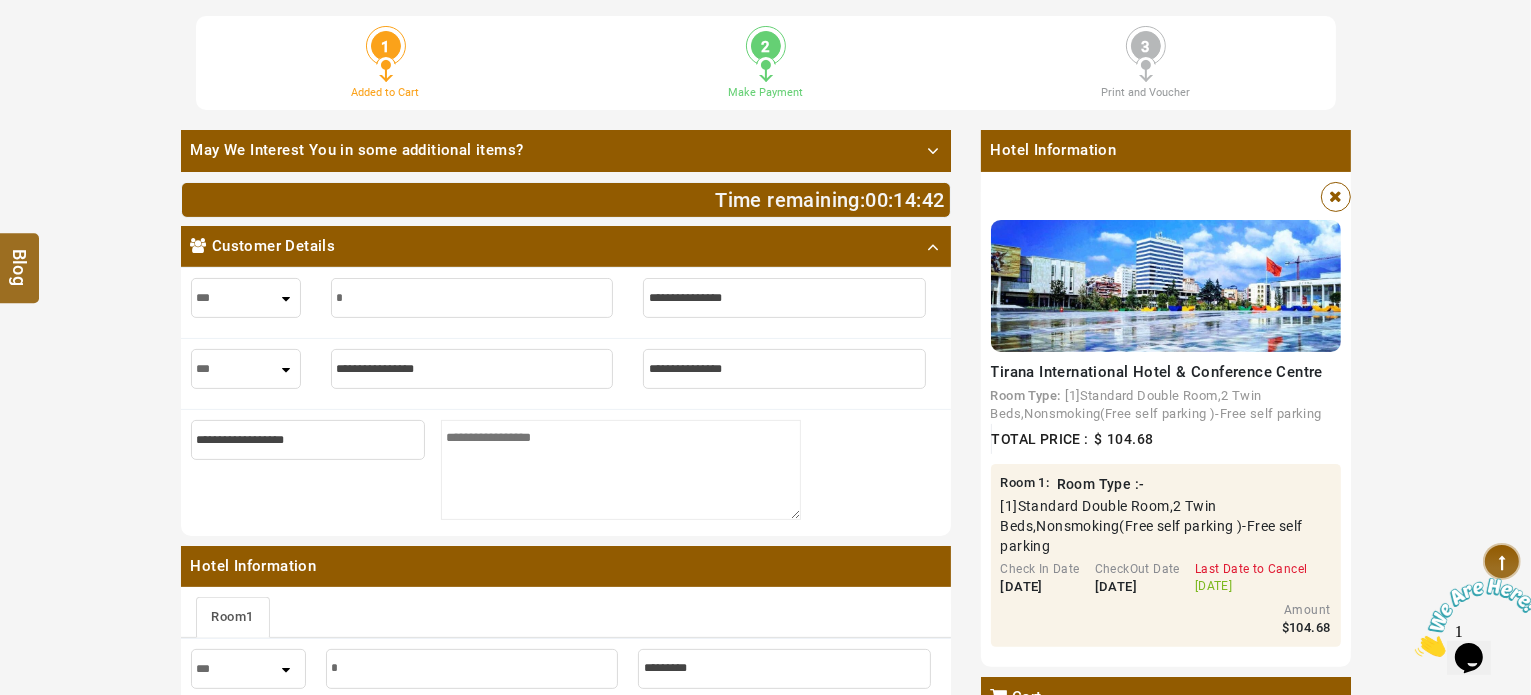 type on "**" 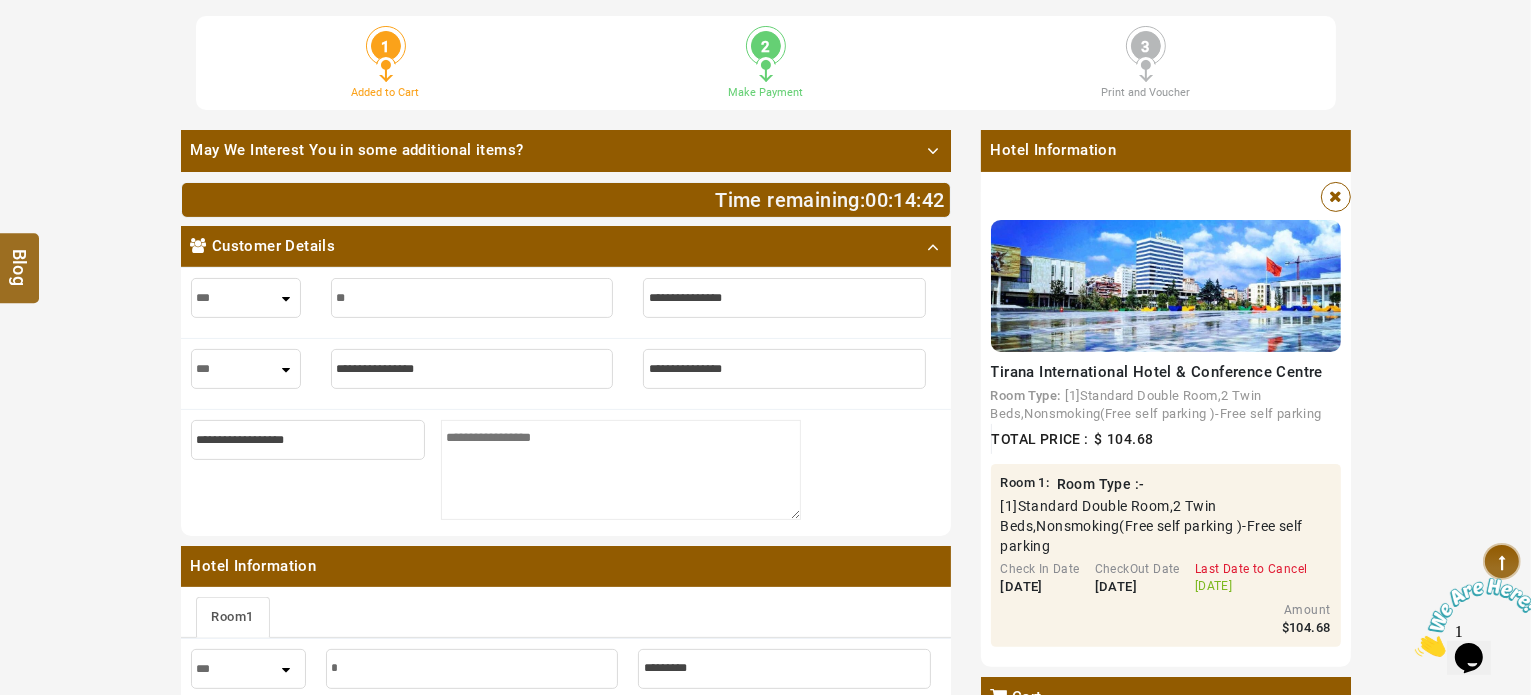 type on "**" 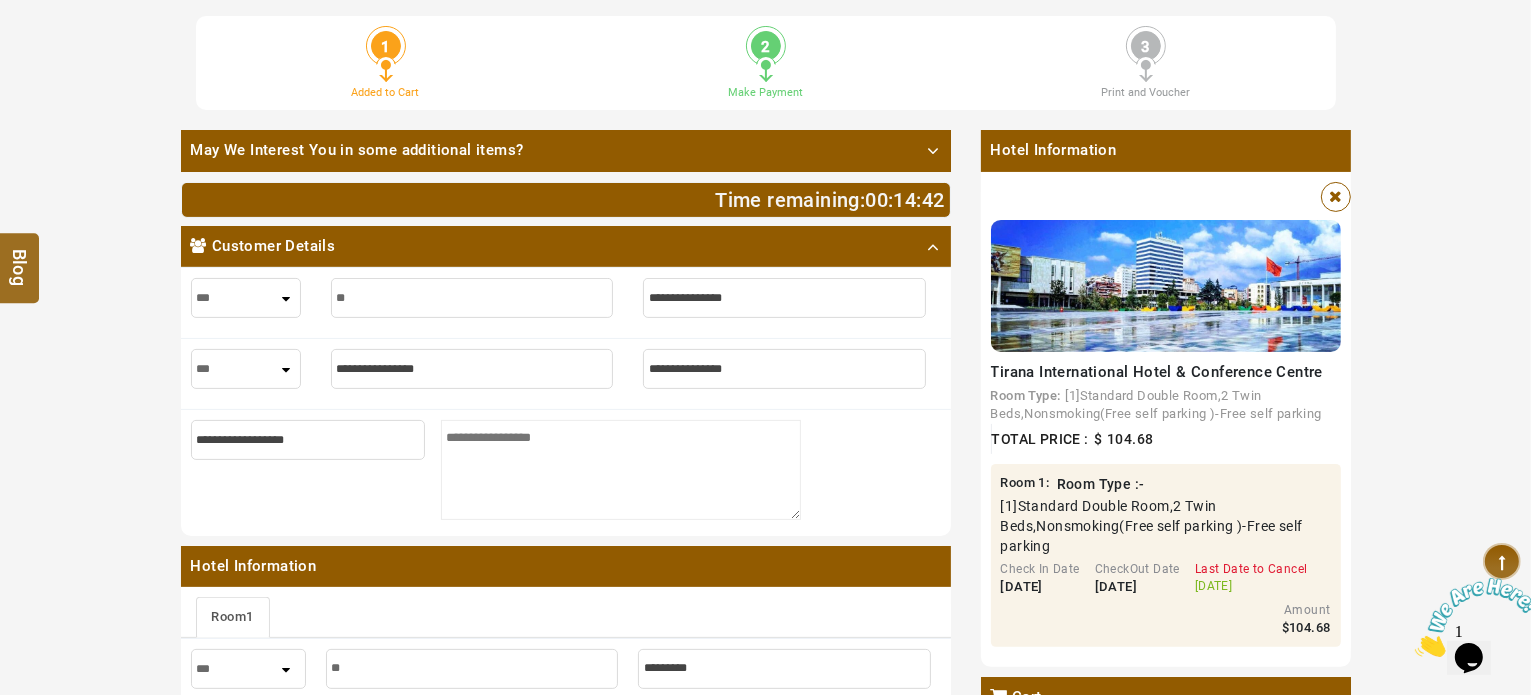 type on "***" 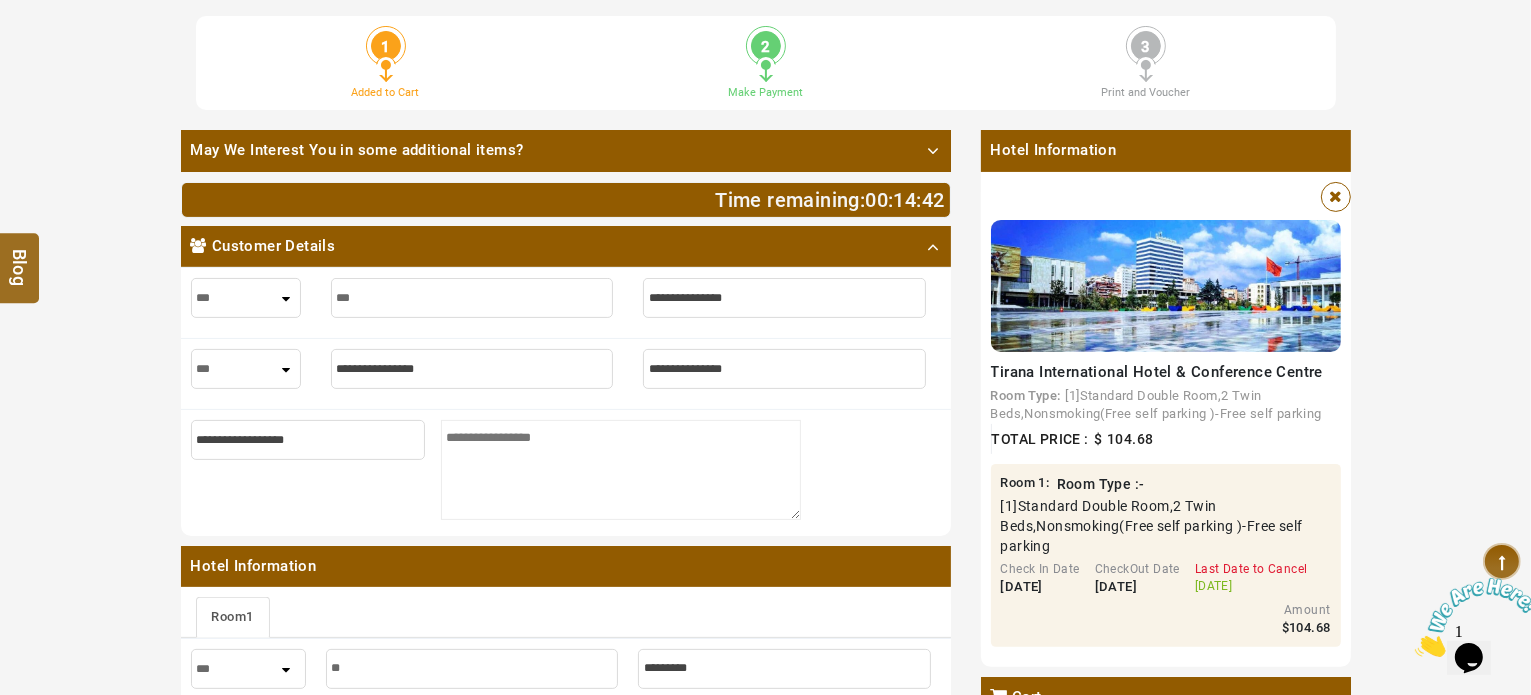type on "***" 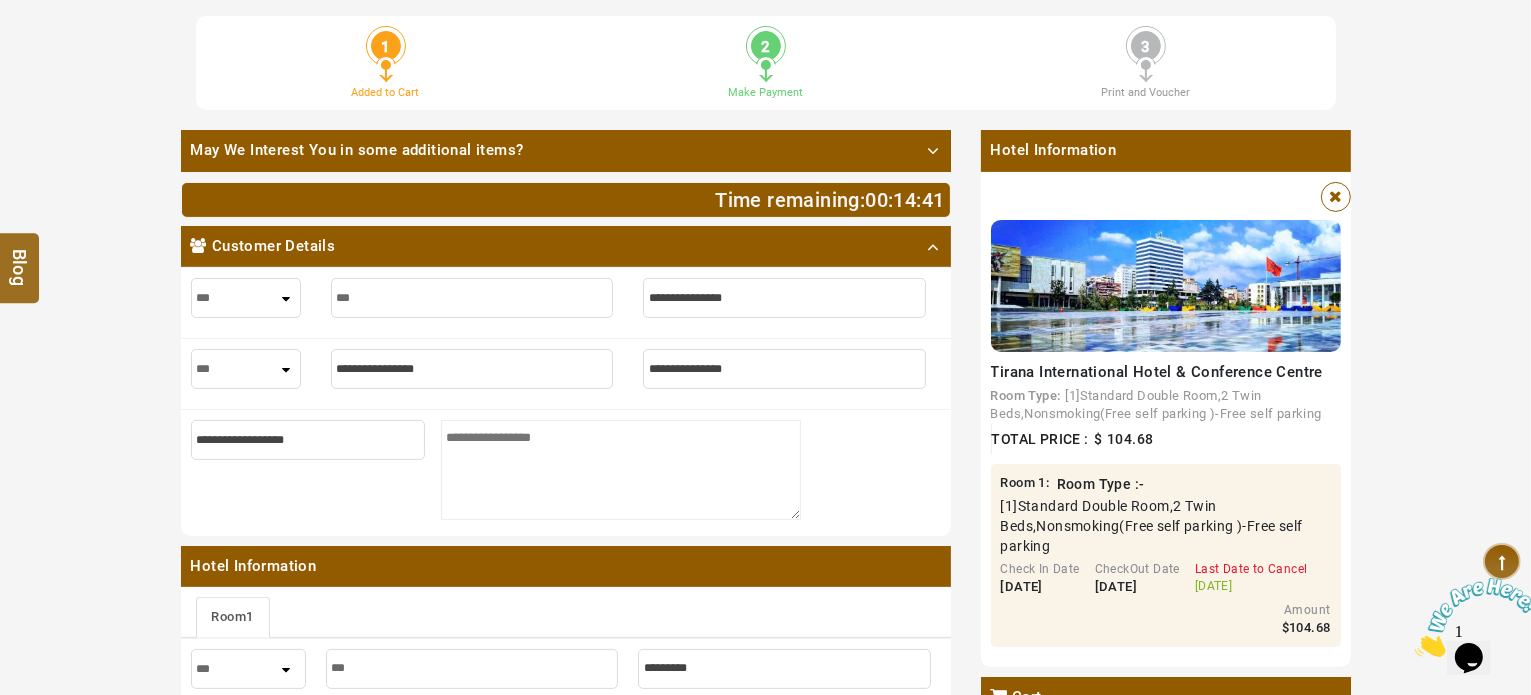 type on "****" 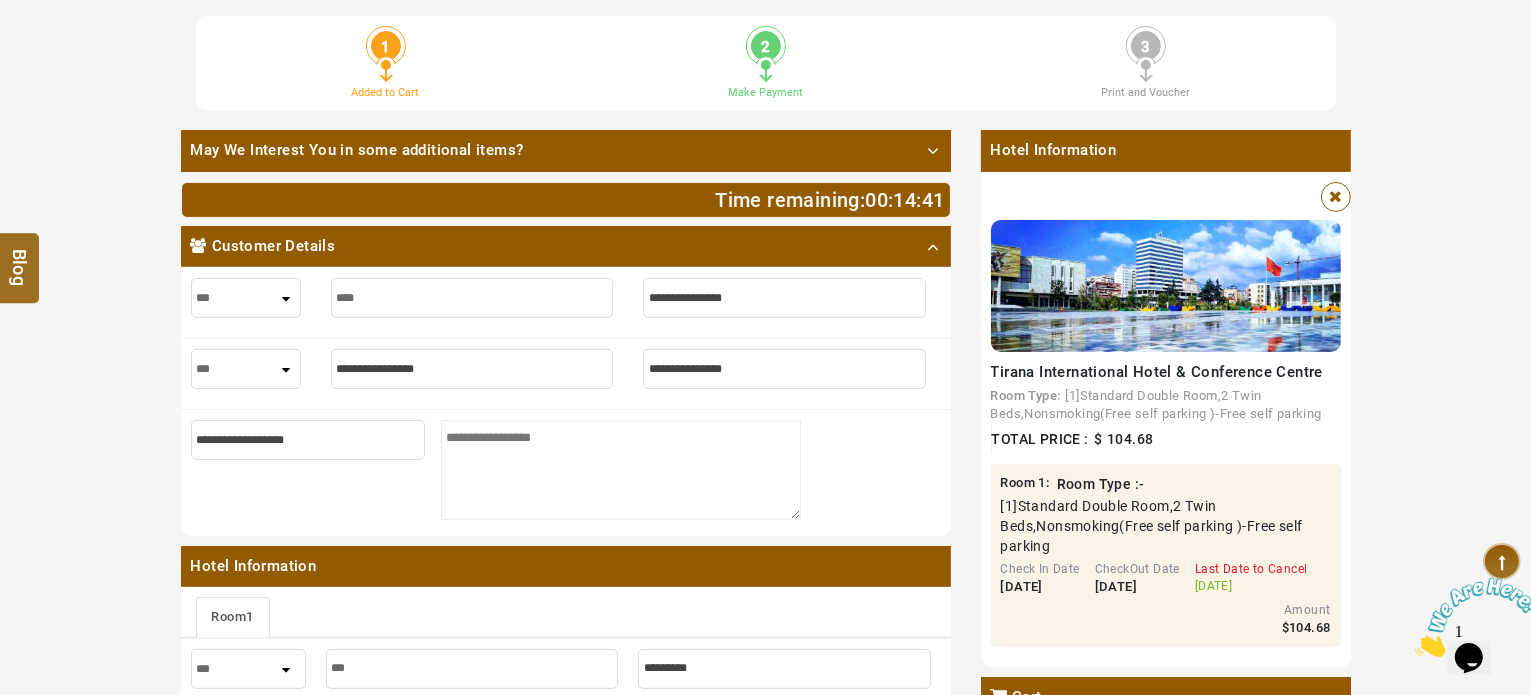 type on "****" 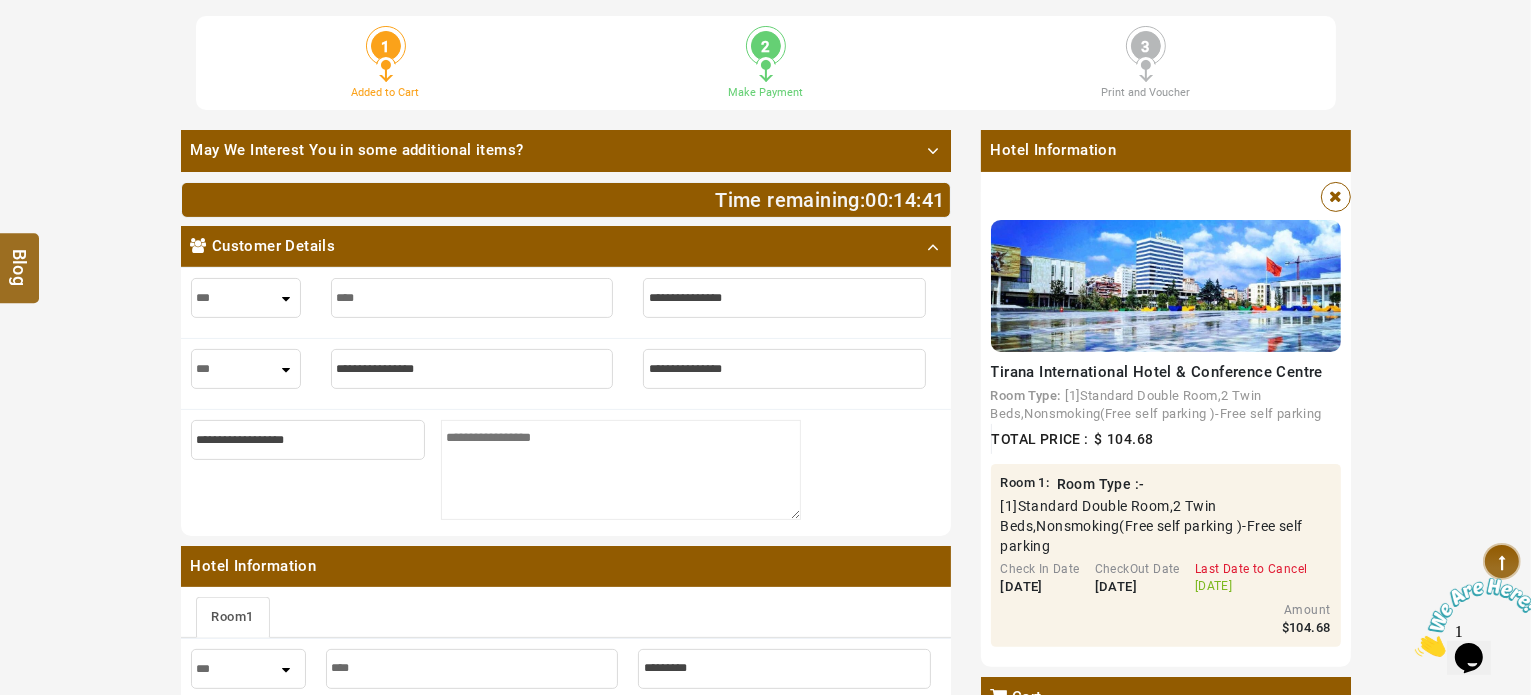 type on "*****" 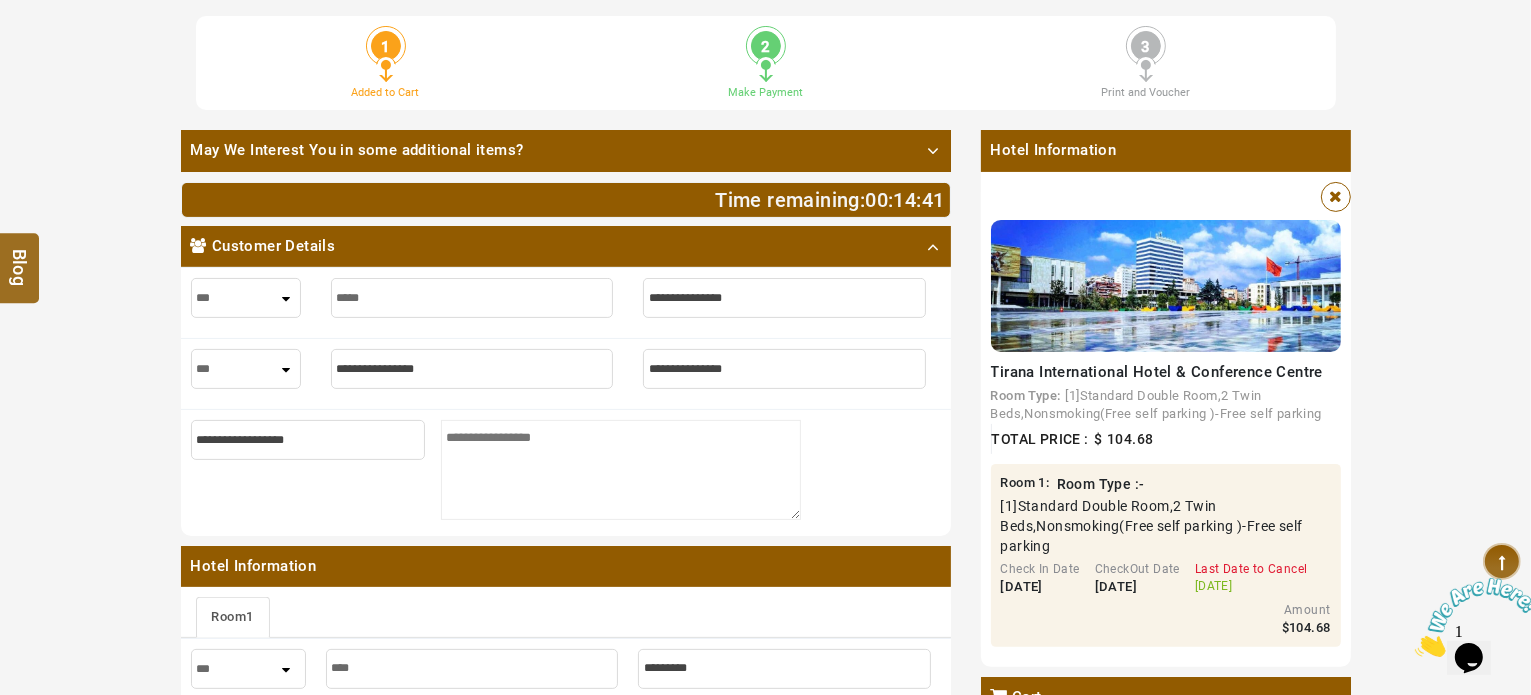 type on "*****" 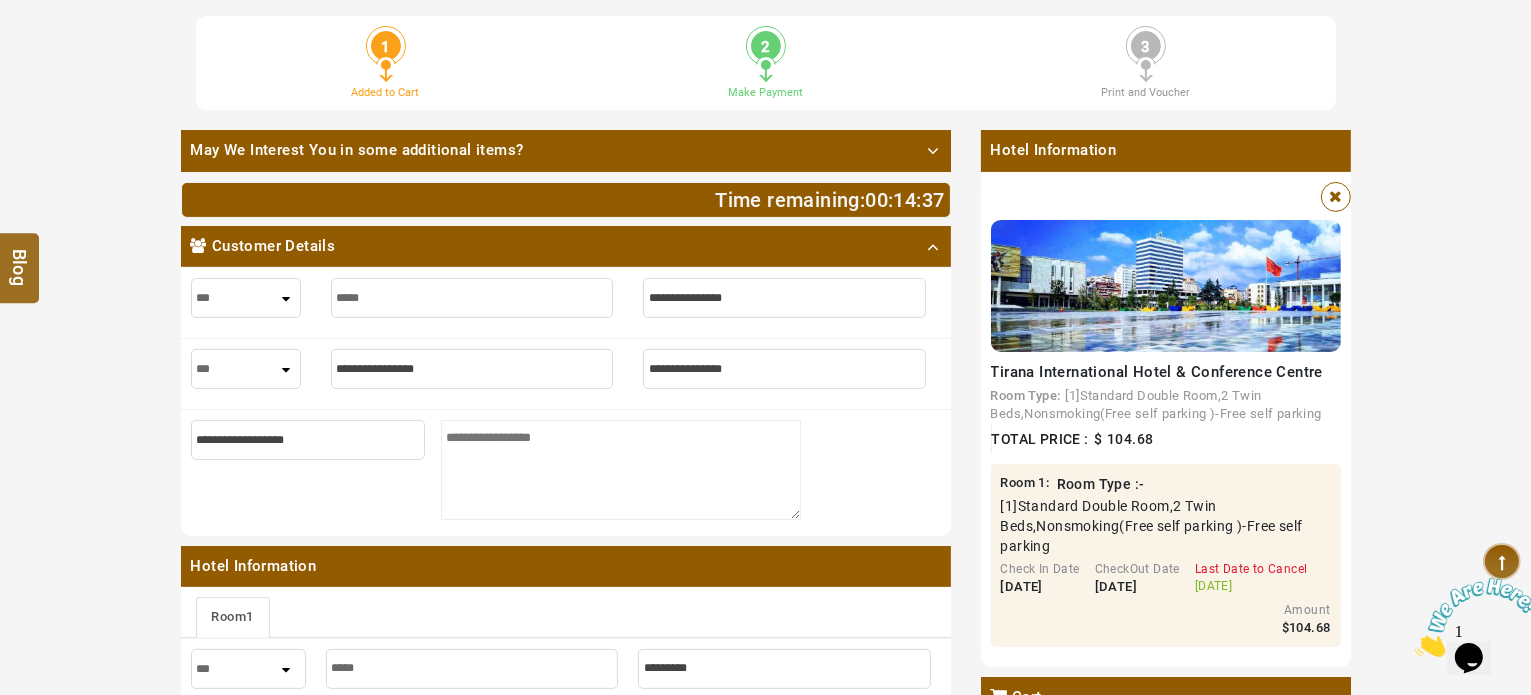 type on "*****" 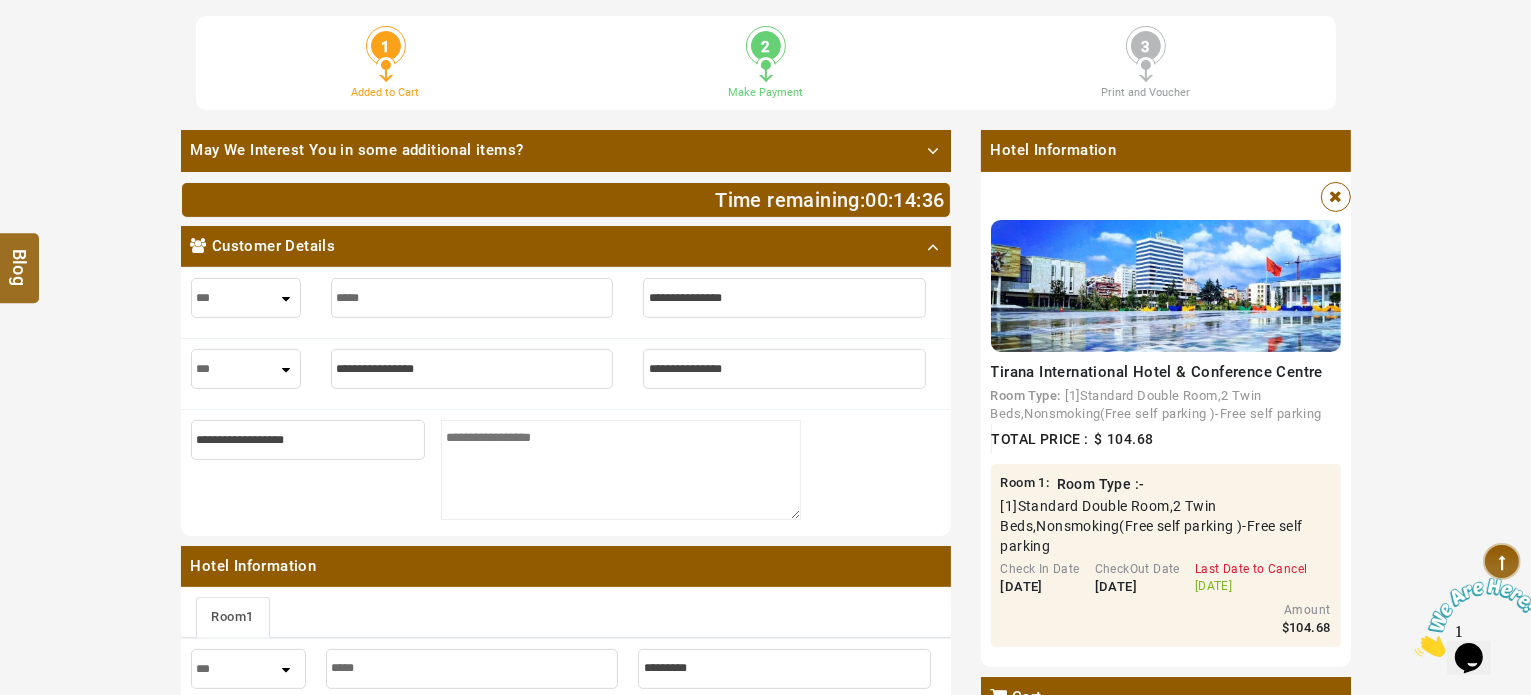 click at bounding box center [784, 298] 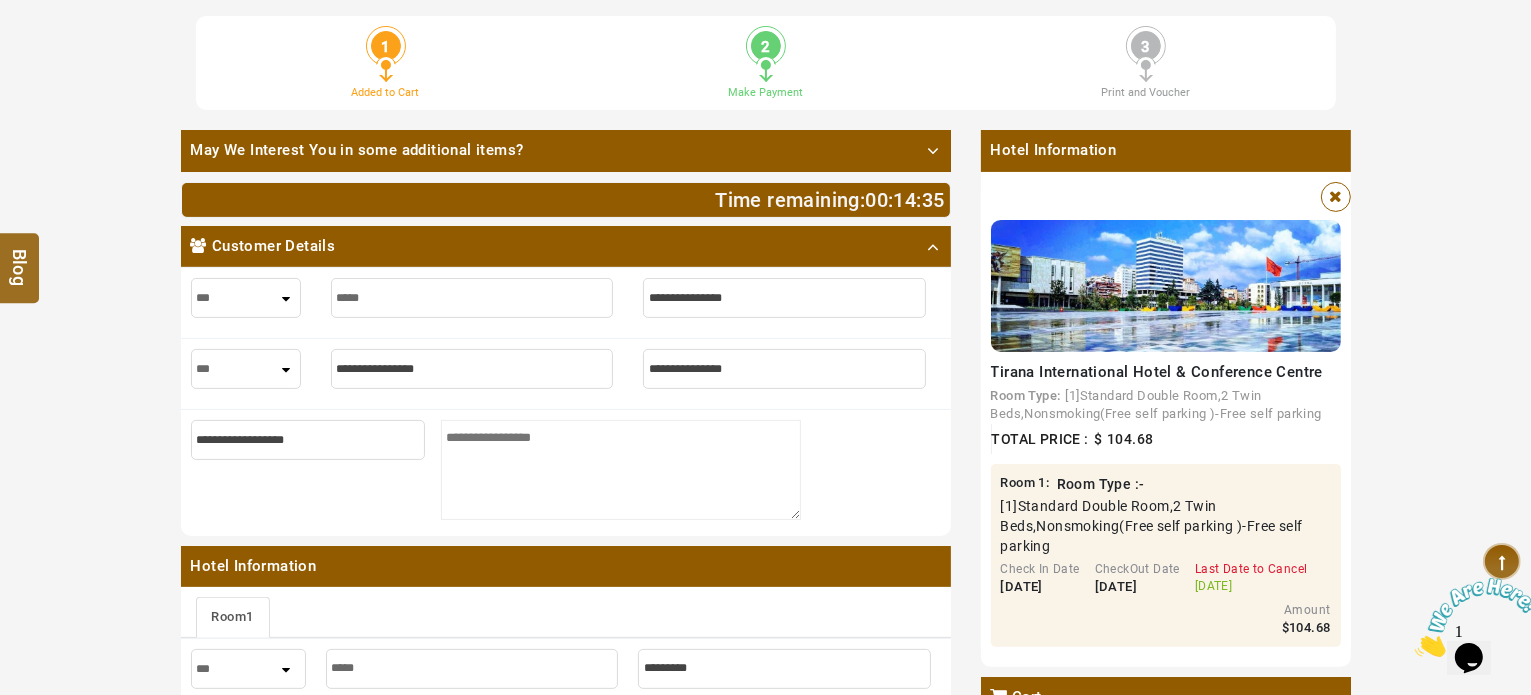 type on "*" 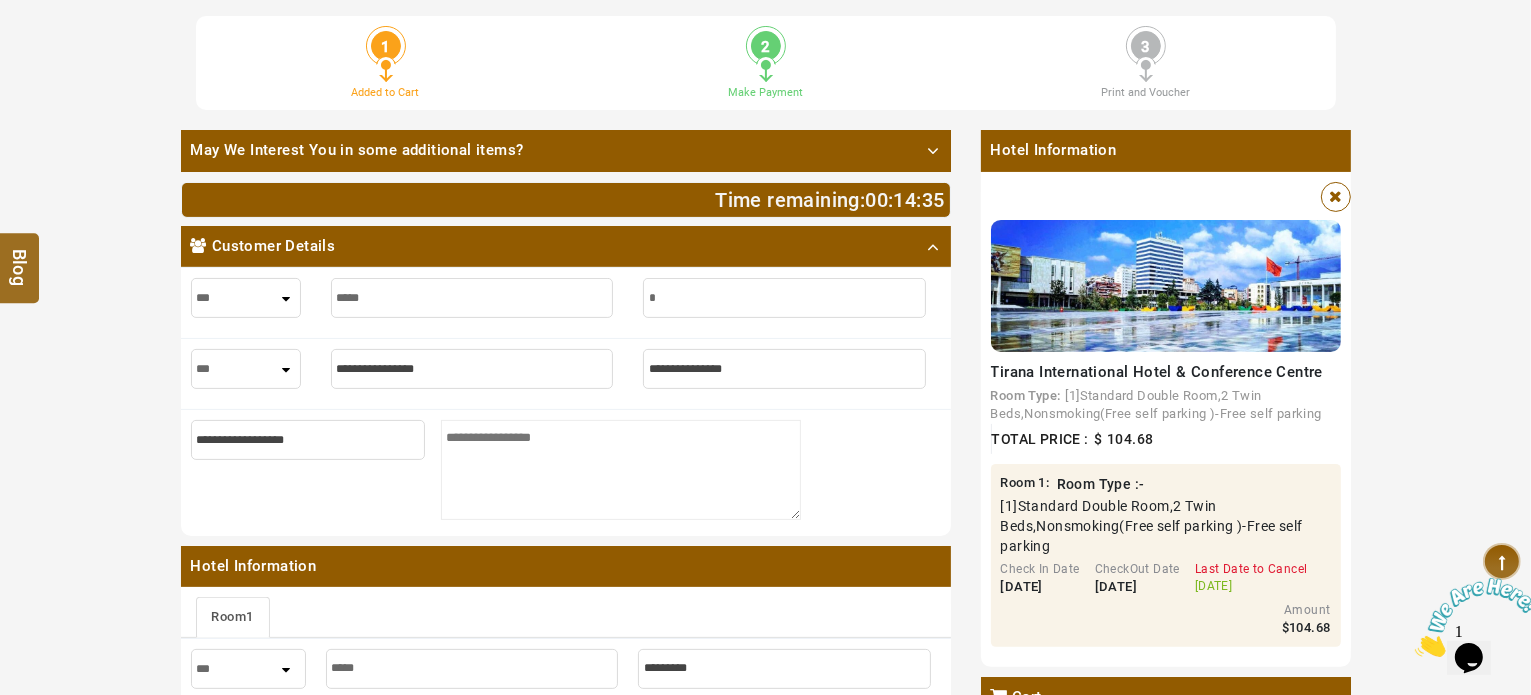 type on "*" 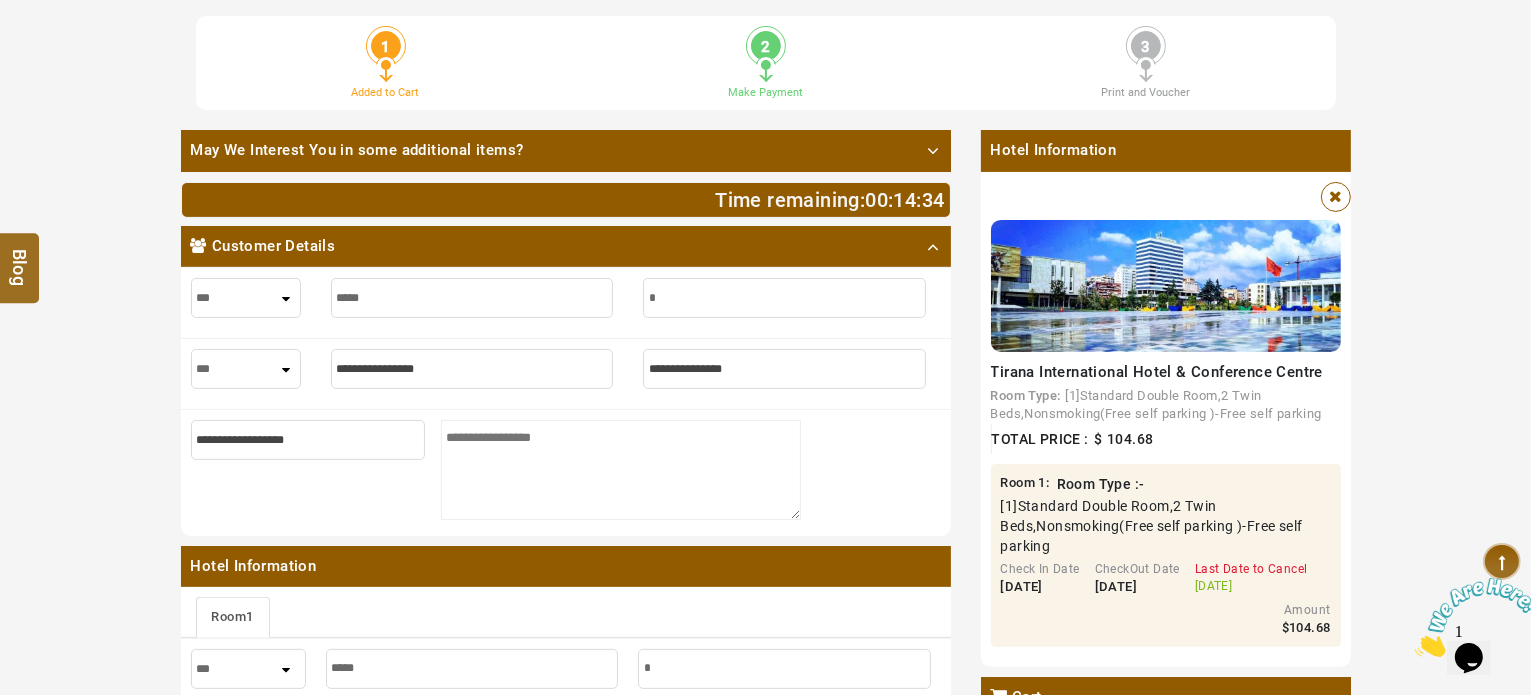 type on "**" 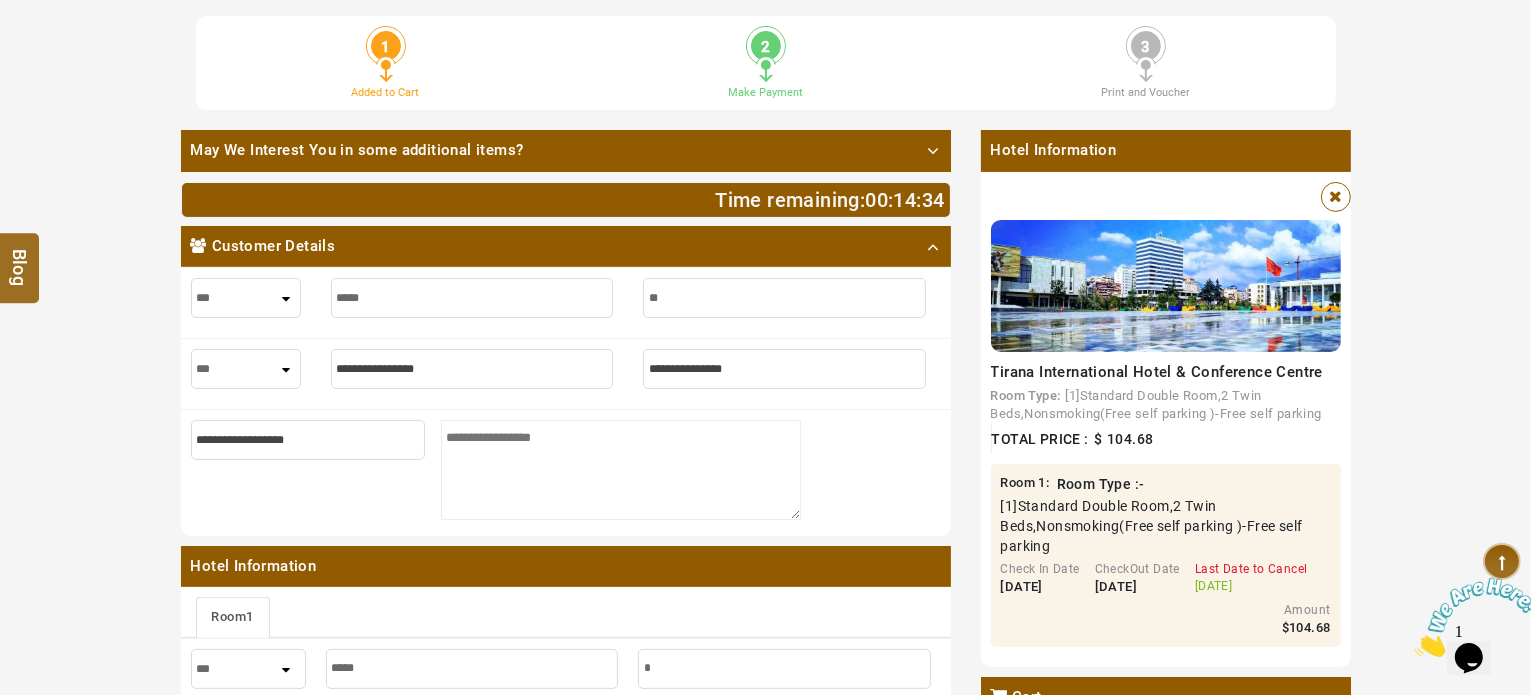 type on "**" 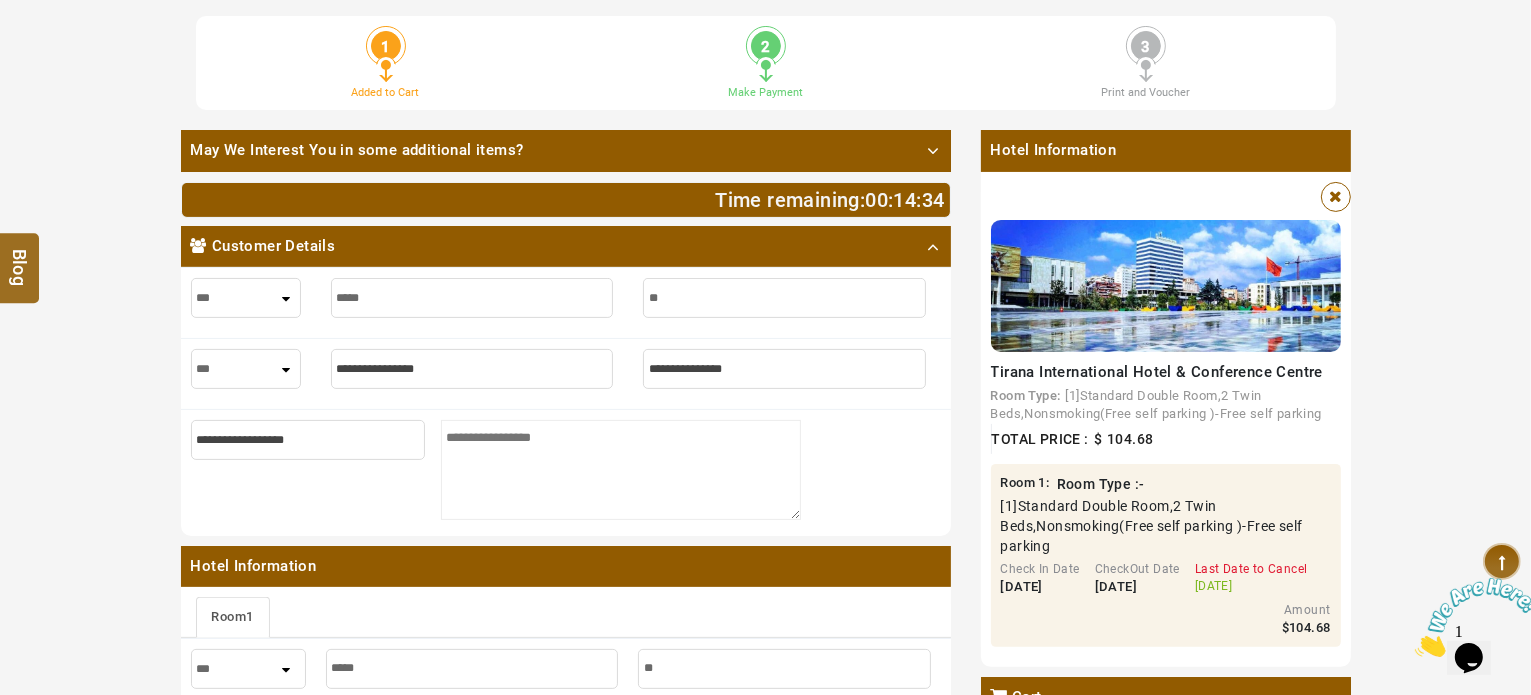 type on "***" 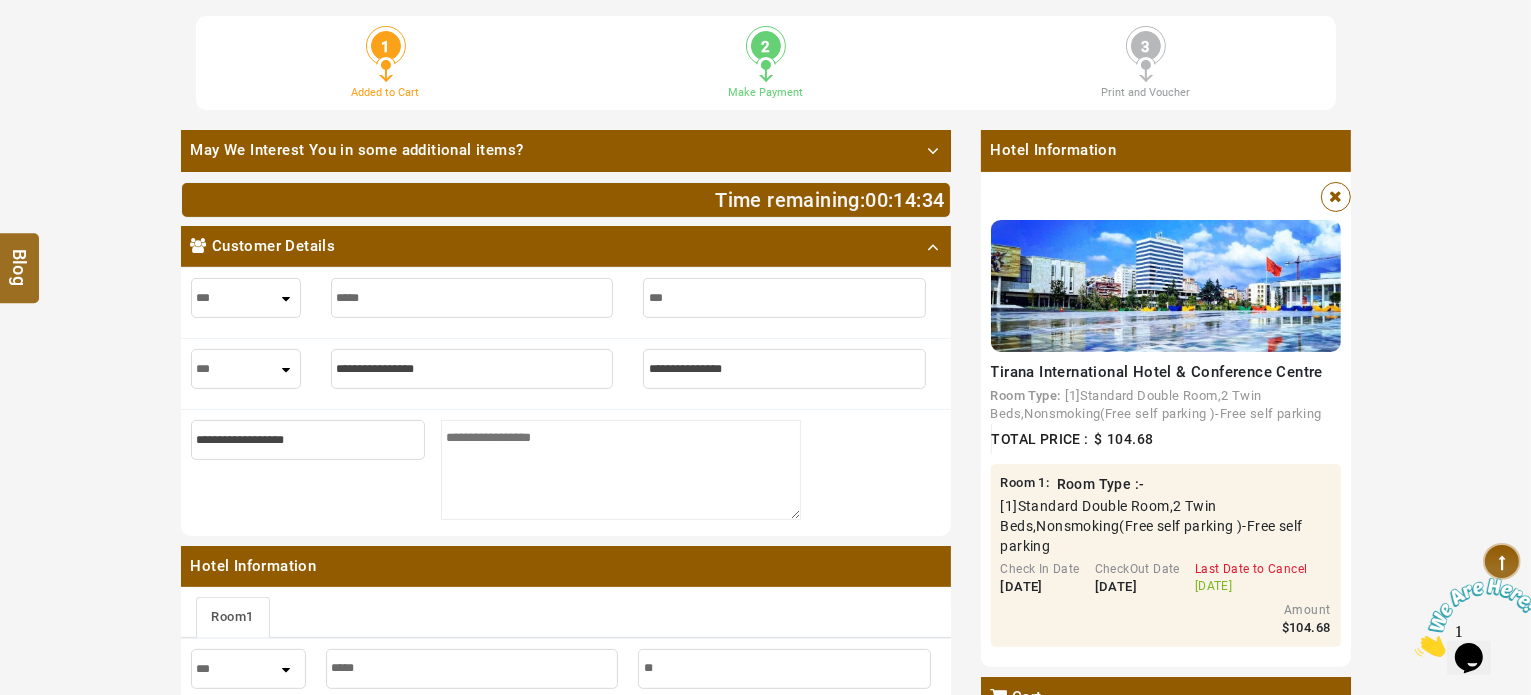 type on "***" 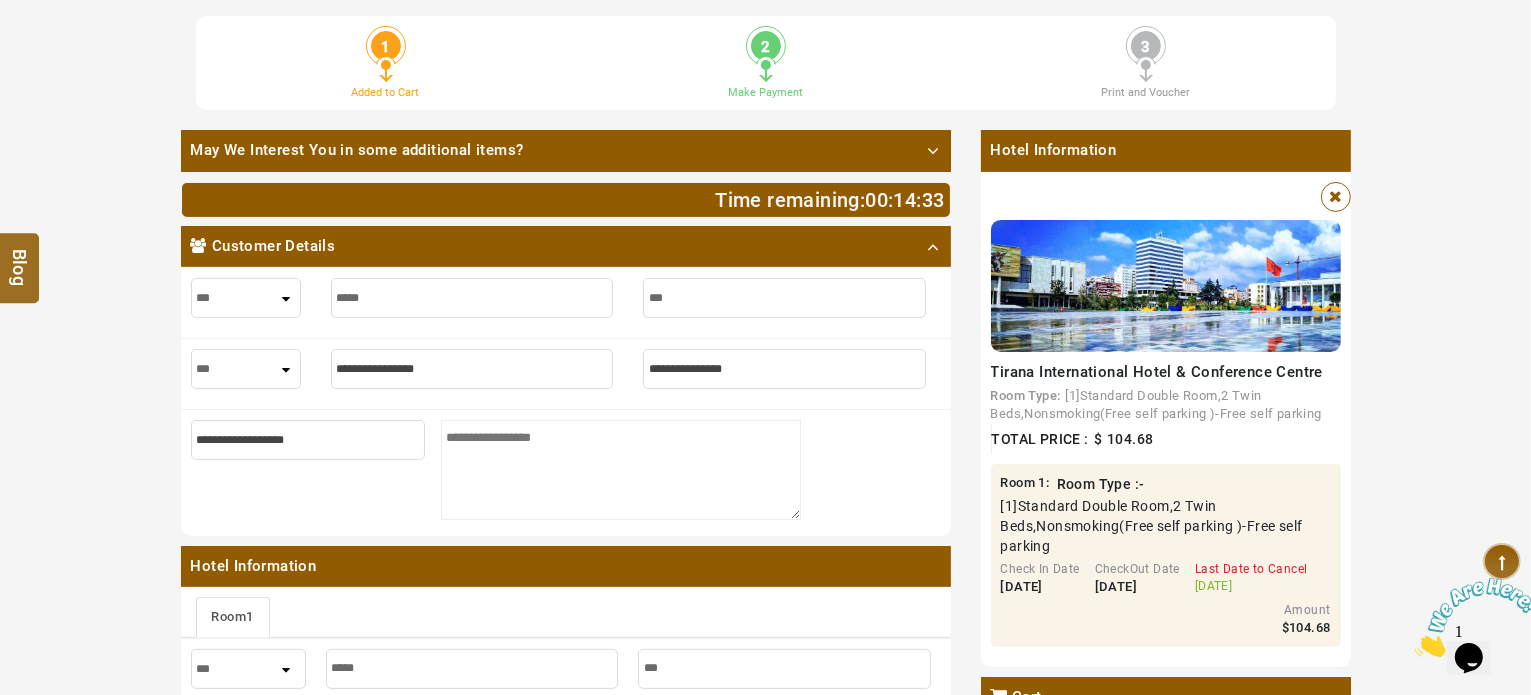 type on "****" 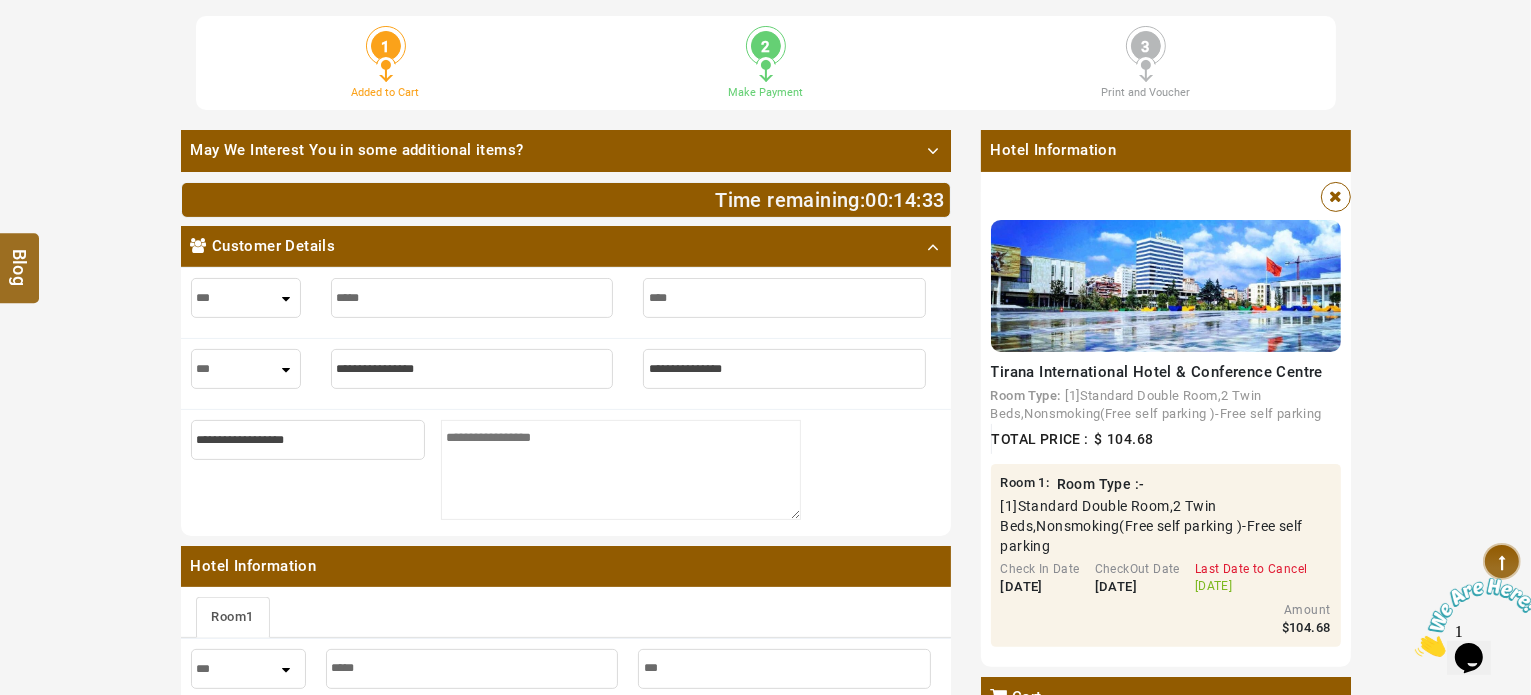 type on "****" 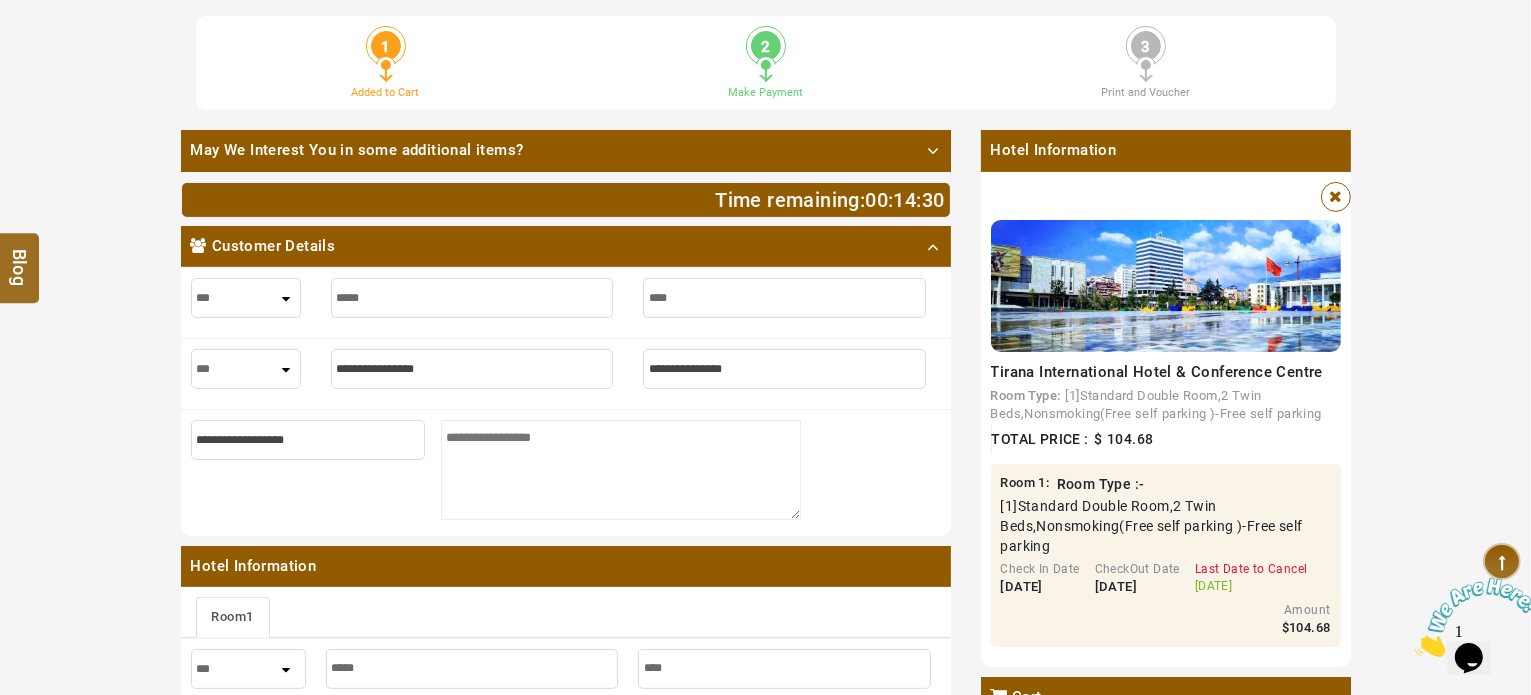 type on "*****" 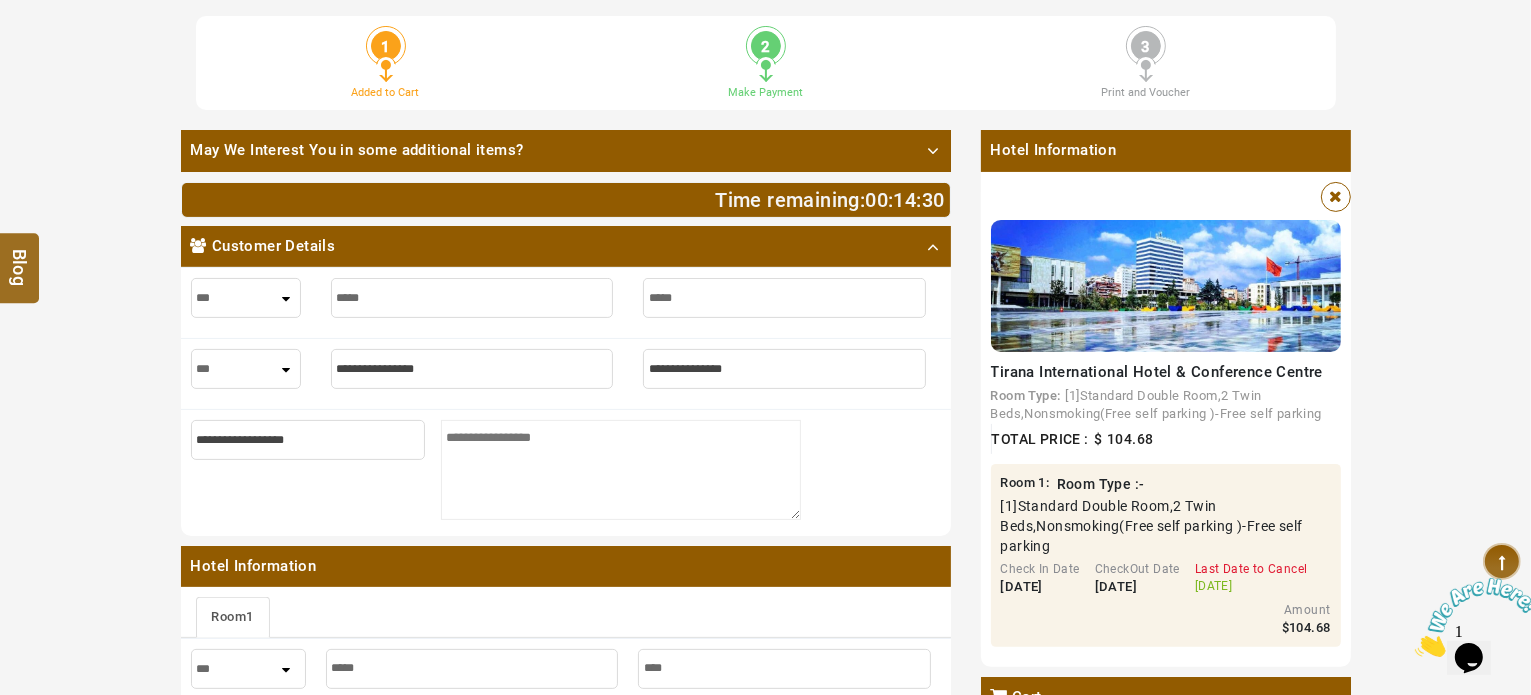 type on "*****" 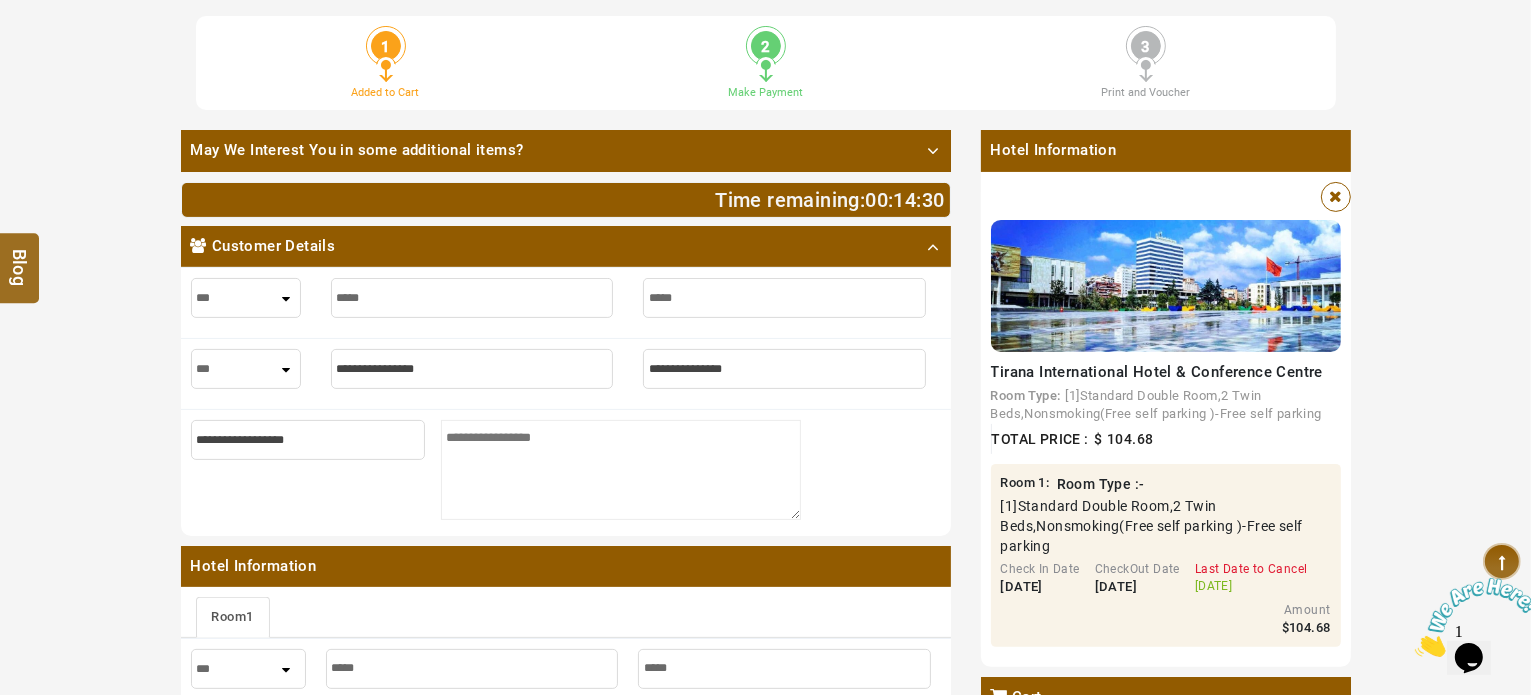type on "******" 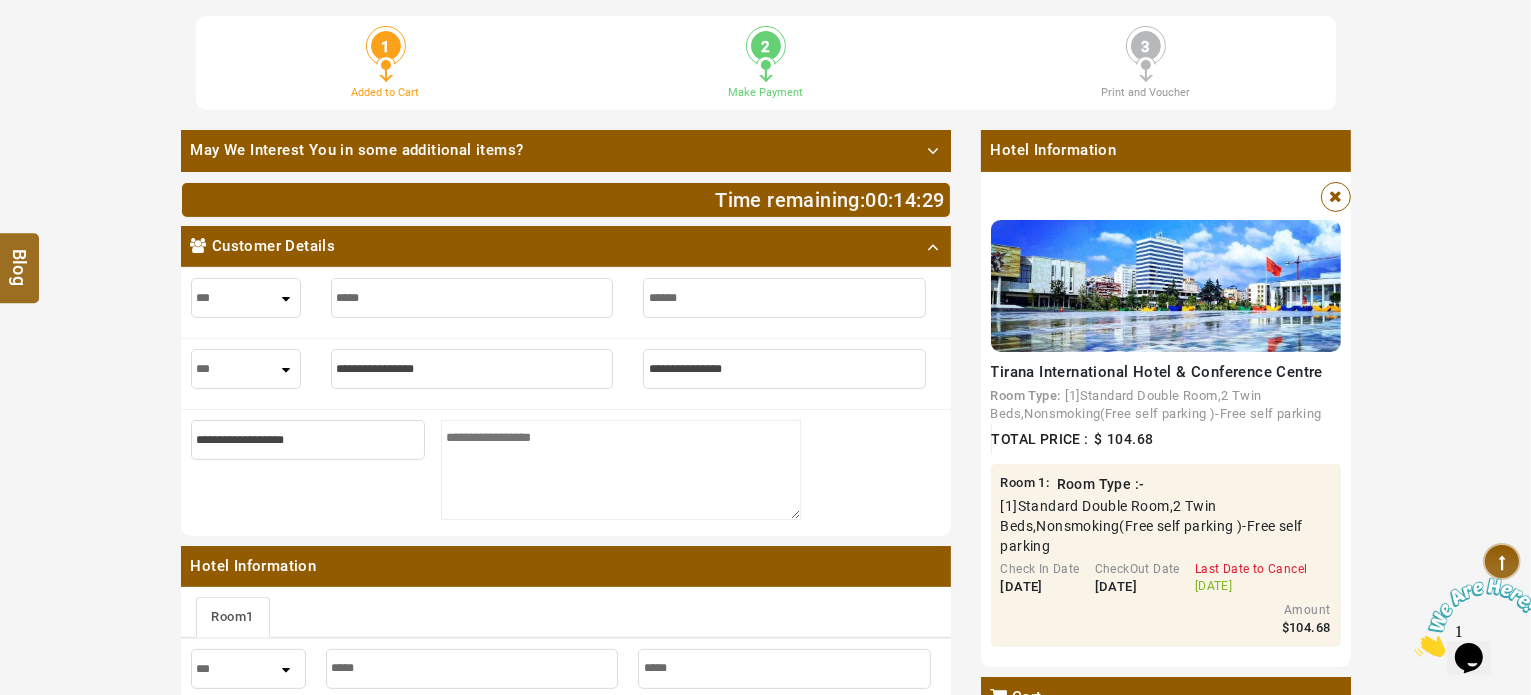 type on "******" 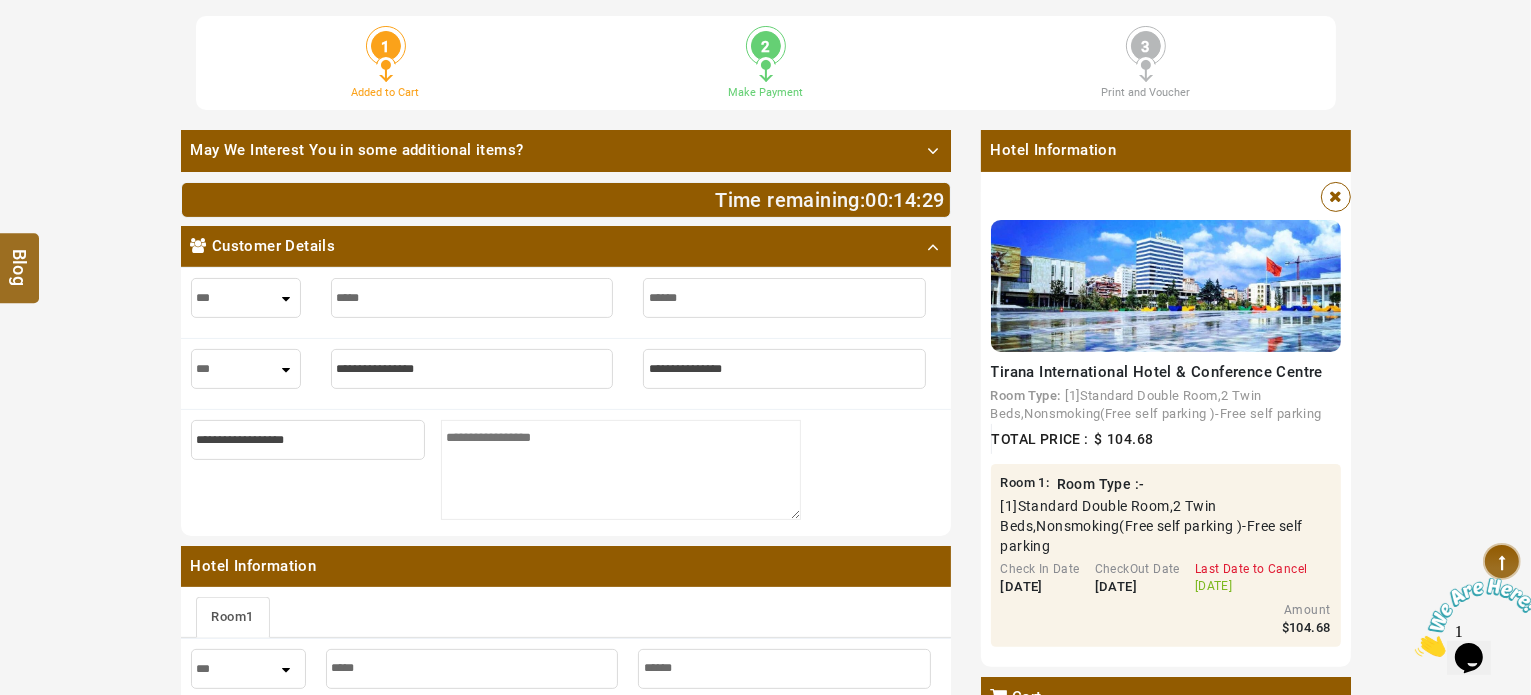 type on "*******" 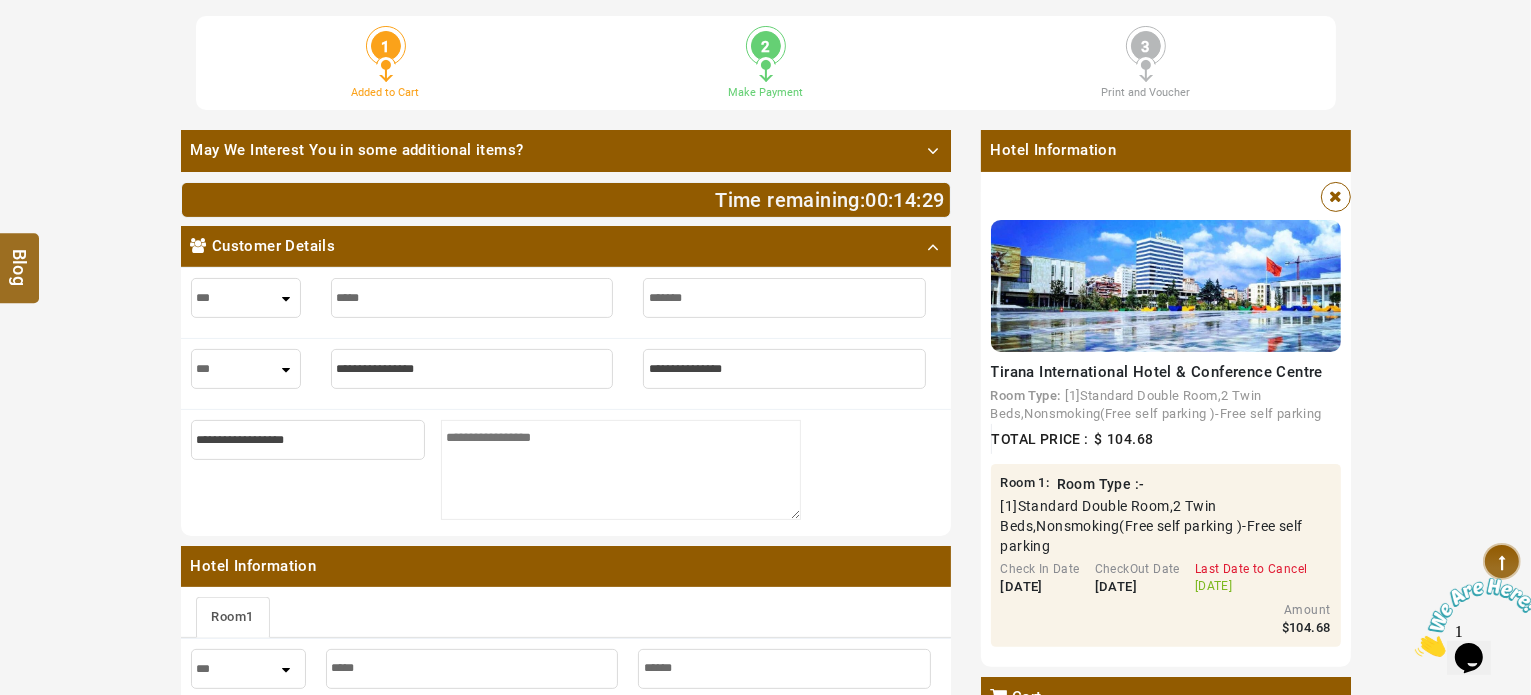type on "*******" 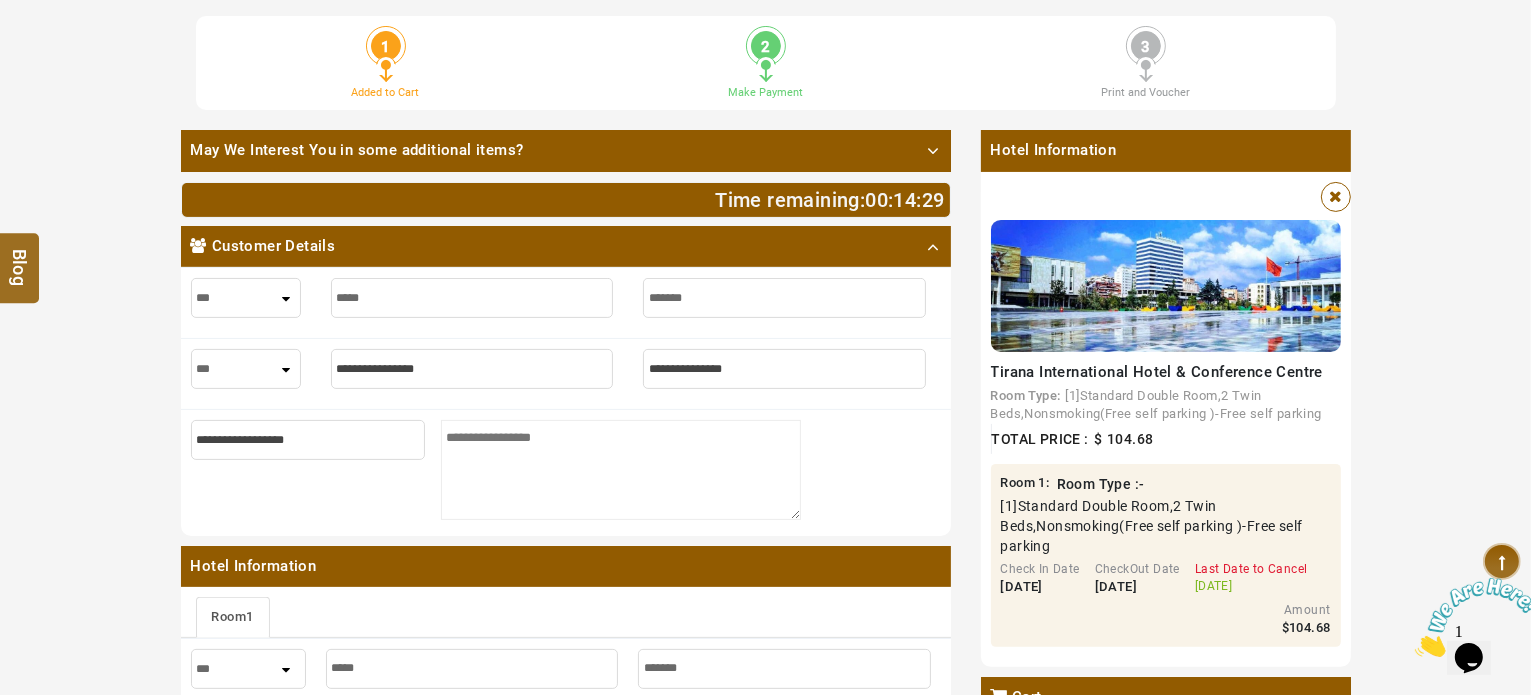 type on "*******" 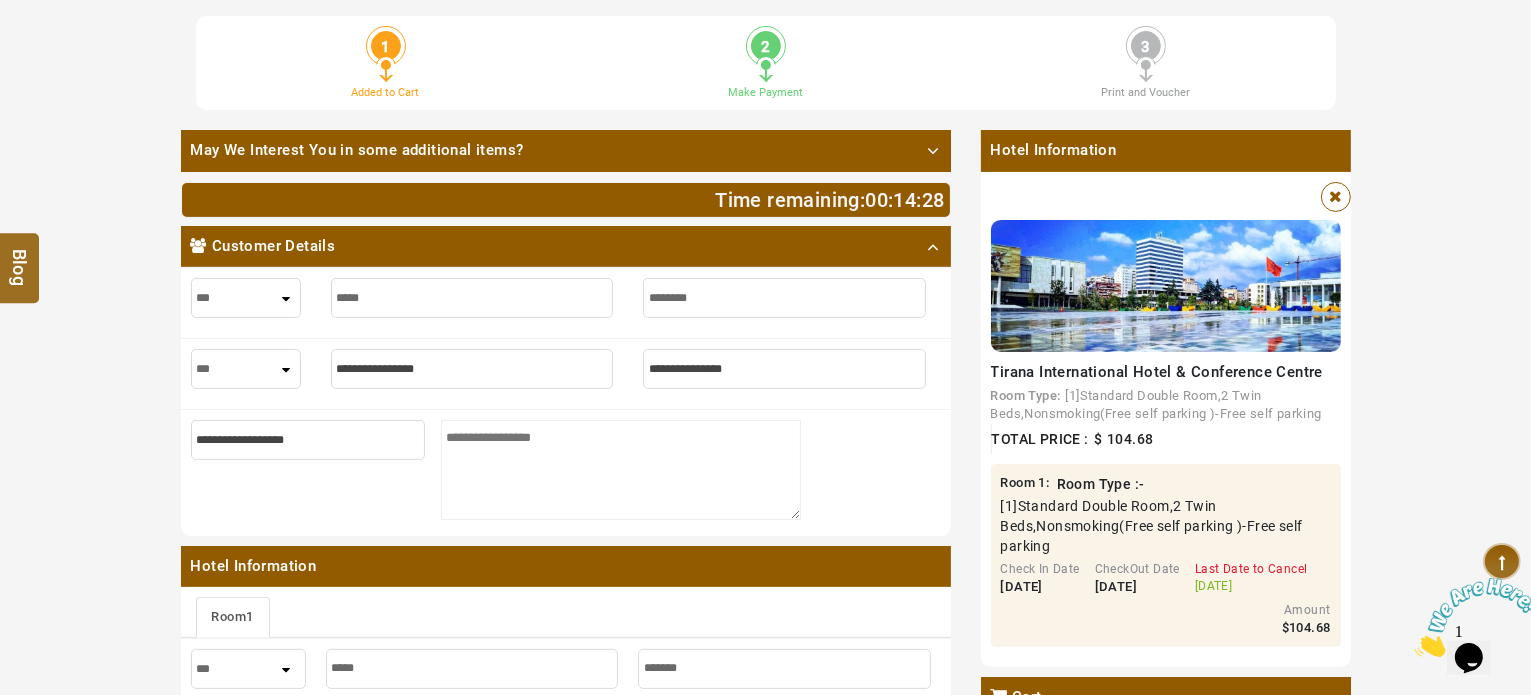 type on "*******" 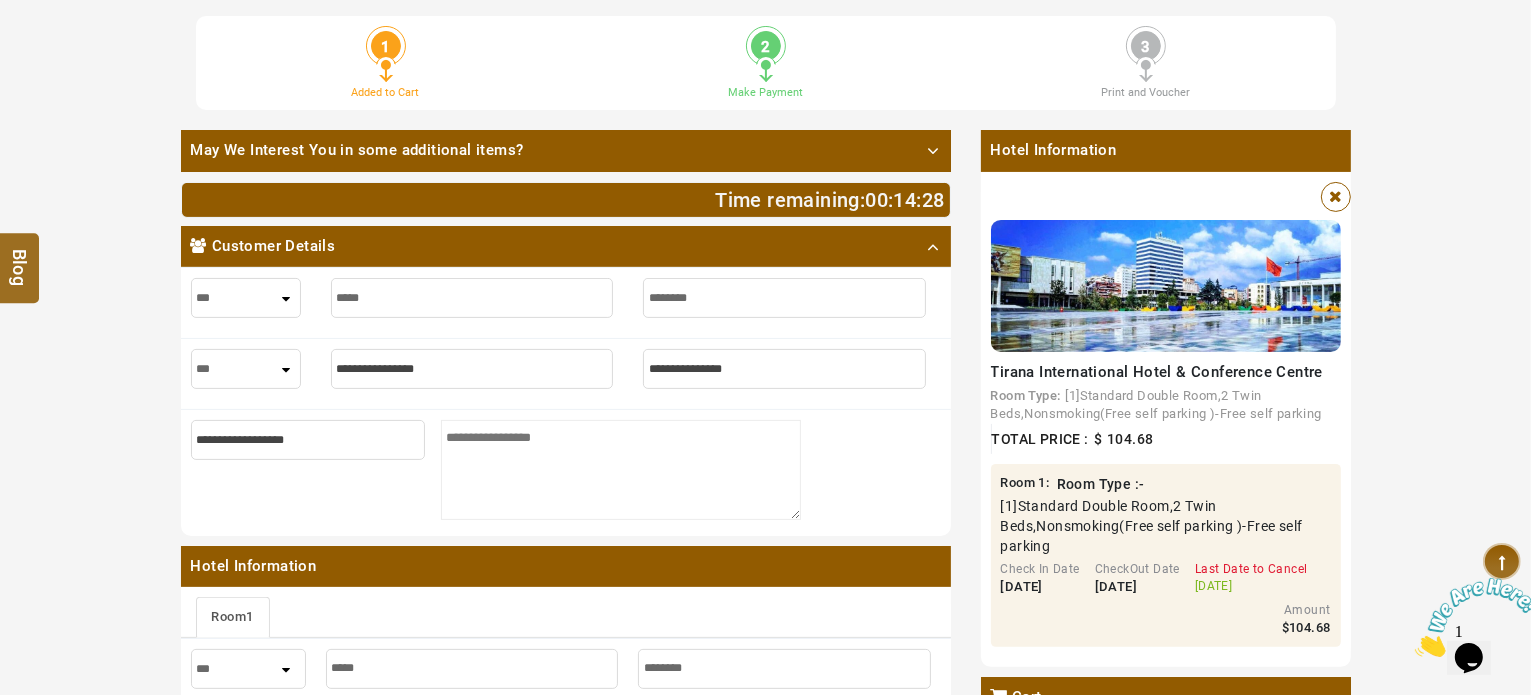 type on "*********" 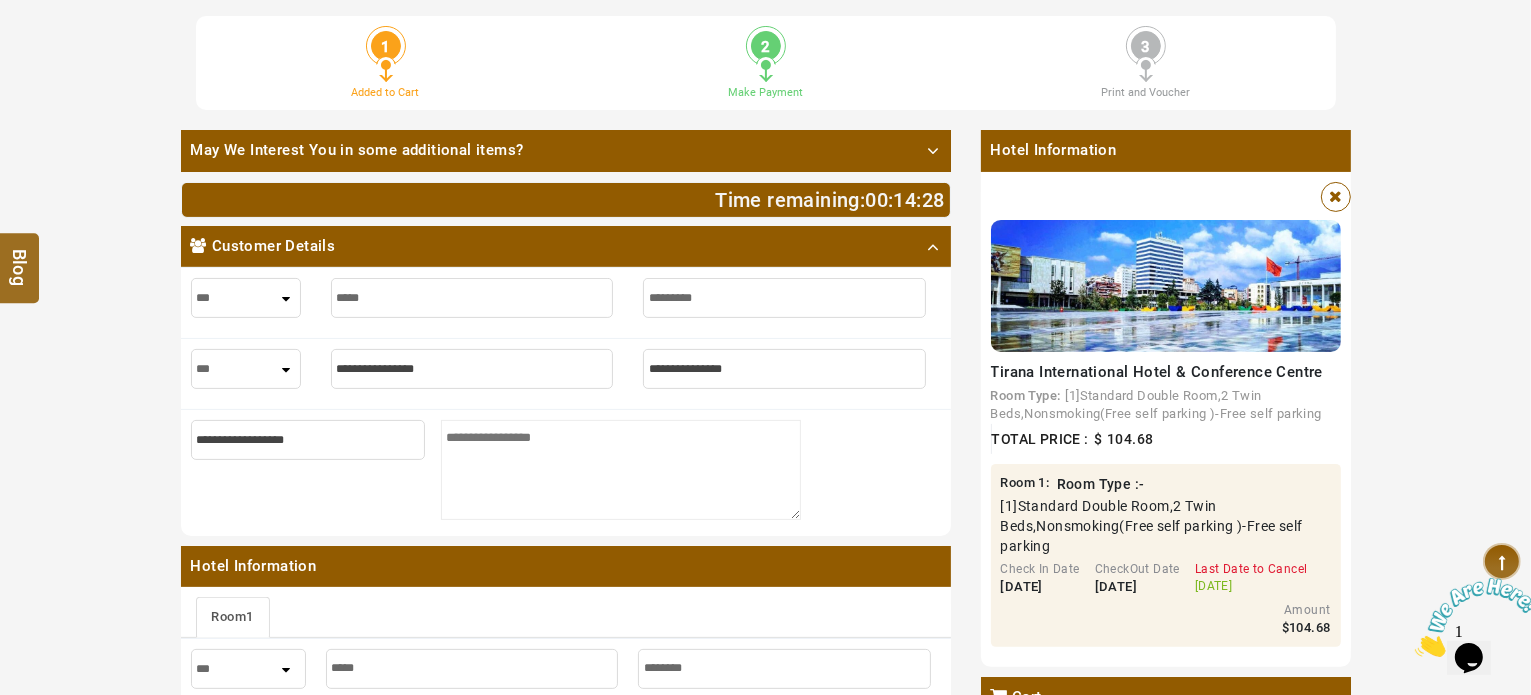 type on "*********" 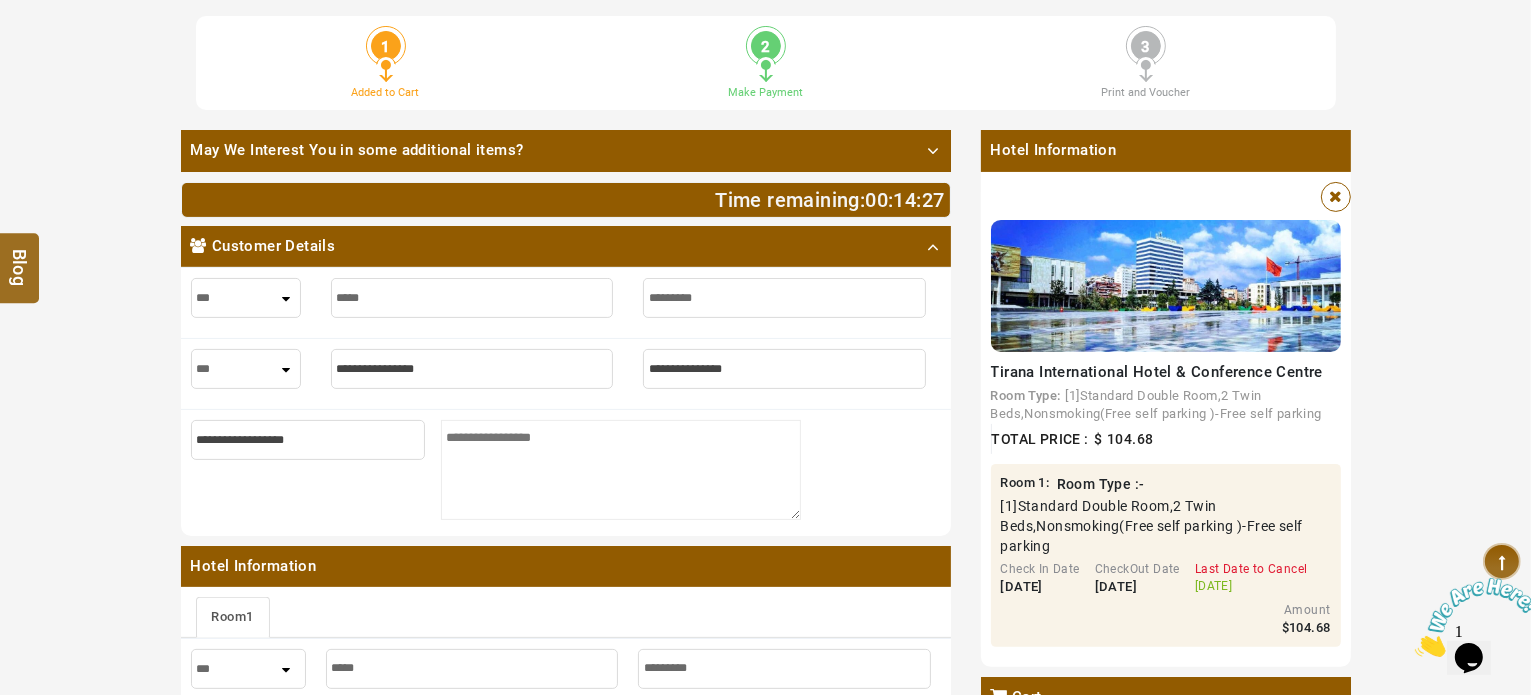 type on "**********" 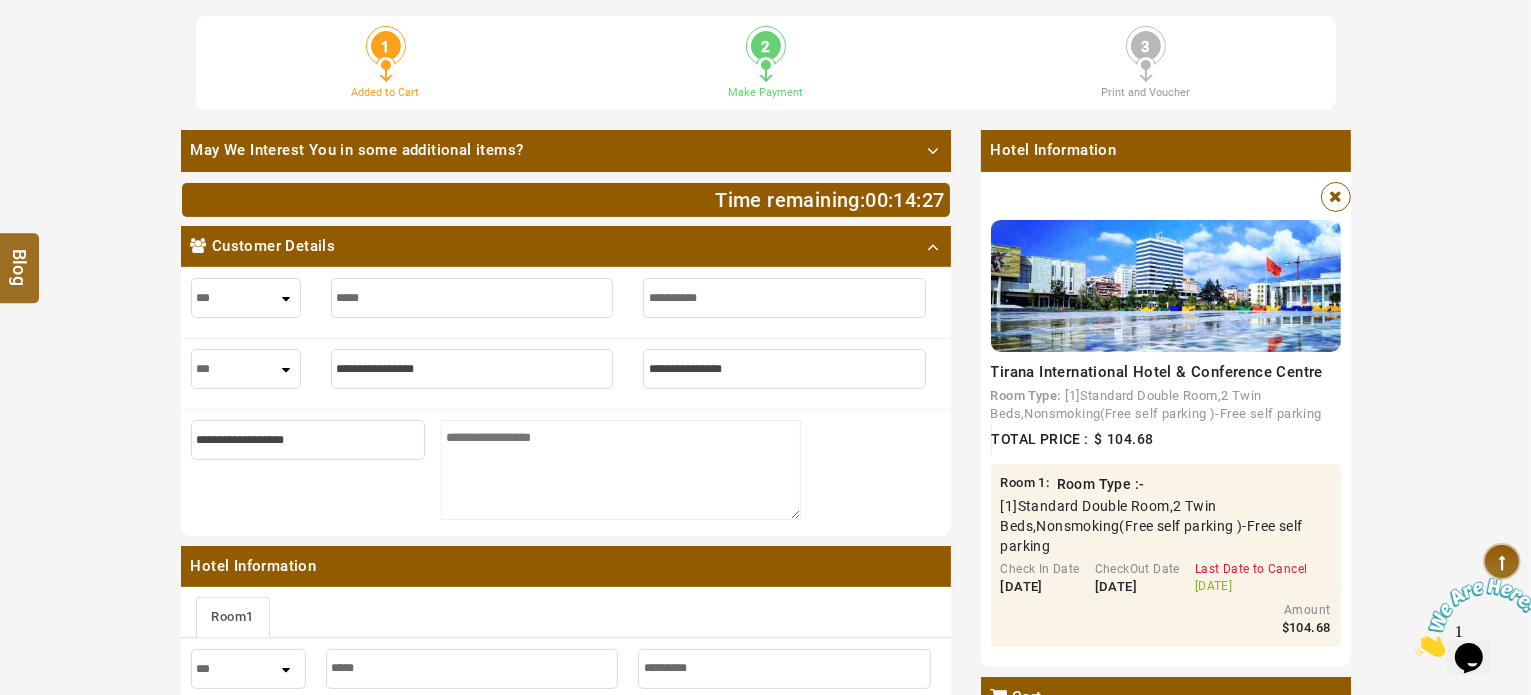 type on "**********" 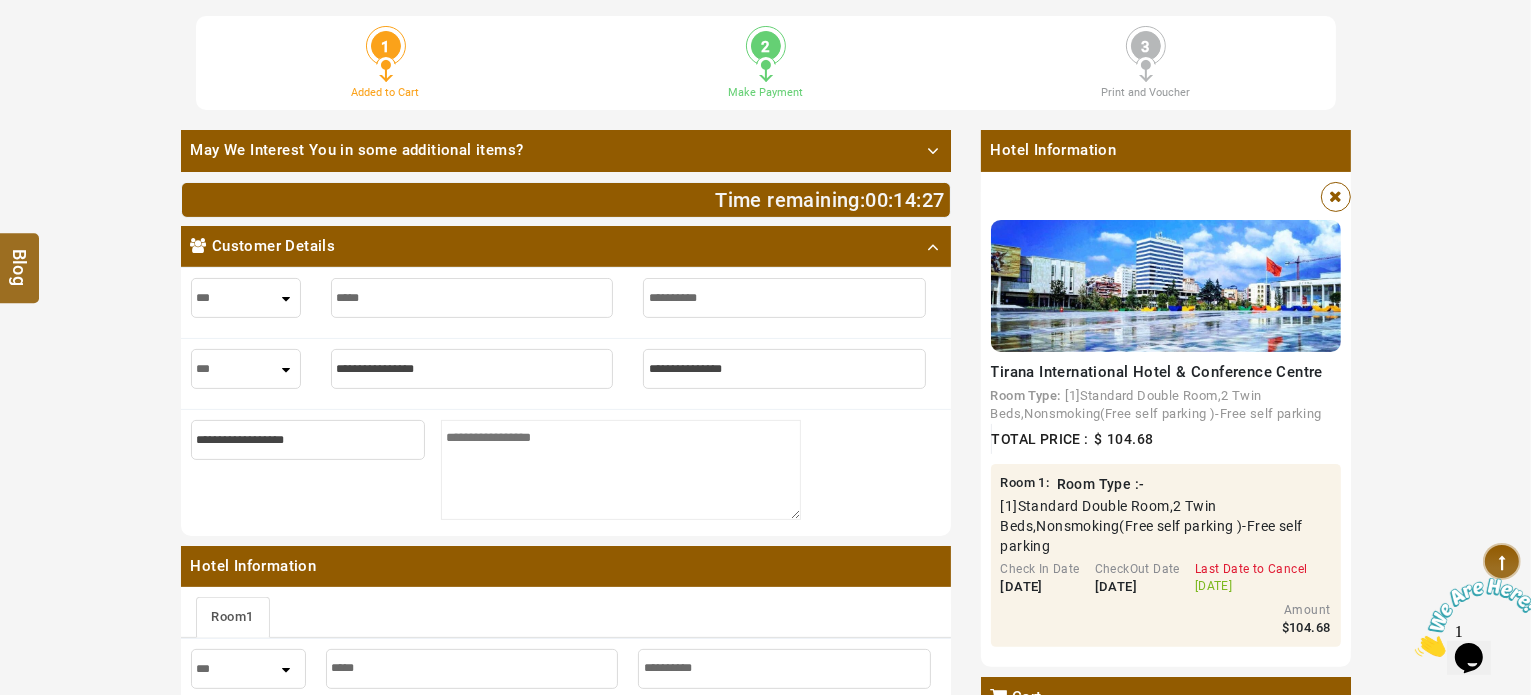 type on "**********" 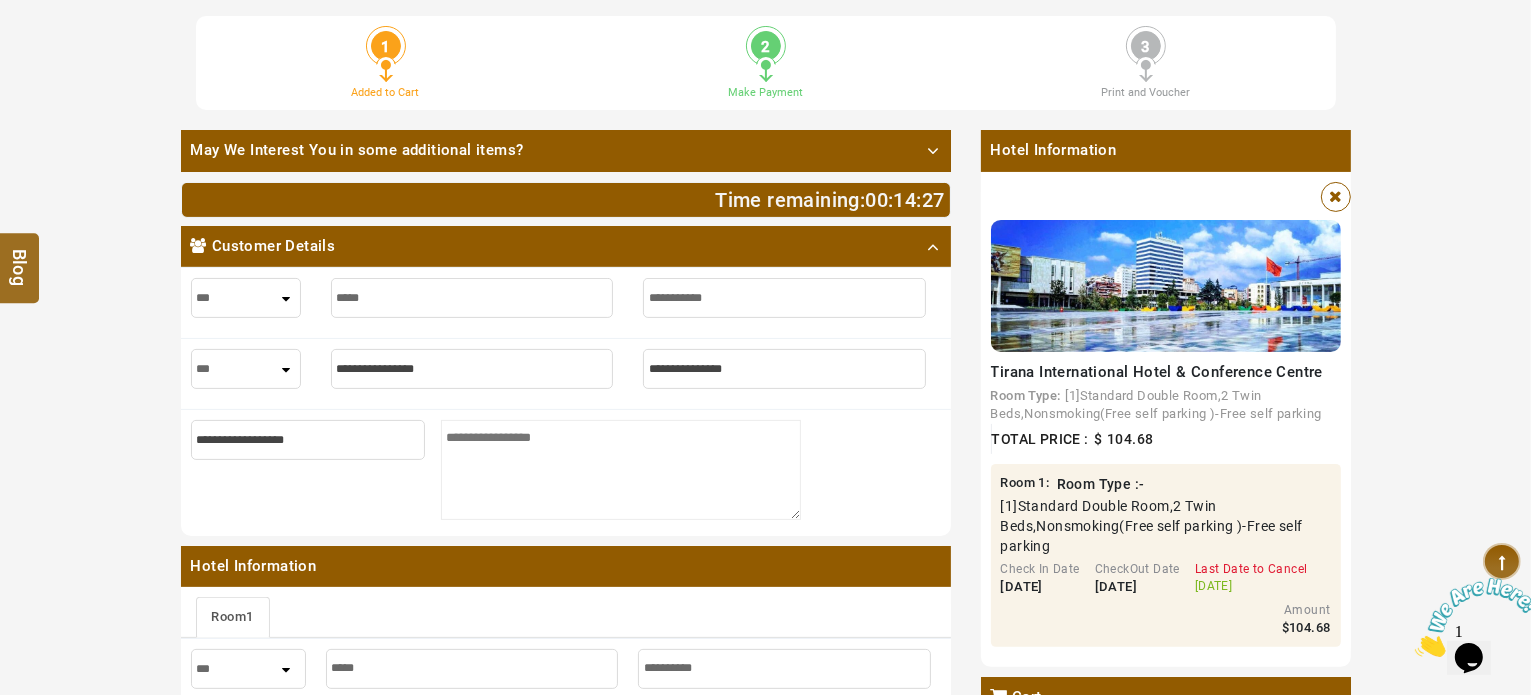 type on "**********" 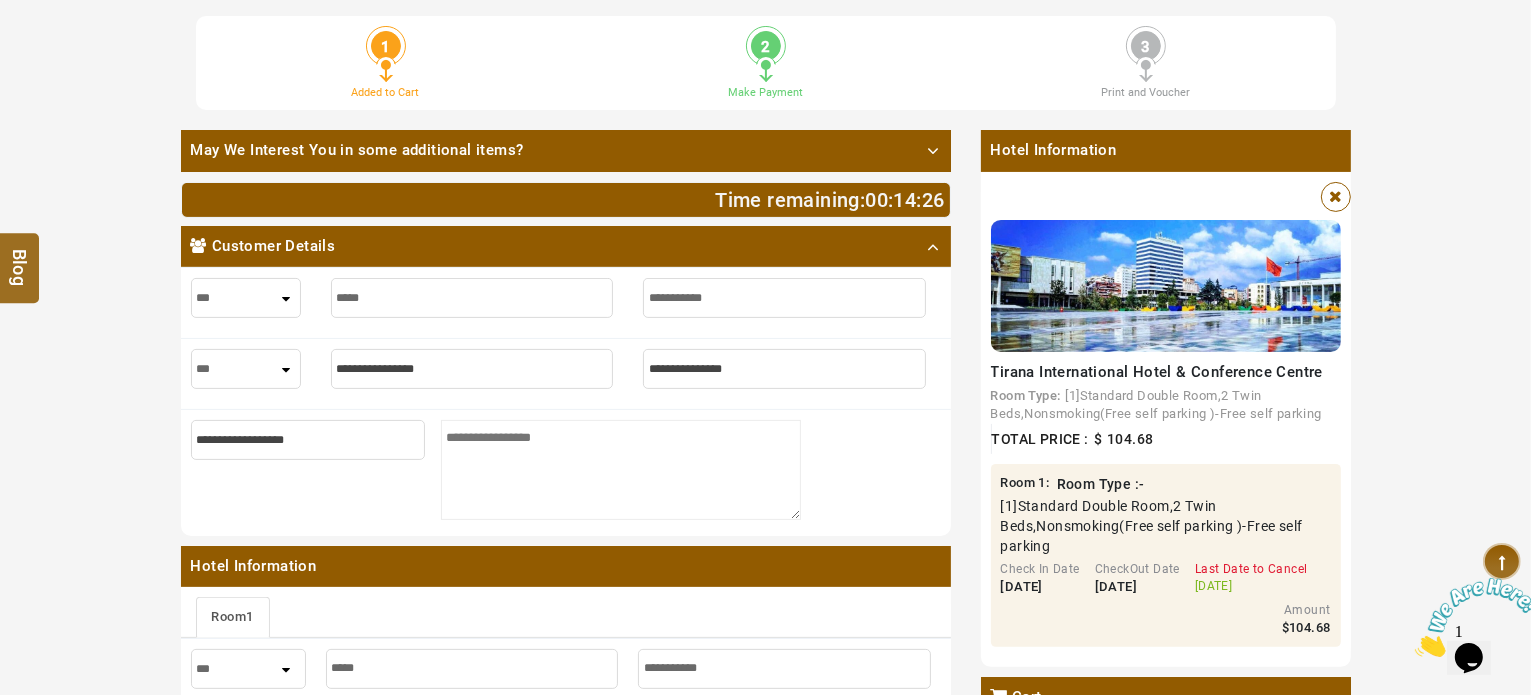 type on "**********" 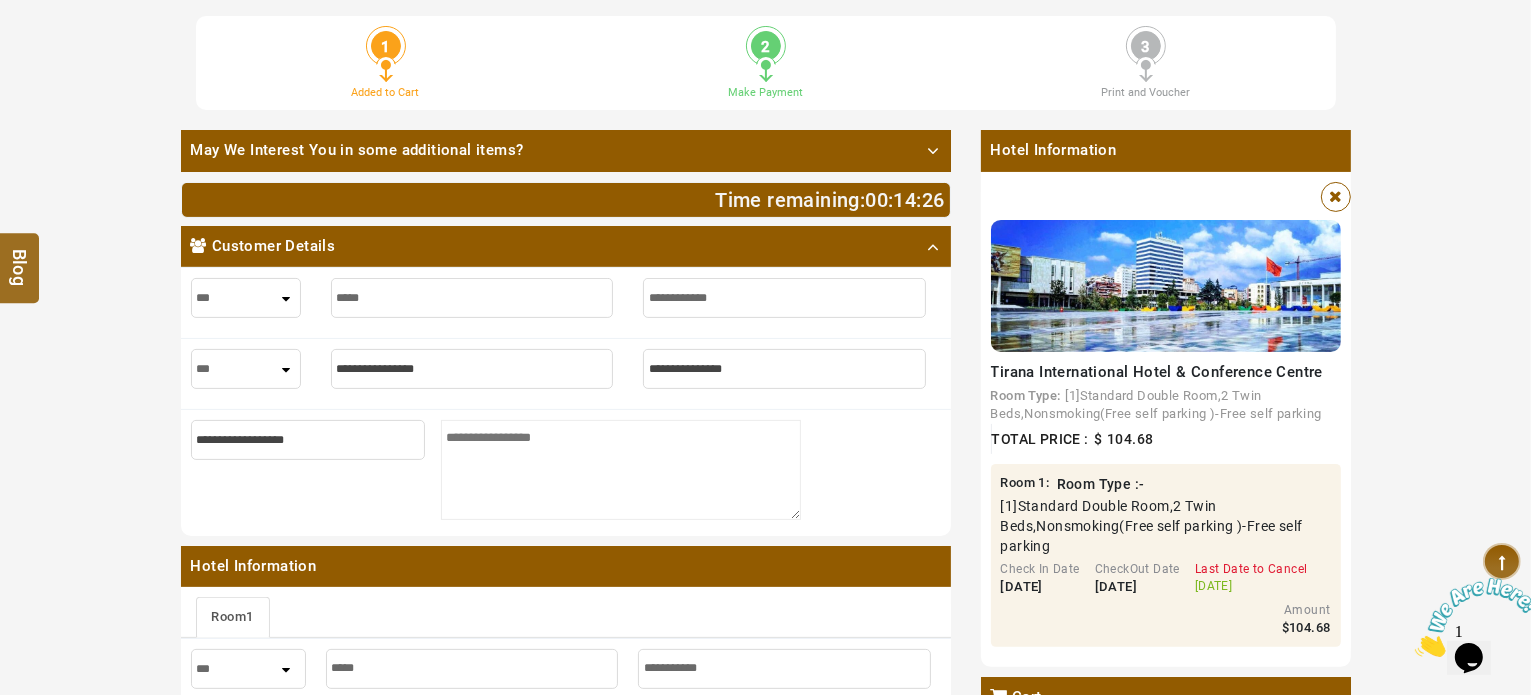 type on "**********" 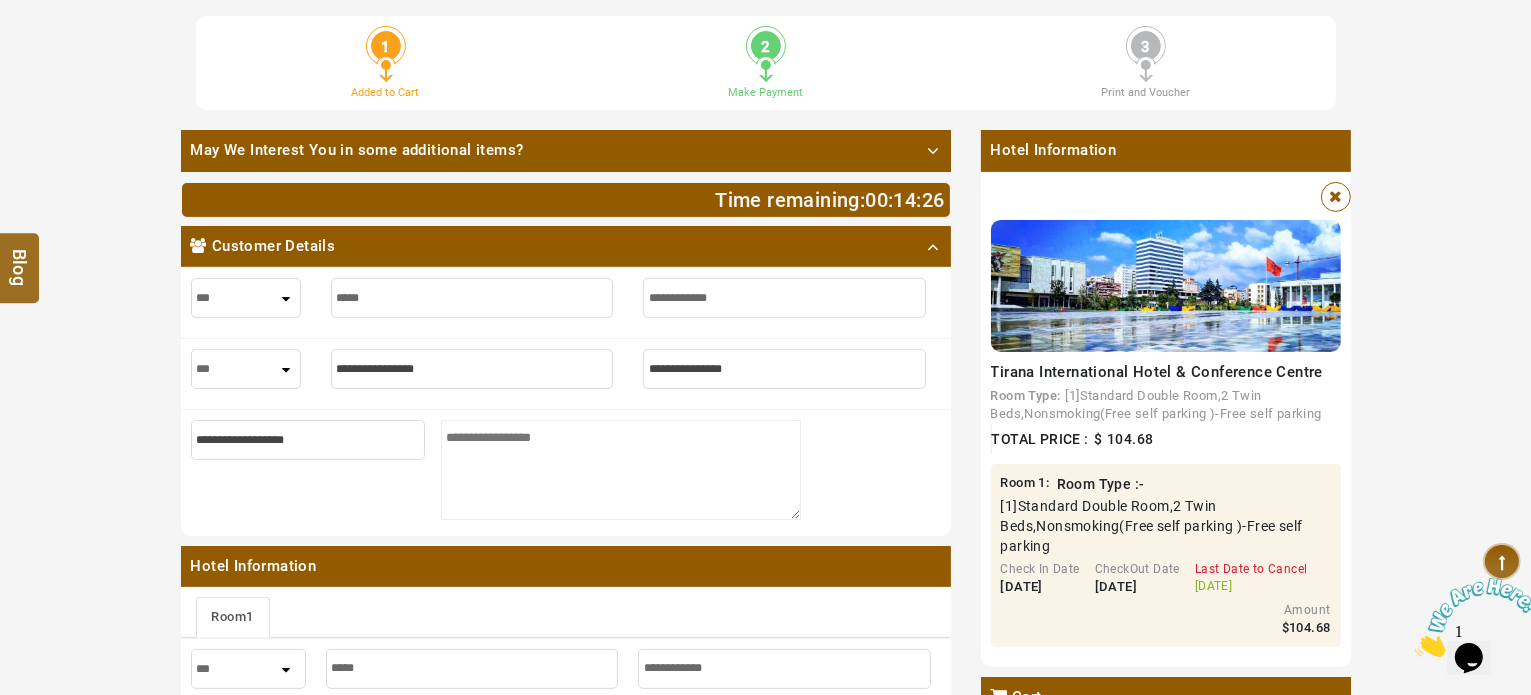 type on "**********" 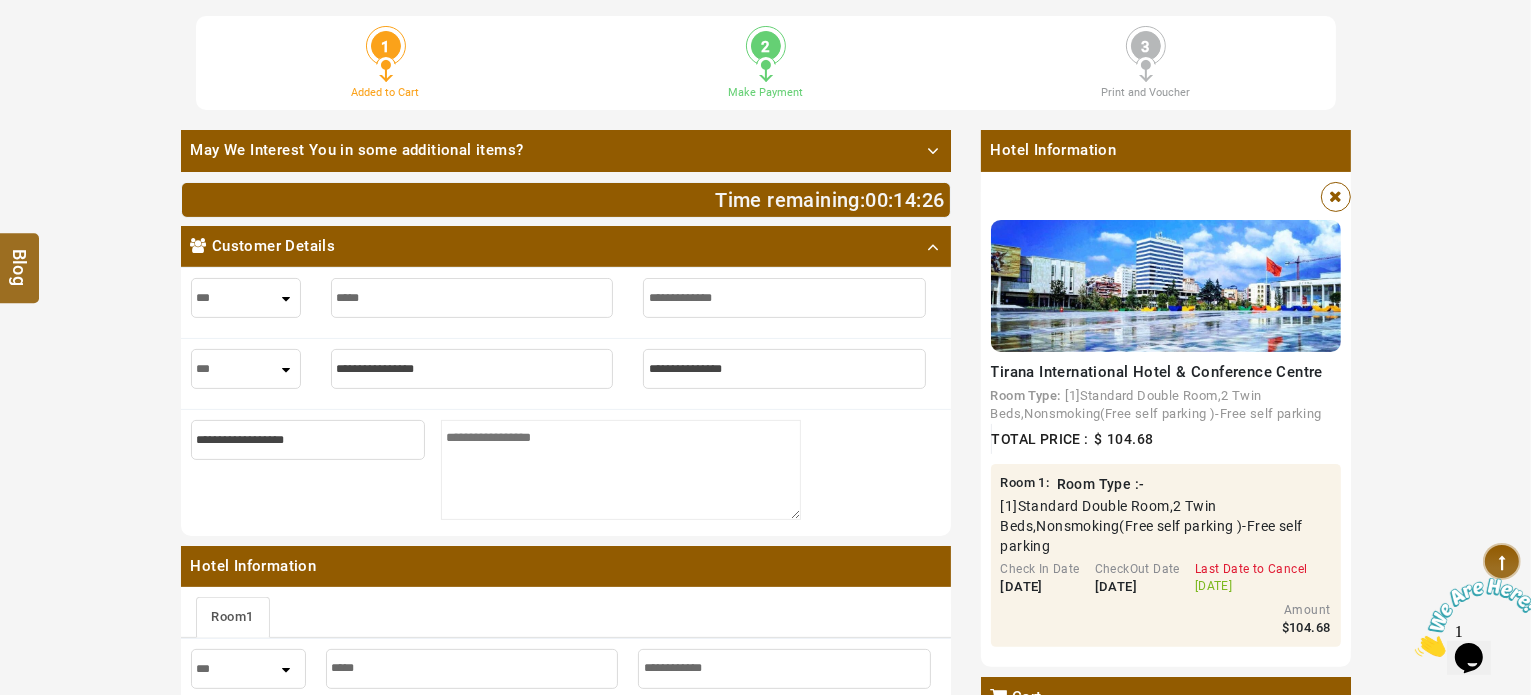 type on "**********" 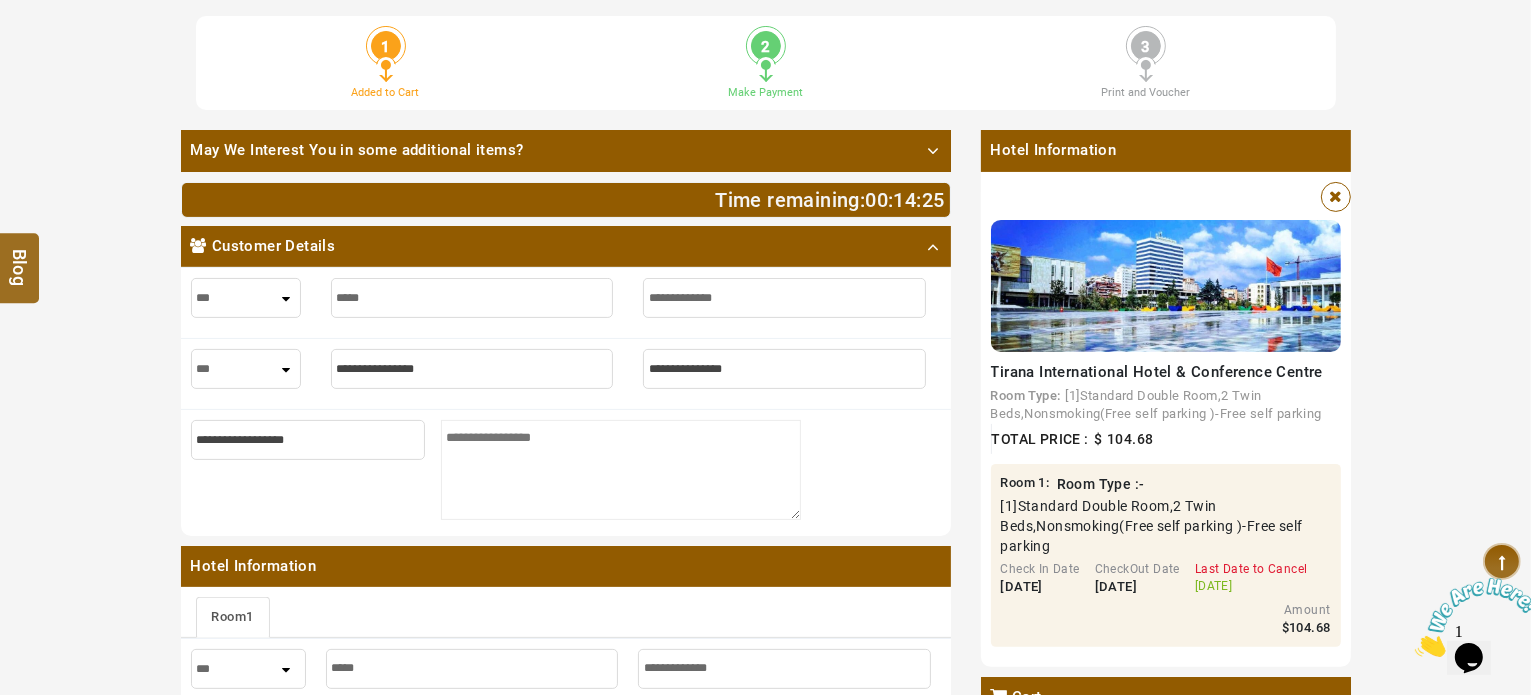 type on "**********" 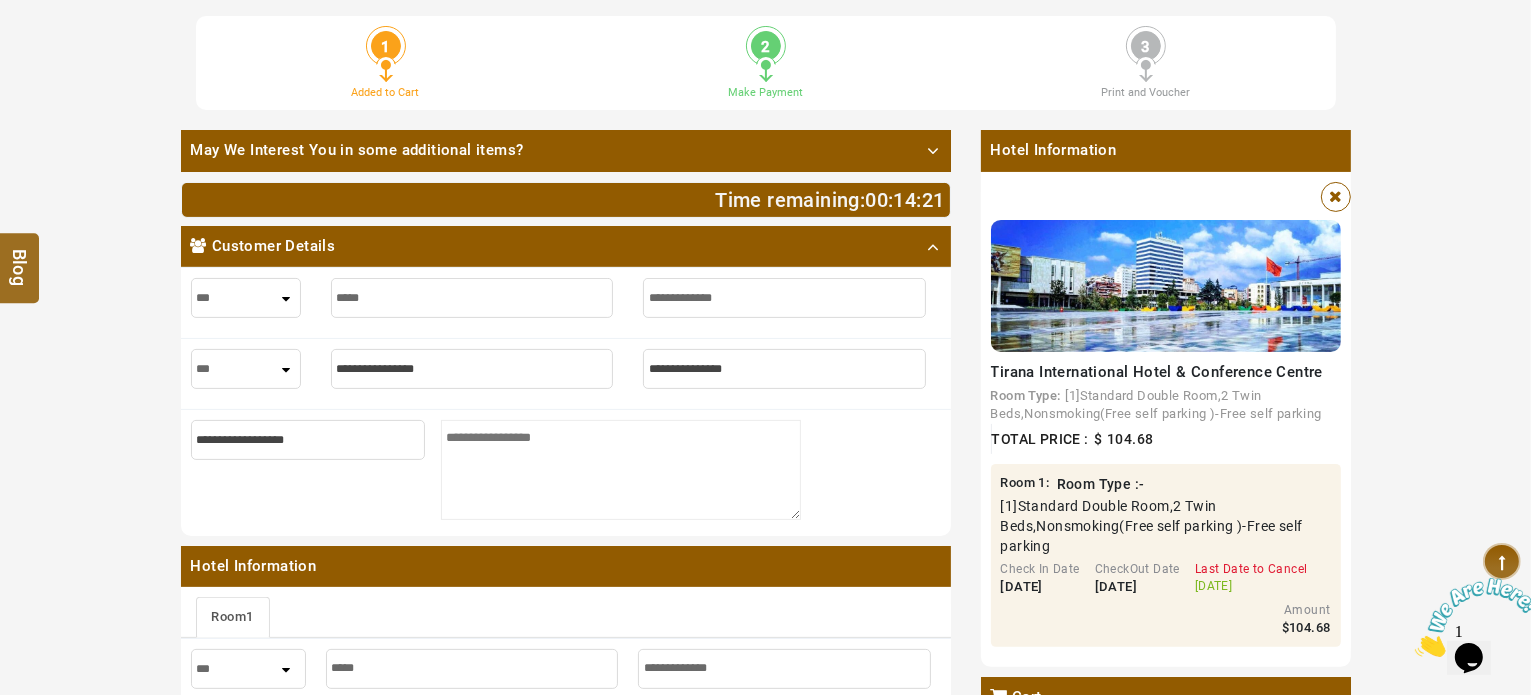 type on "*" 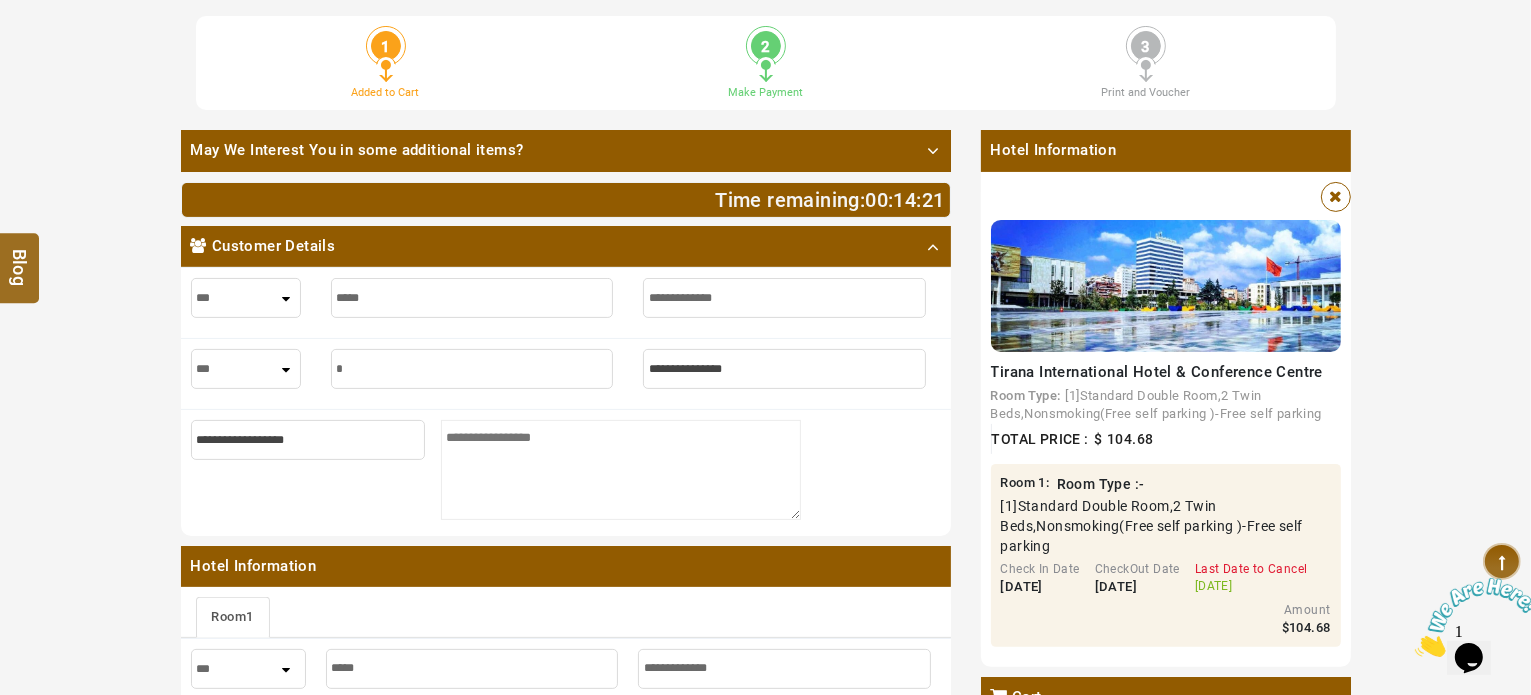 type on "*" 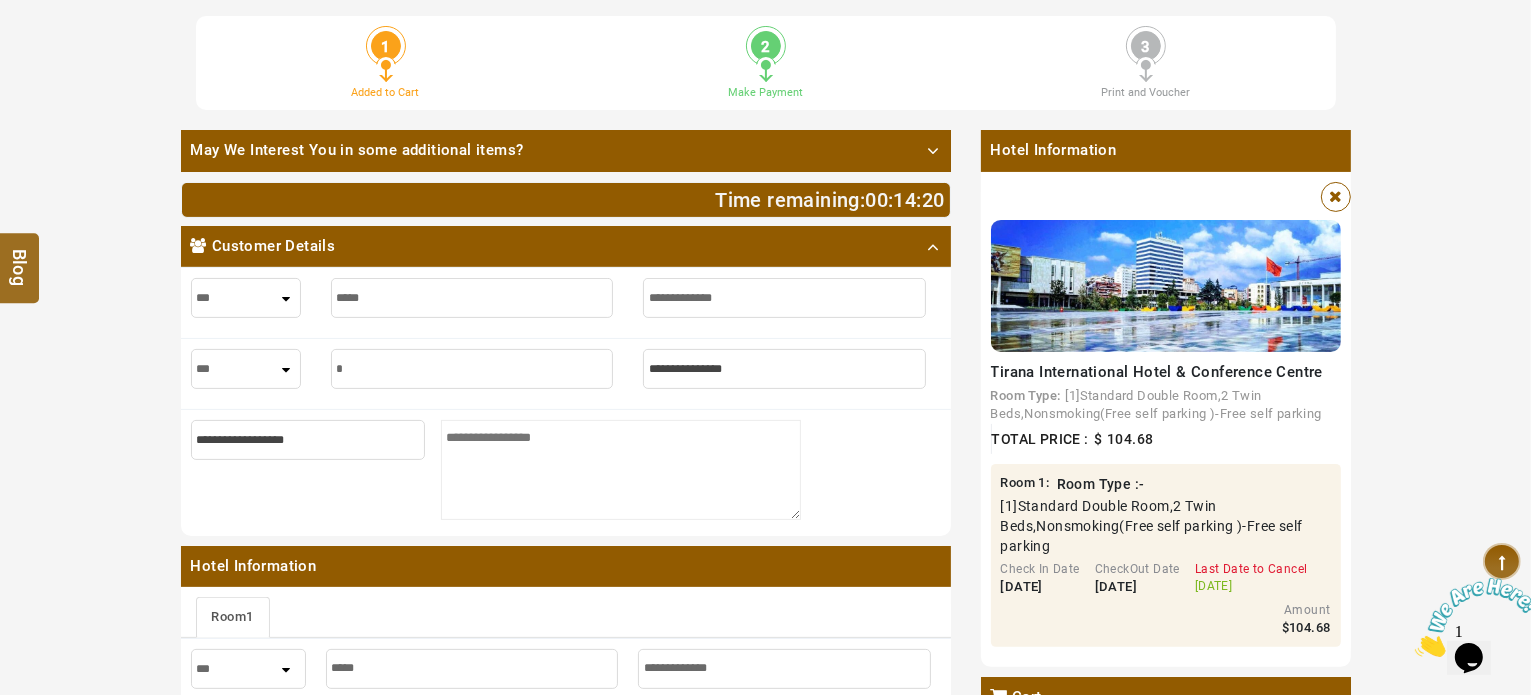 type on "**" 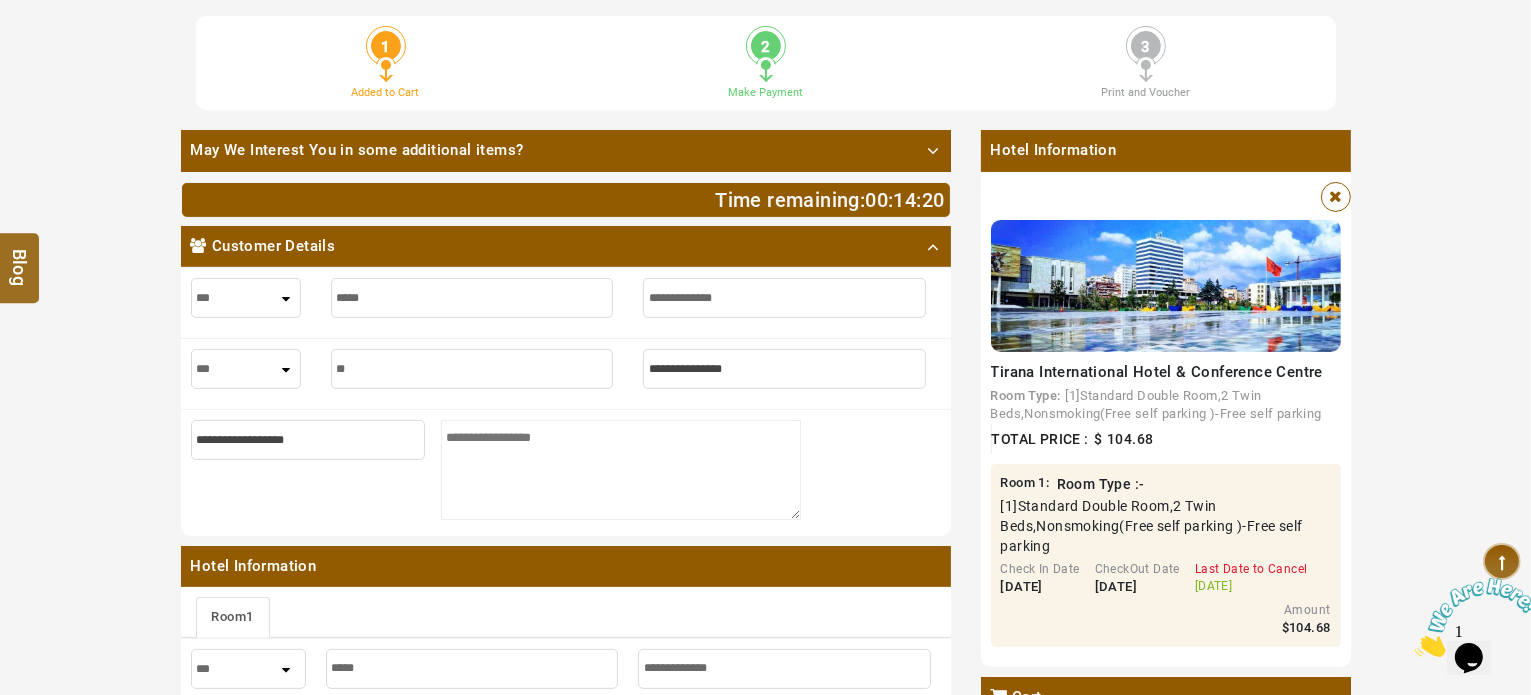 type on "**" 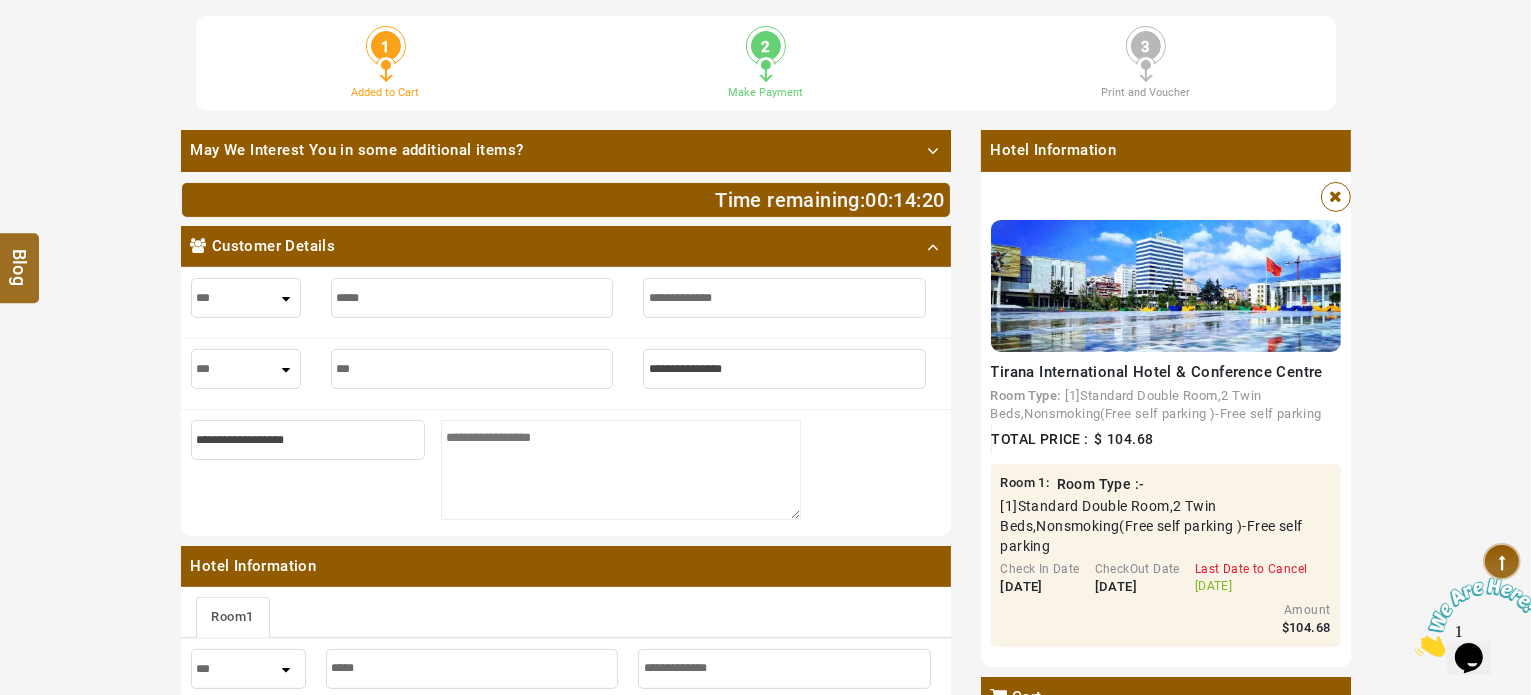 type on "***" 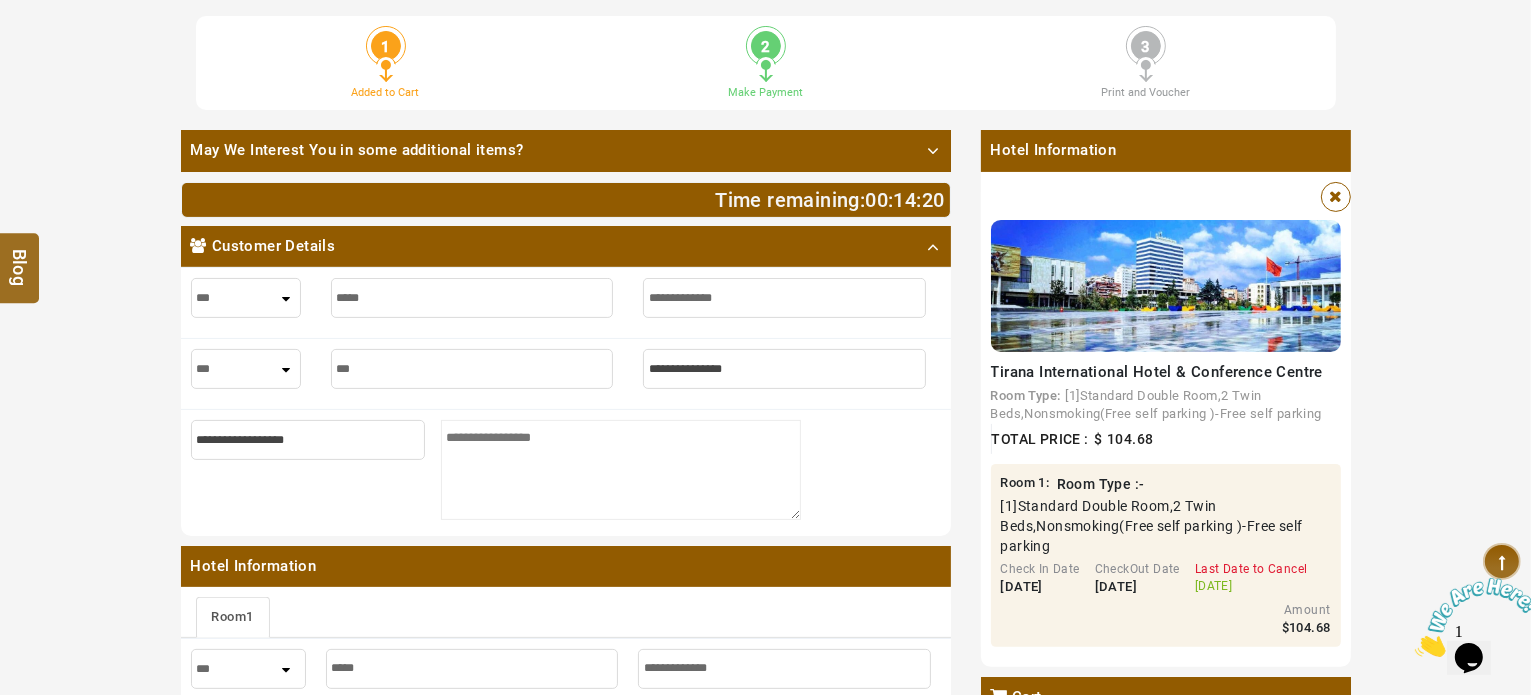 type on "****" 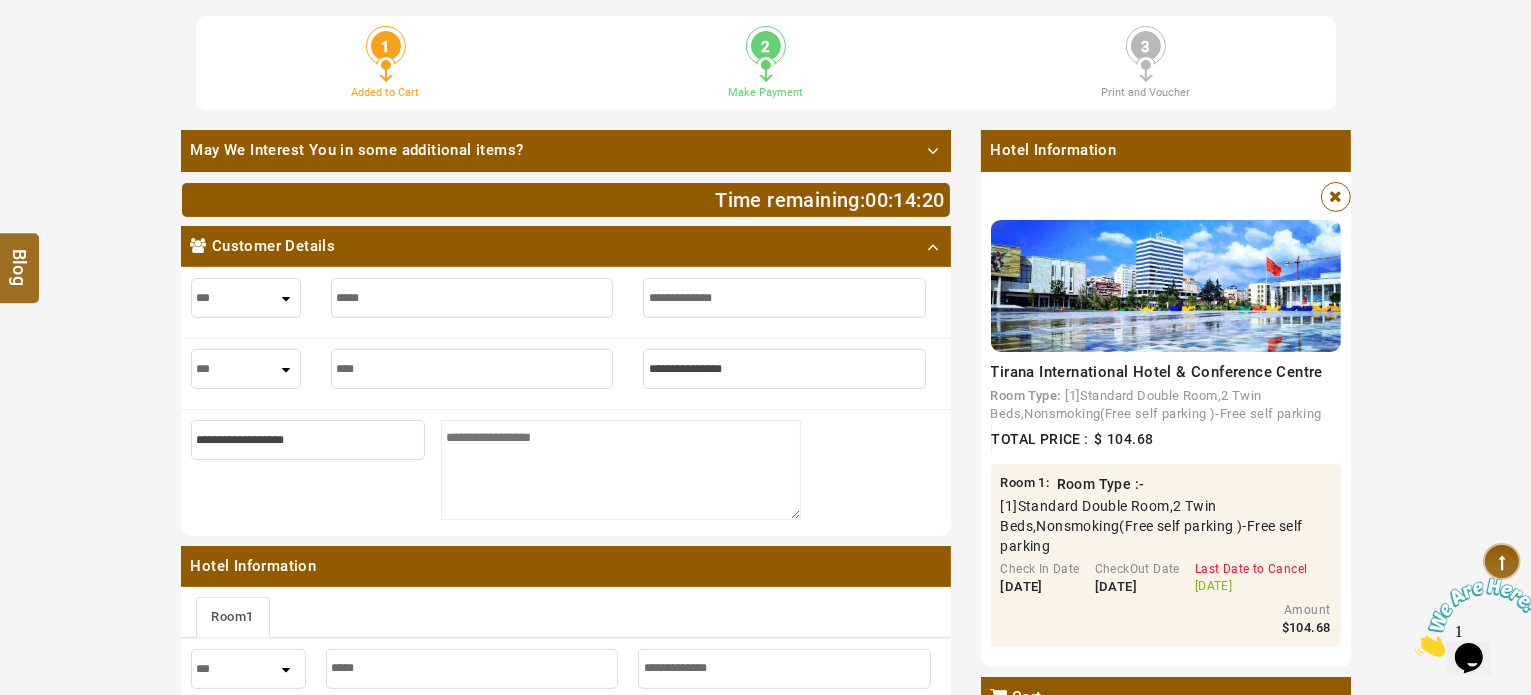 type on "****" 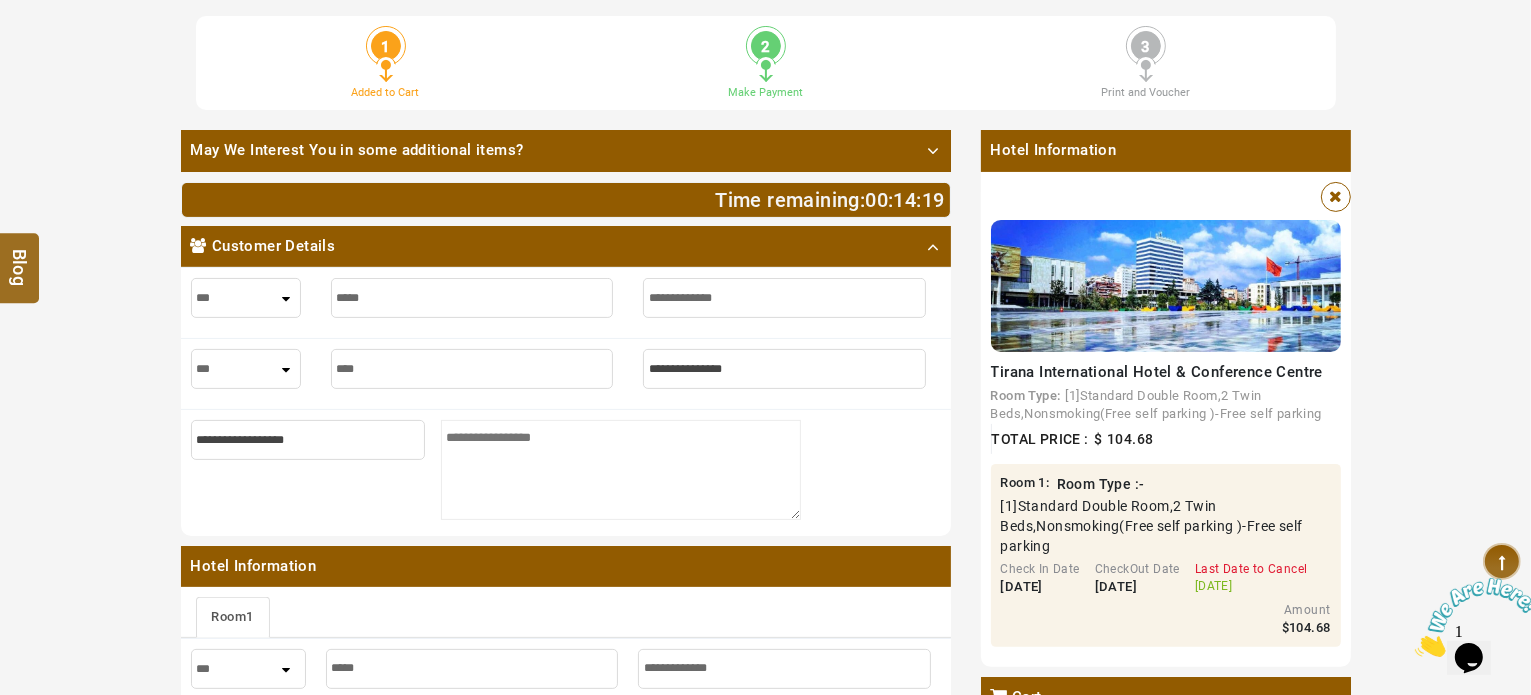 type on "*****" 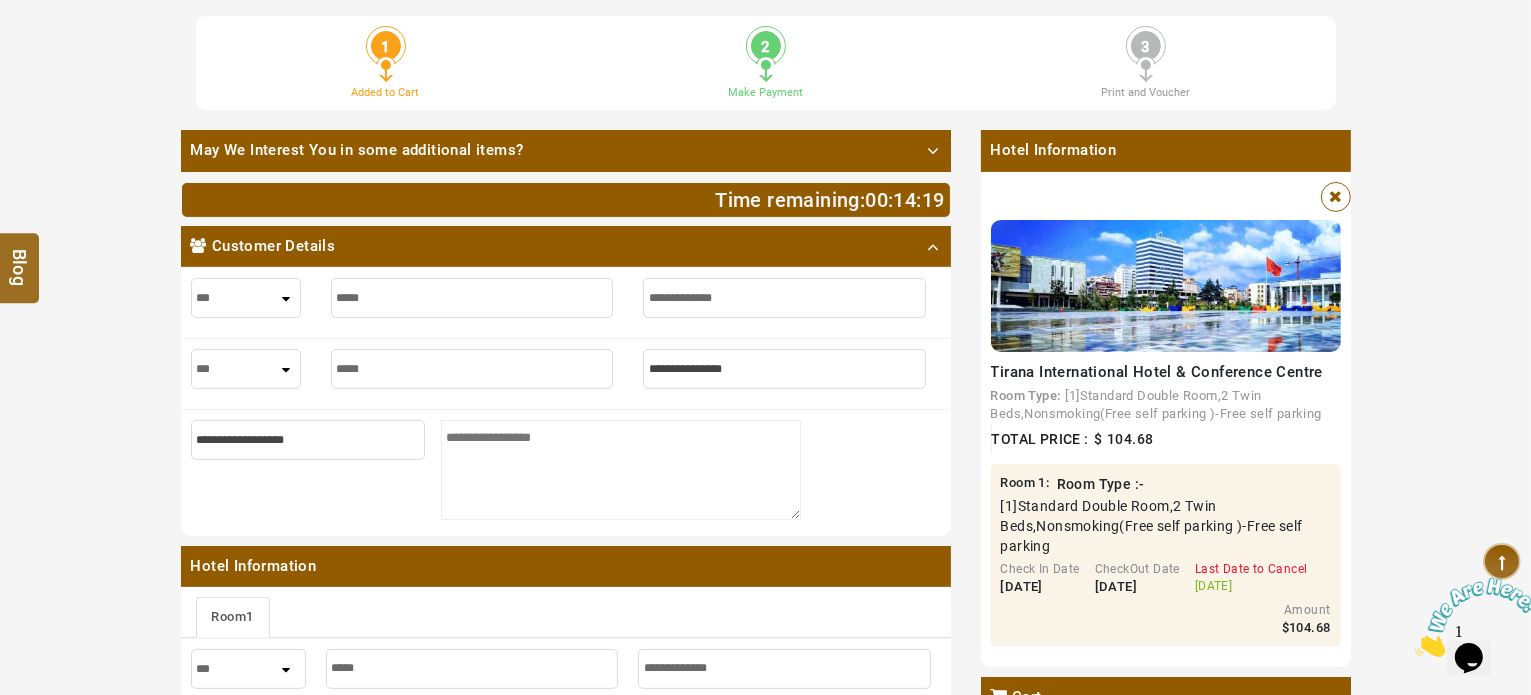 type on "*****" 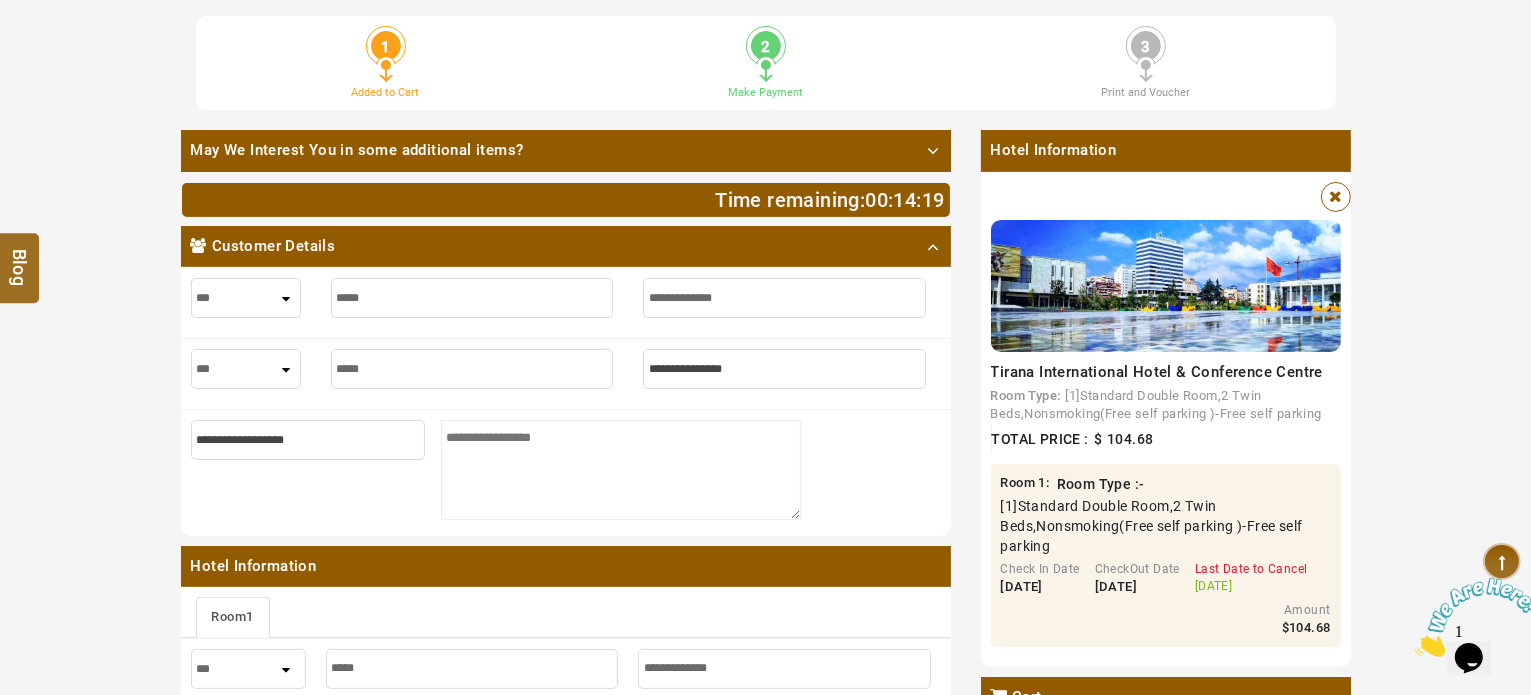 type on "******" 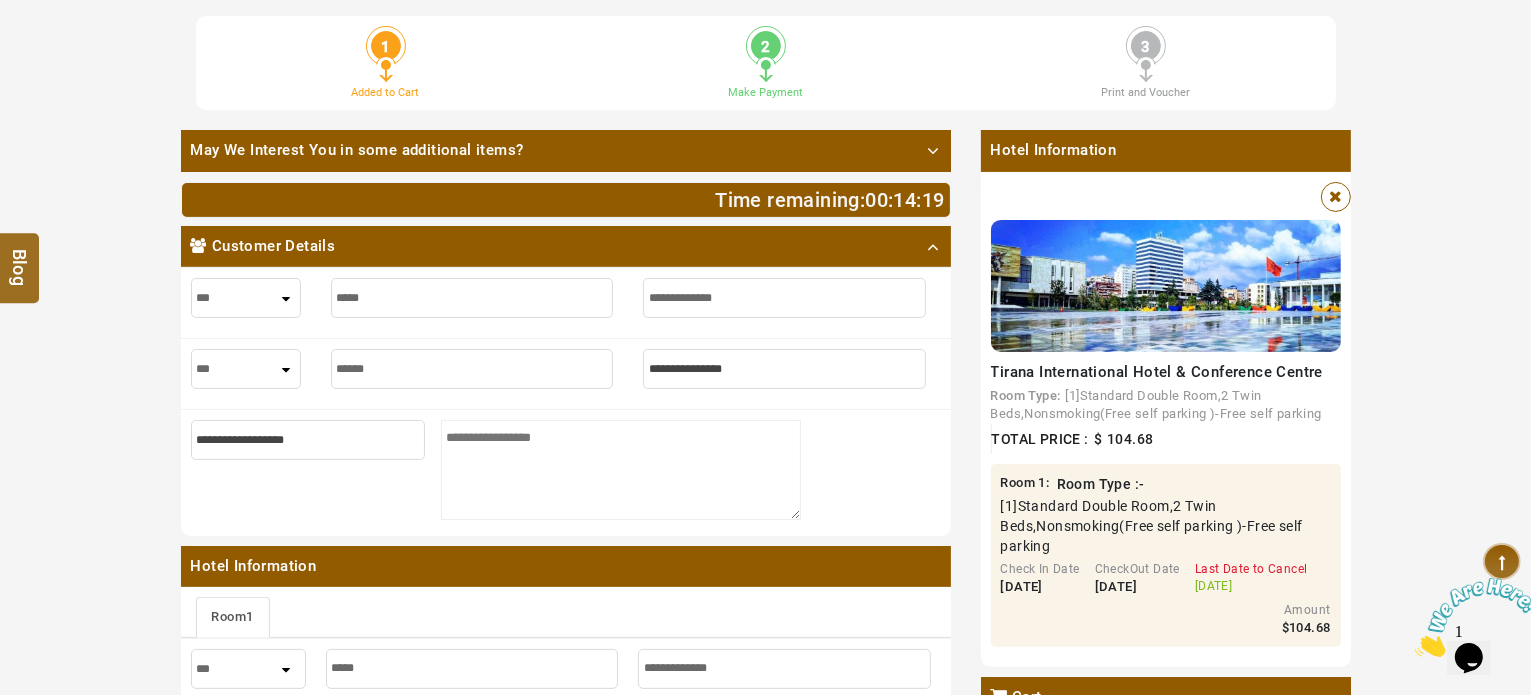type on "******" 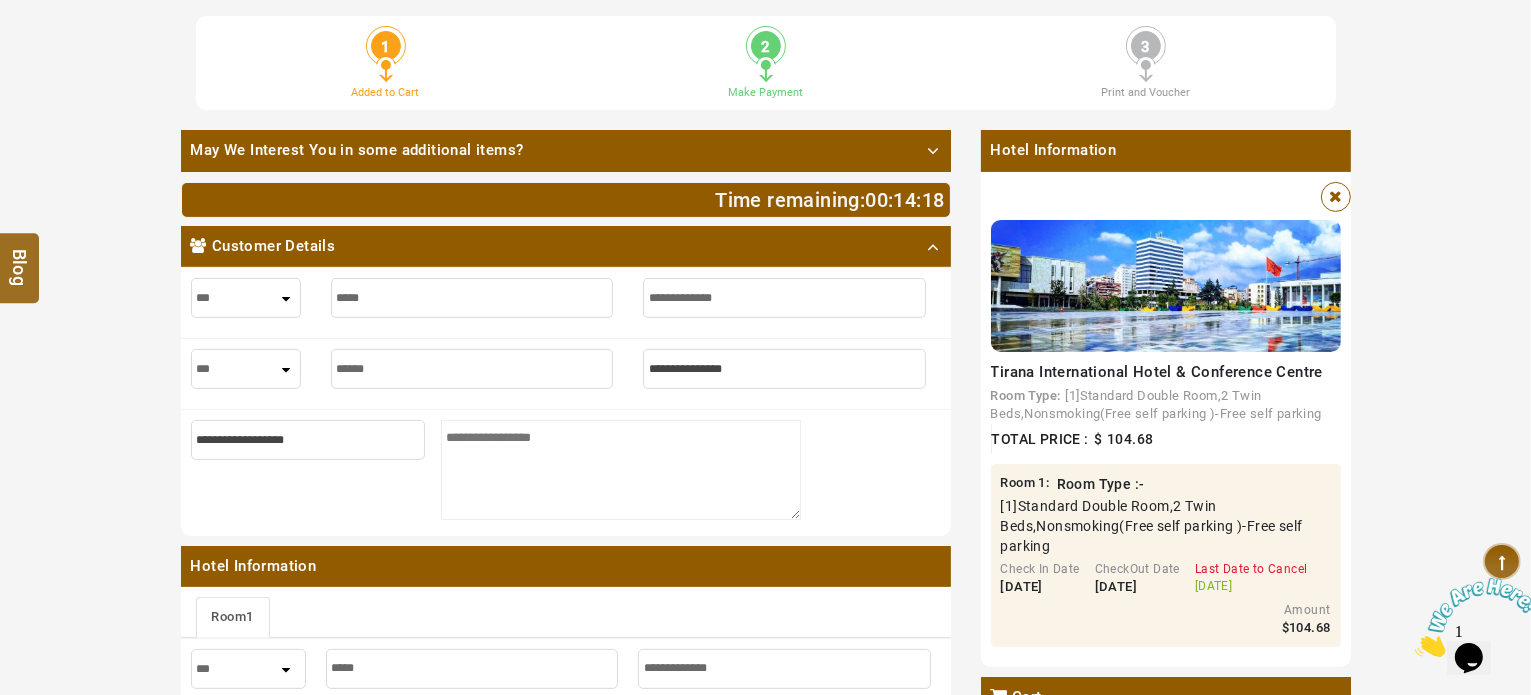 type on "******" 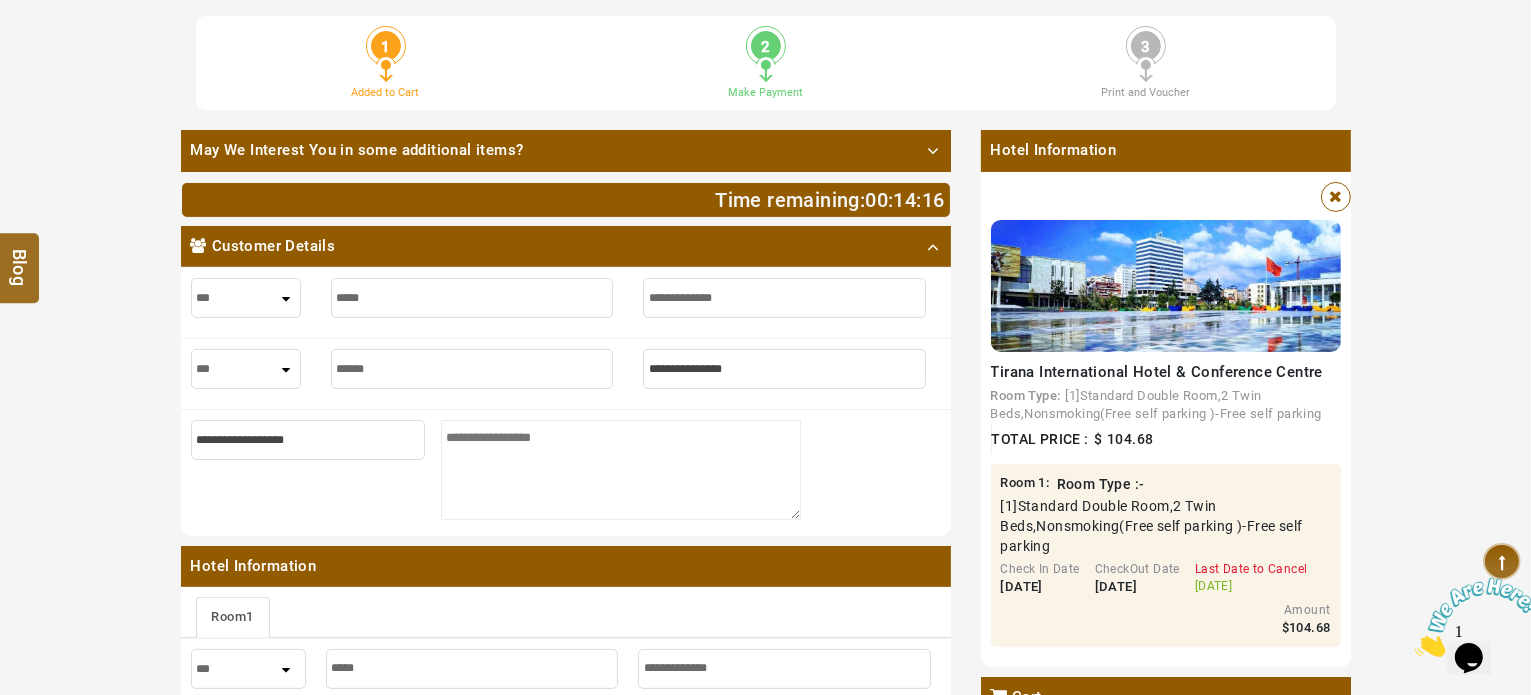 type on "*" 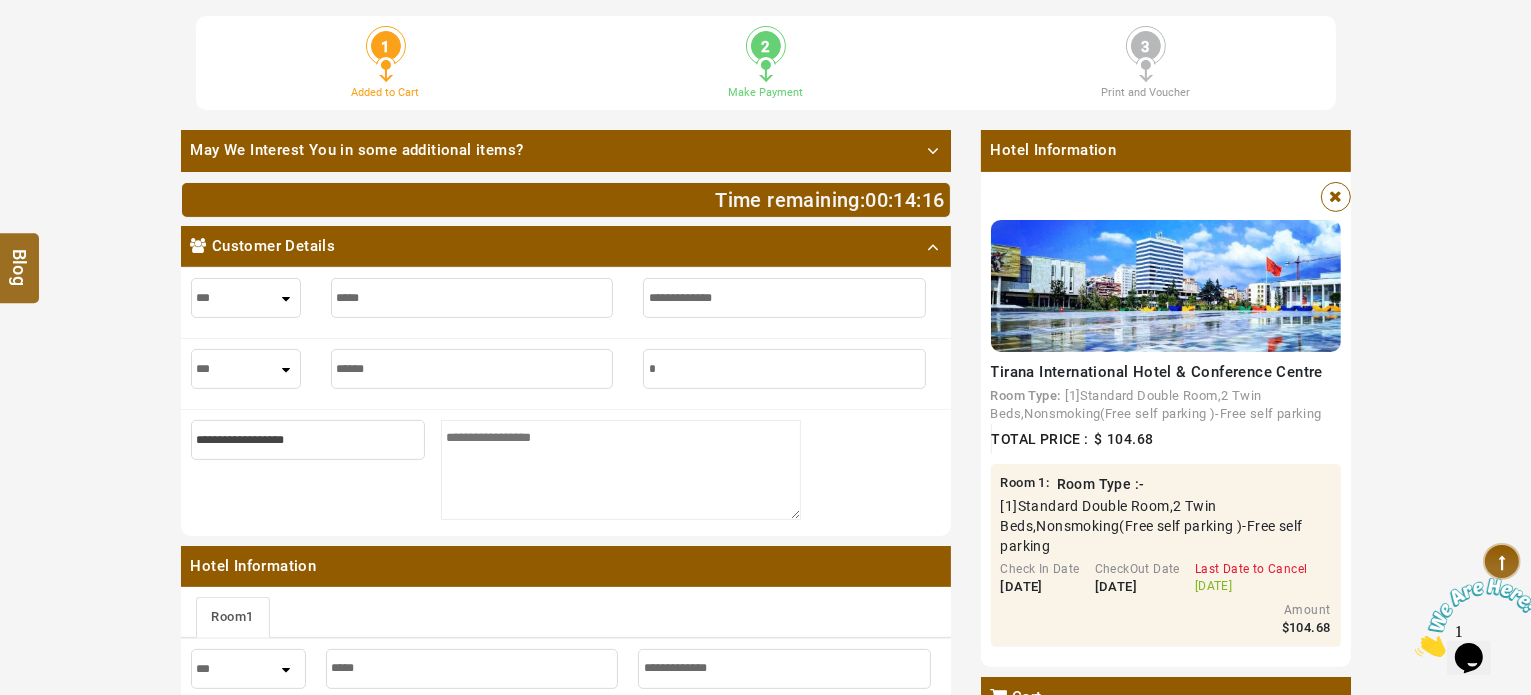 type on "*" 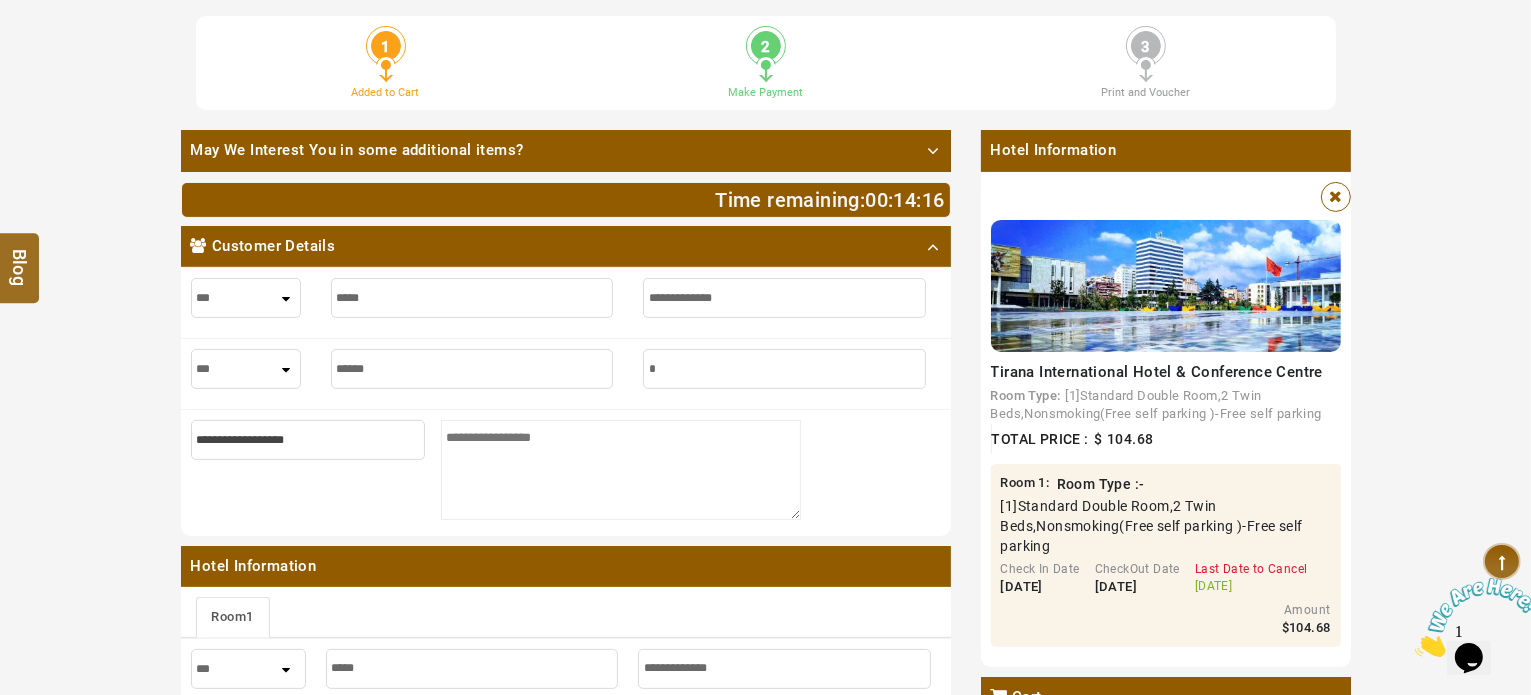 type on "**" 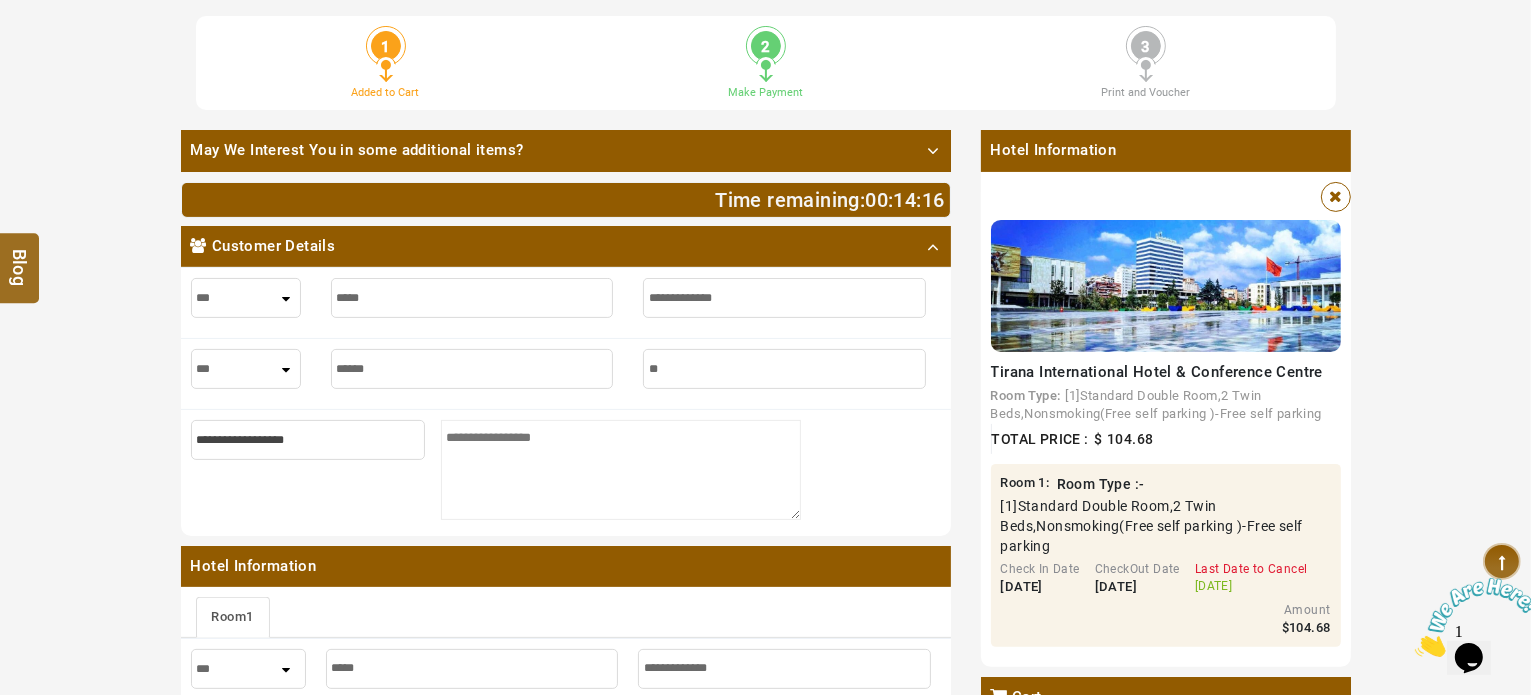 type on "**" 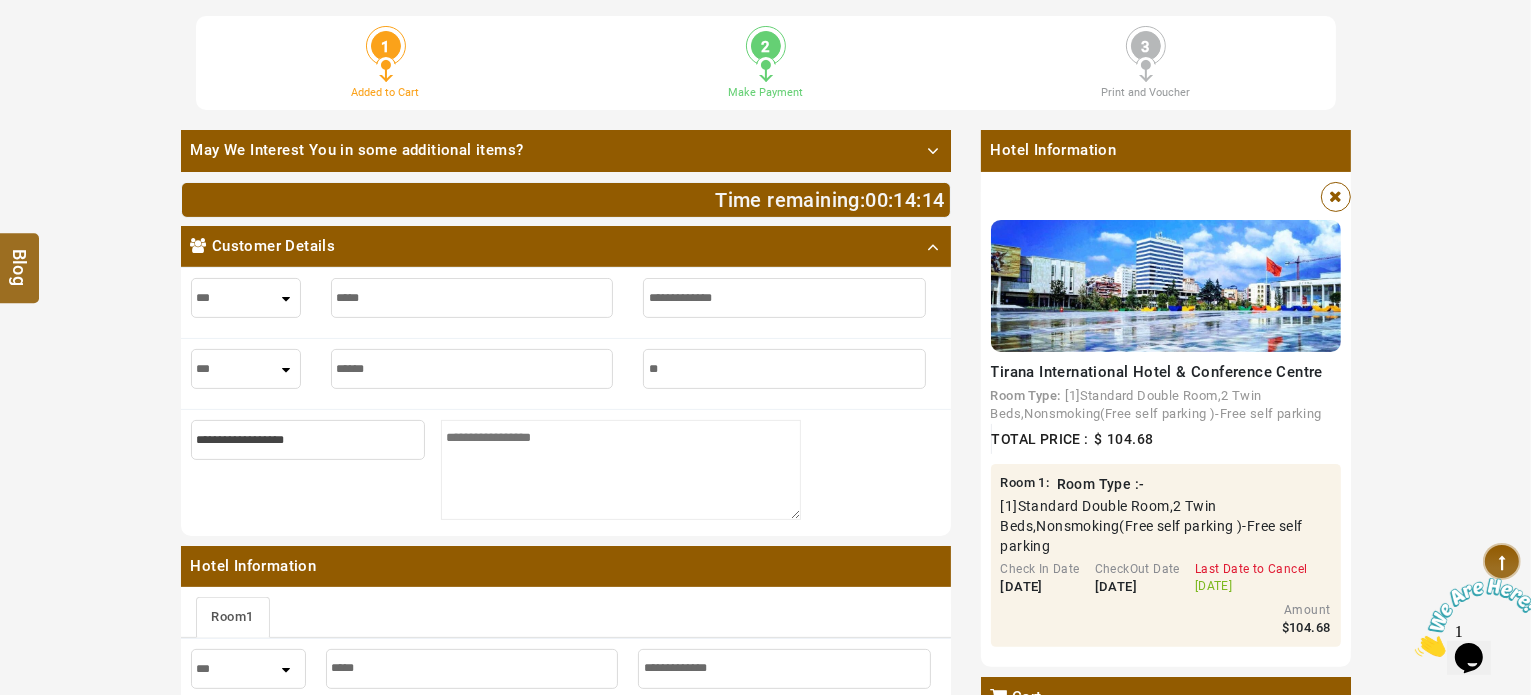 type on "***" 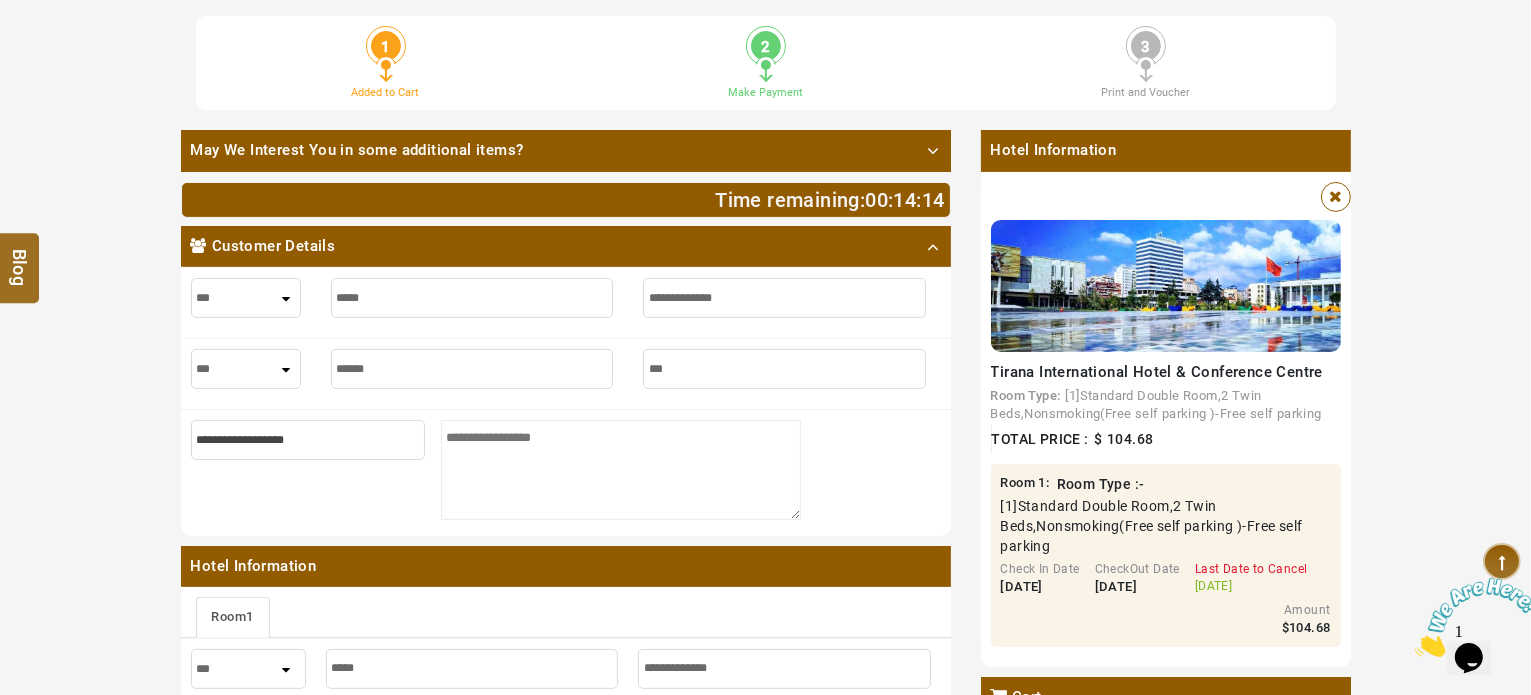type on "***" 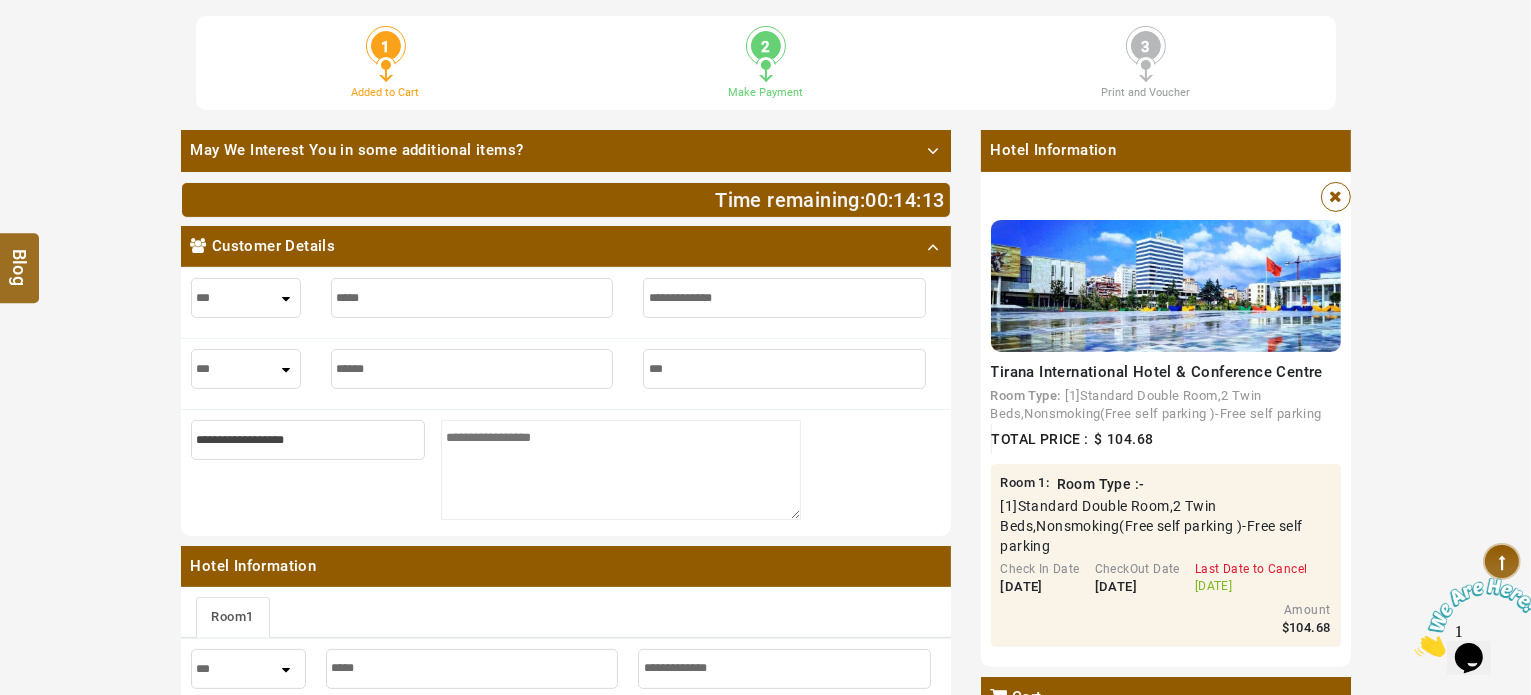 type on "****" 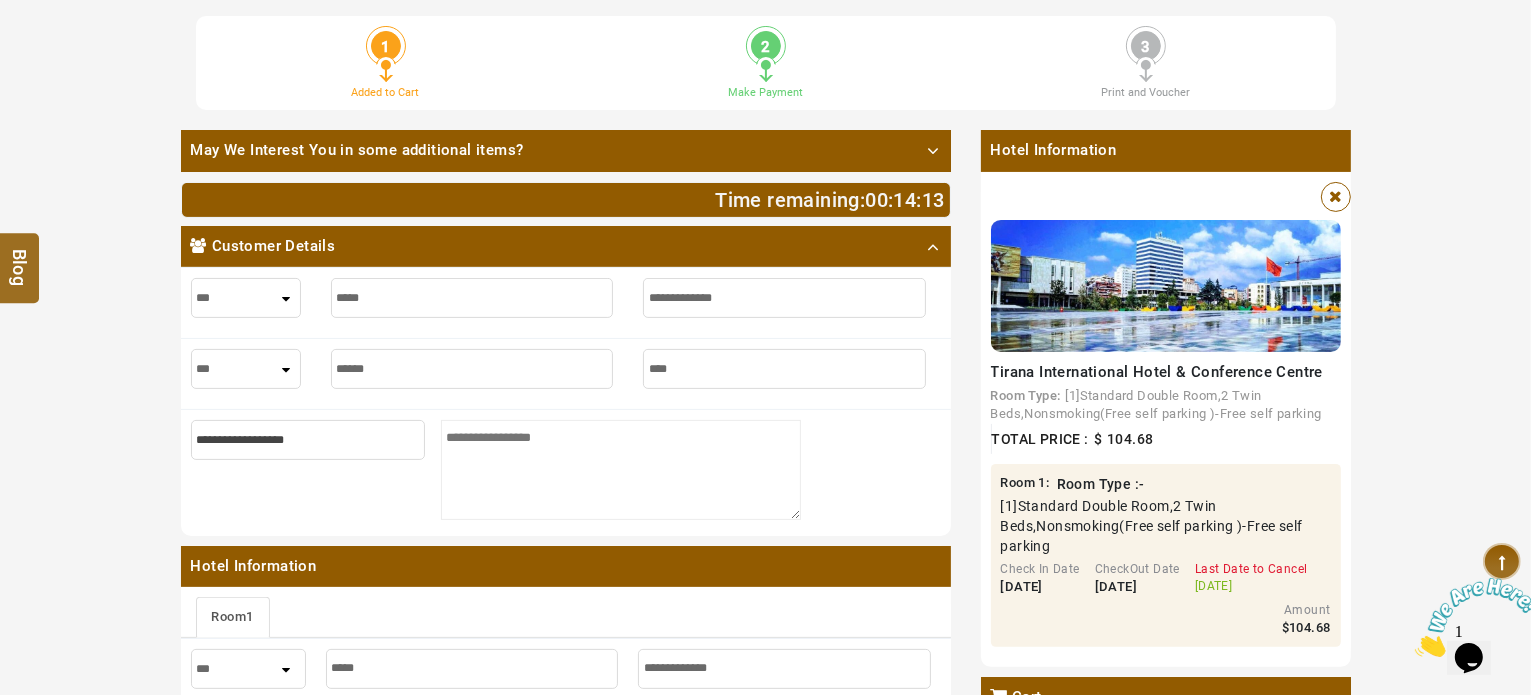 type on "****" 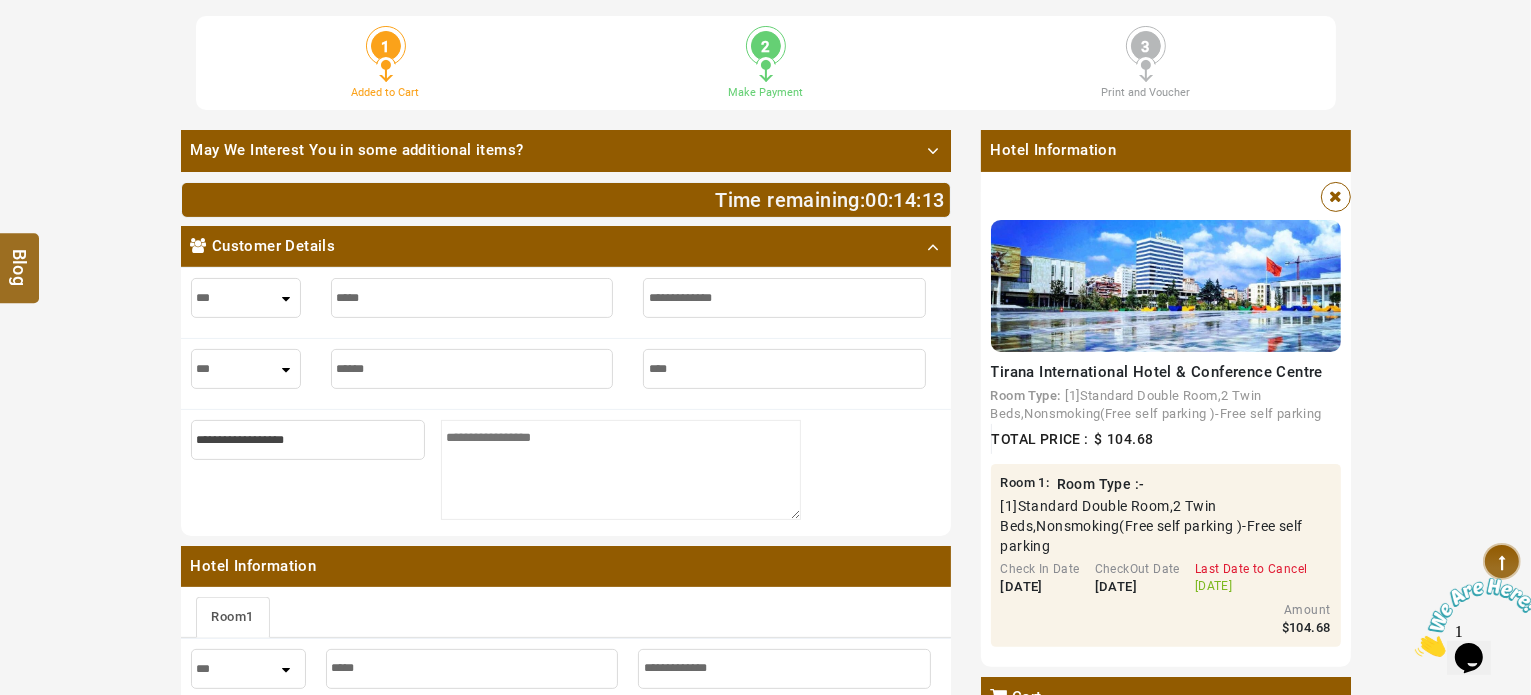 type on "*****" 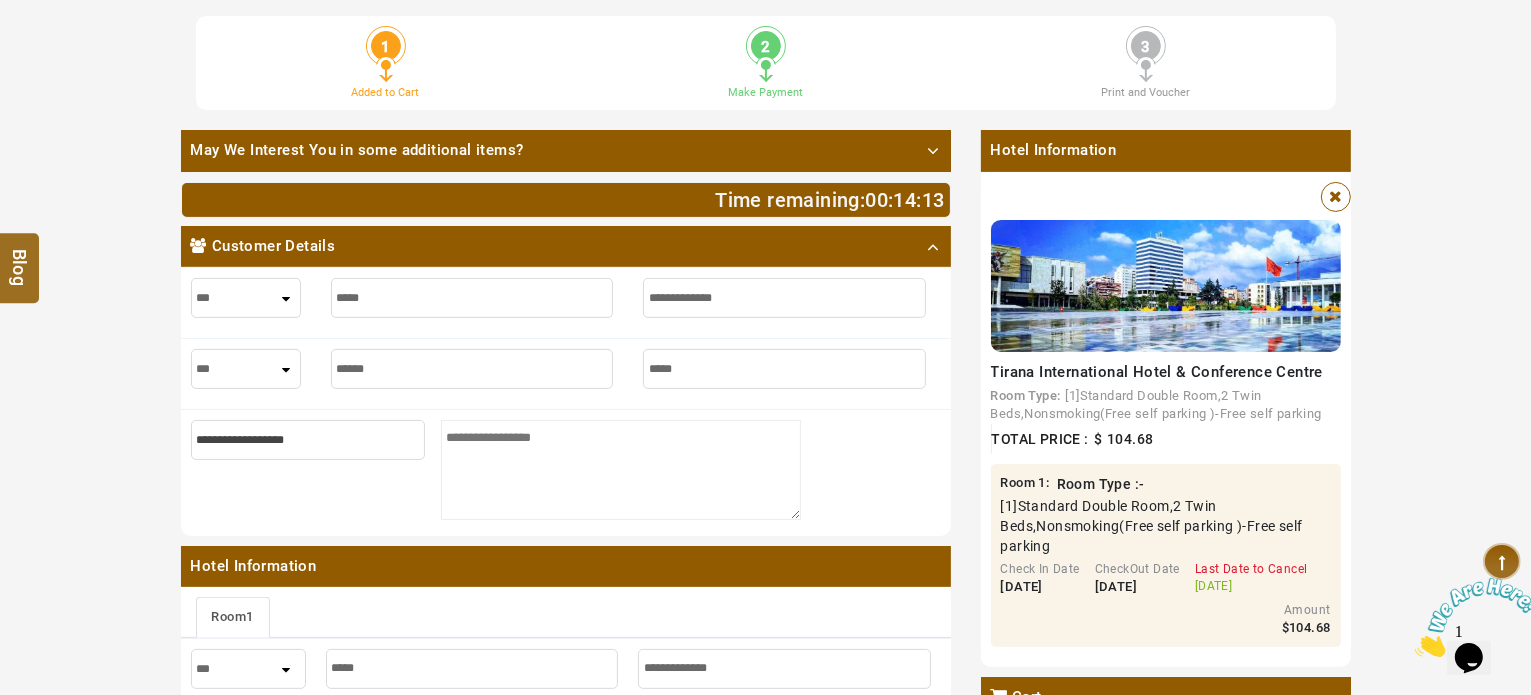 type on "*****" 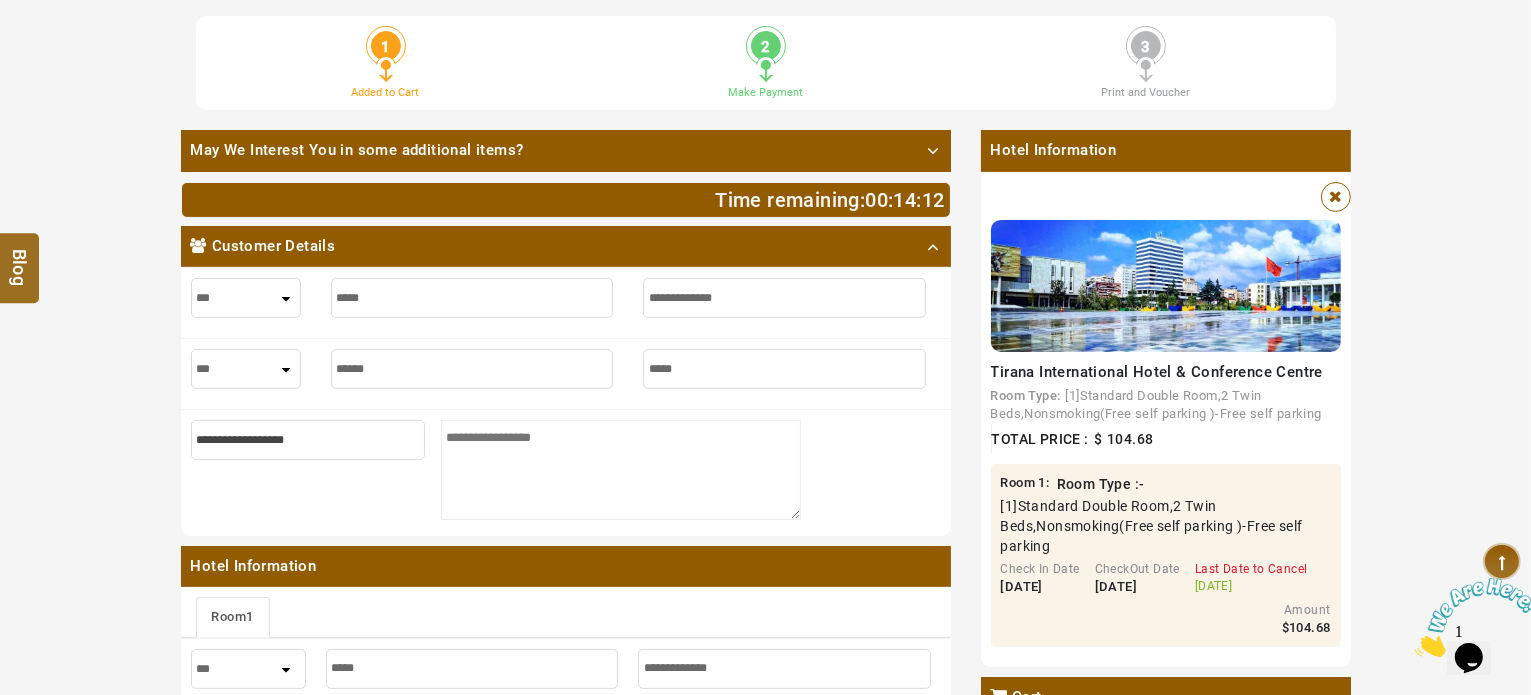 type on "******" 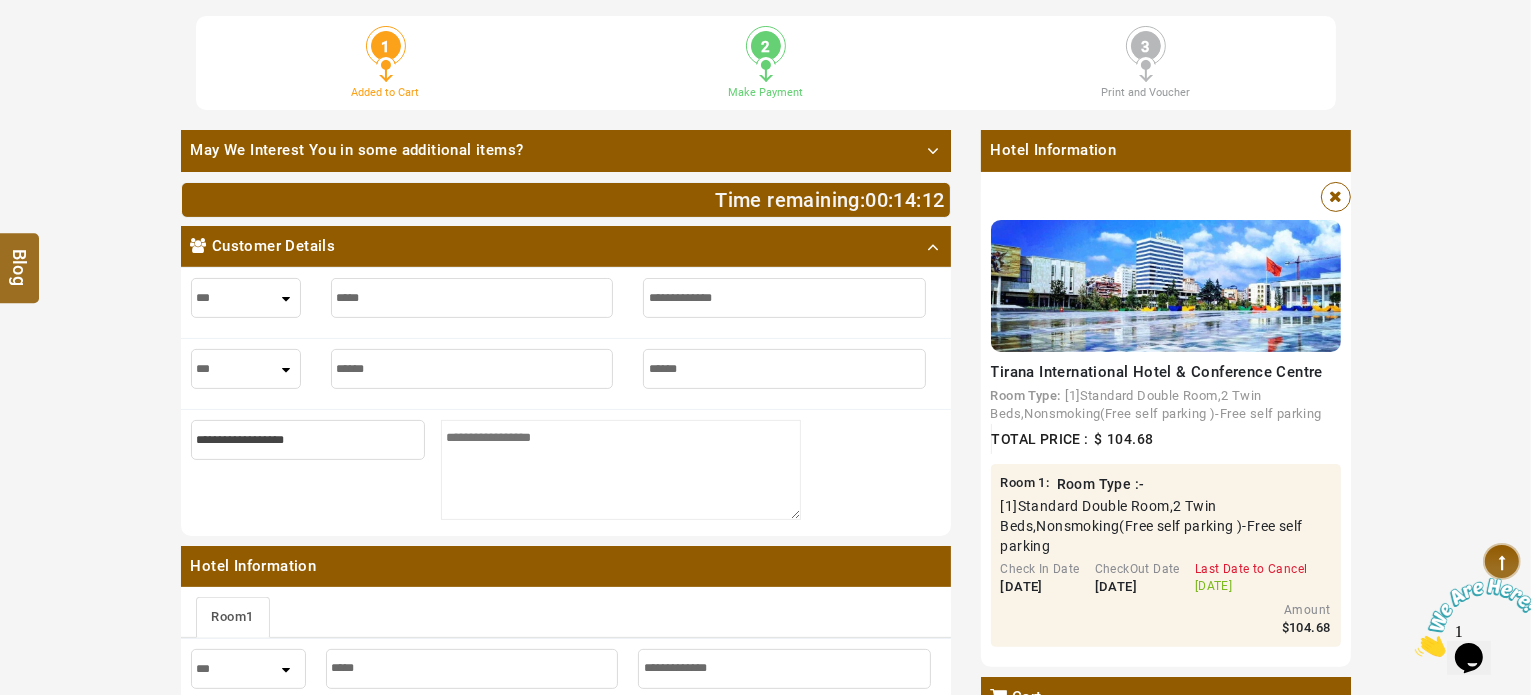 type on "******" 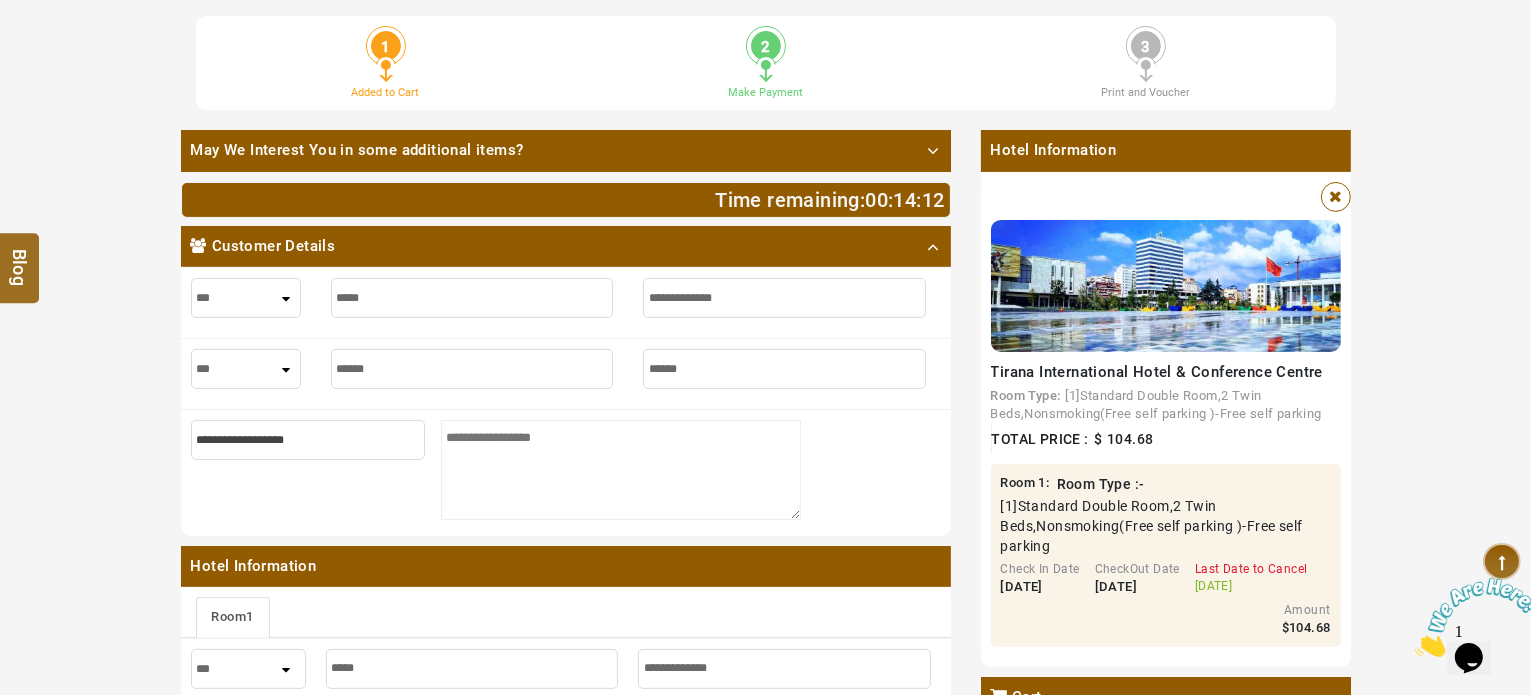 type on "*******" 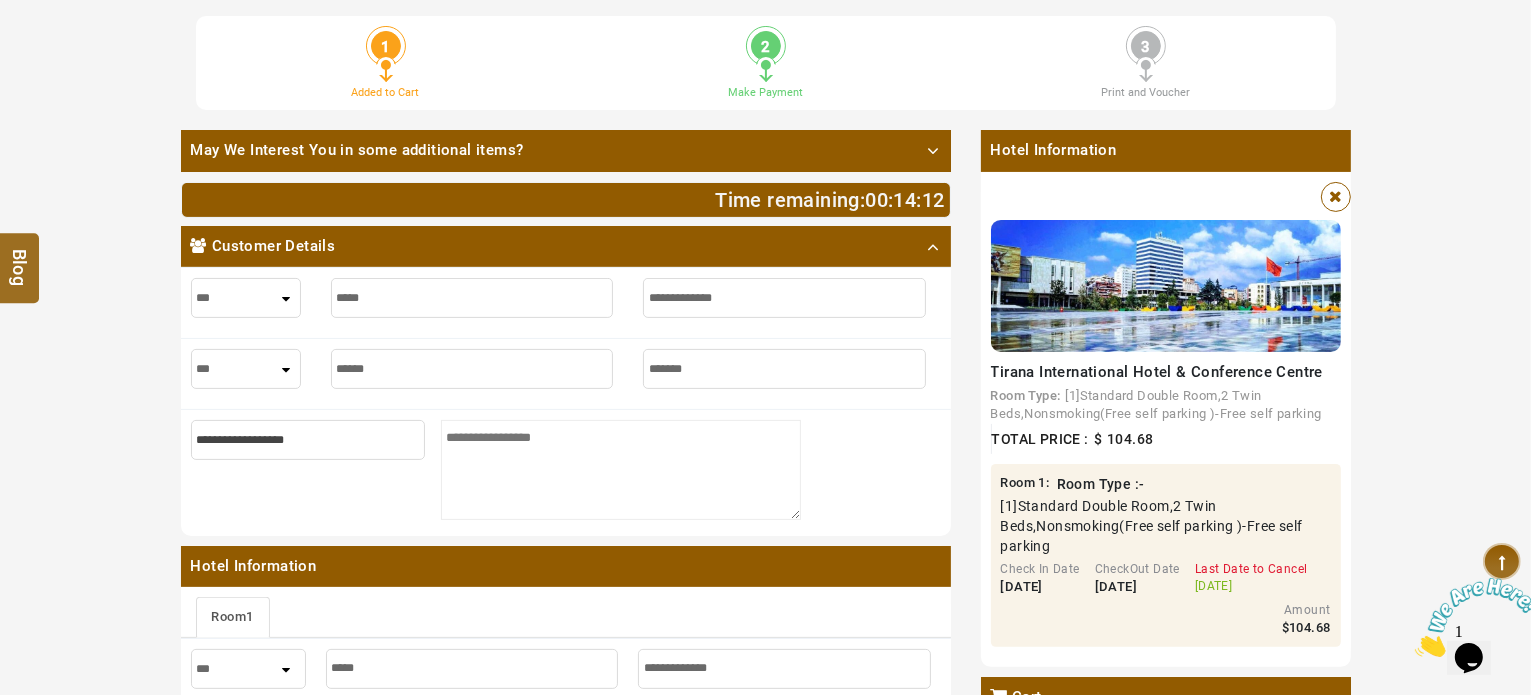 type on "*******" 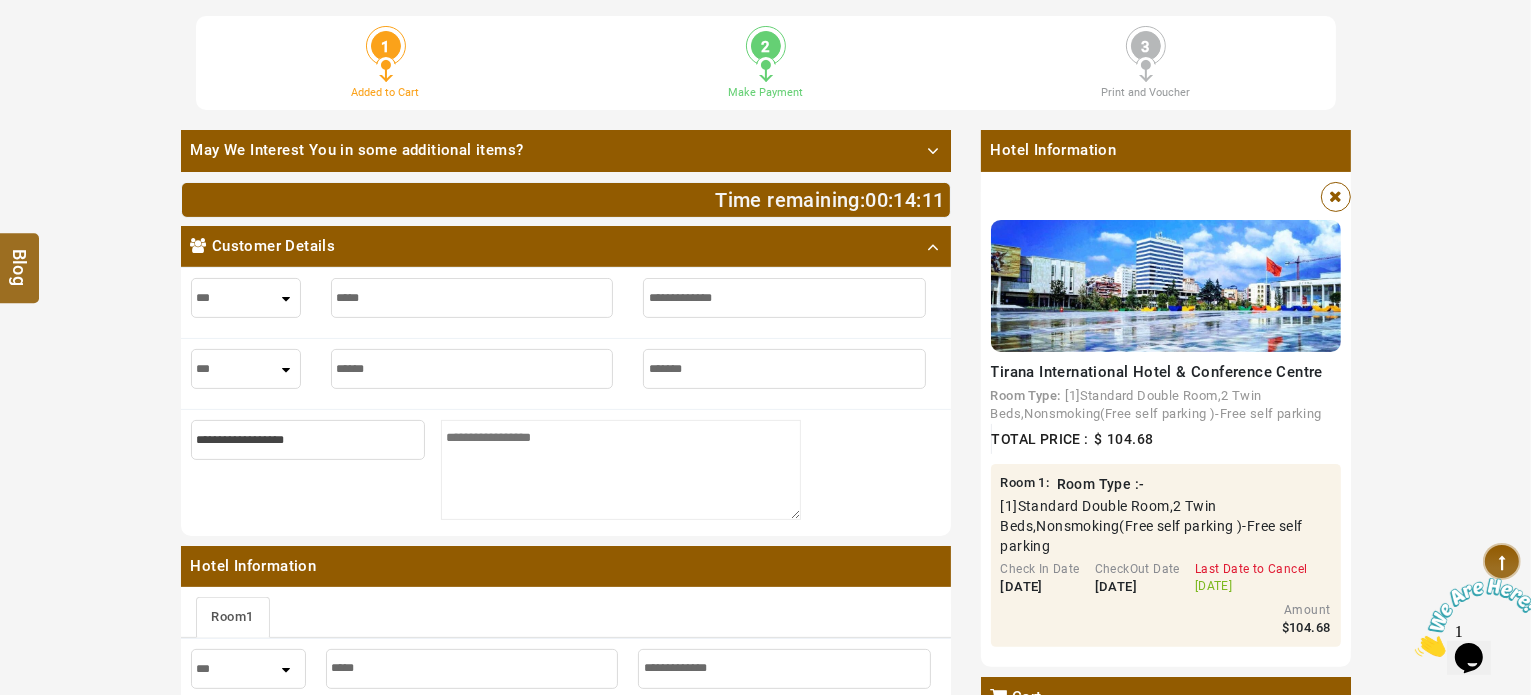 type on "*******" 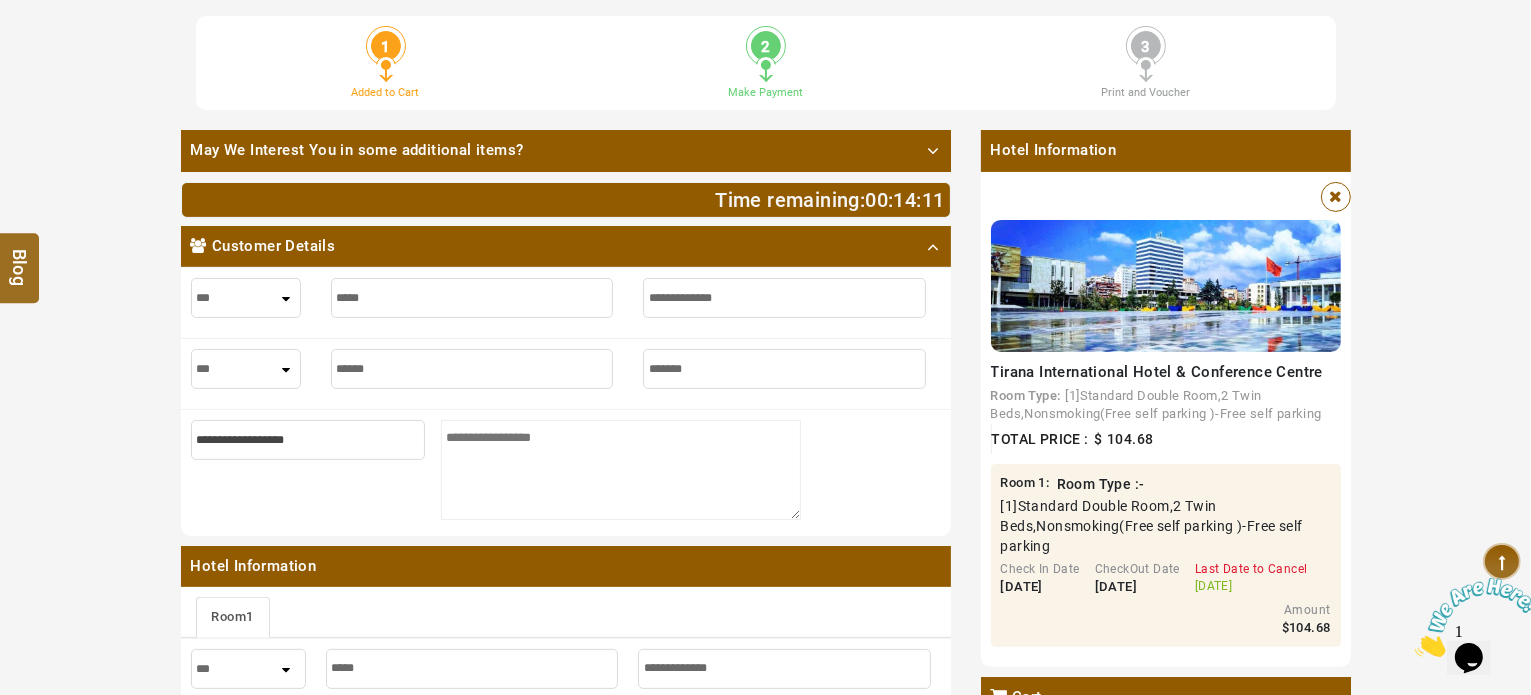 click at bounding box center (621, 470) 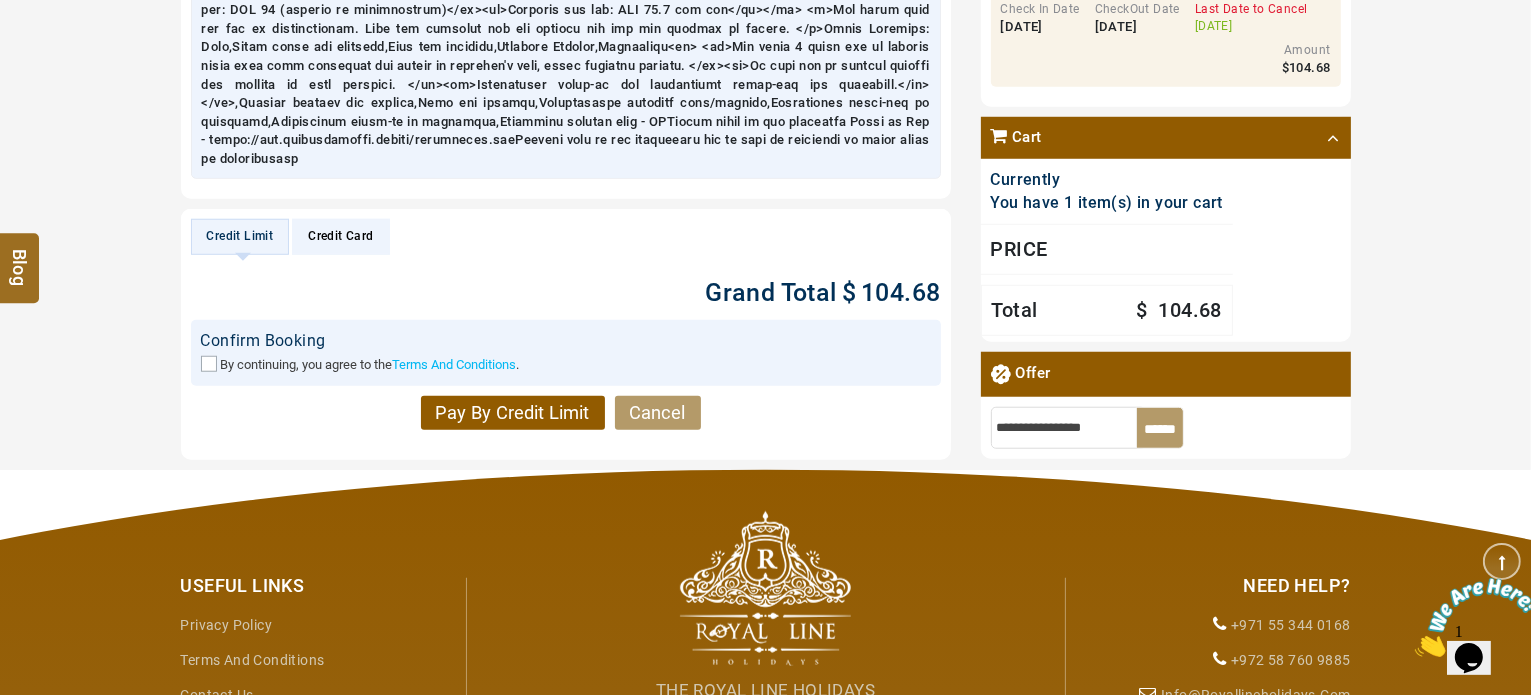 scroll, scrollTop: 1820, scrollLeft: 0, axis: vertical 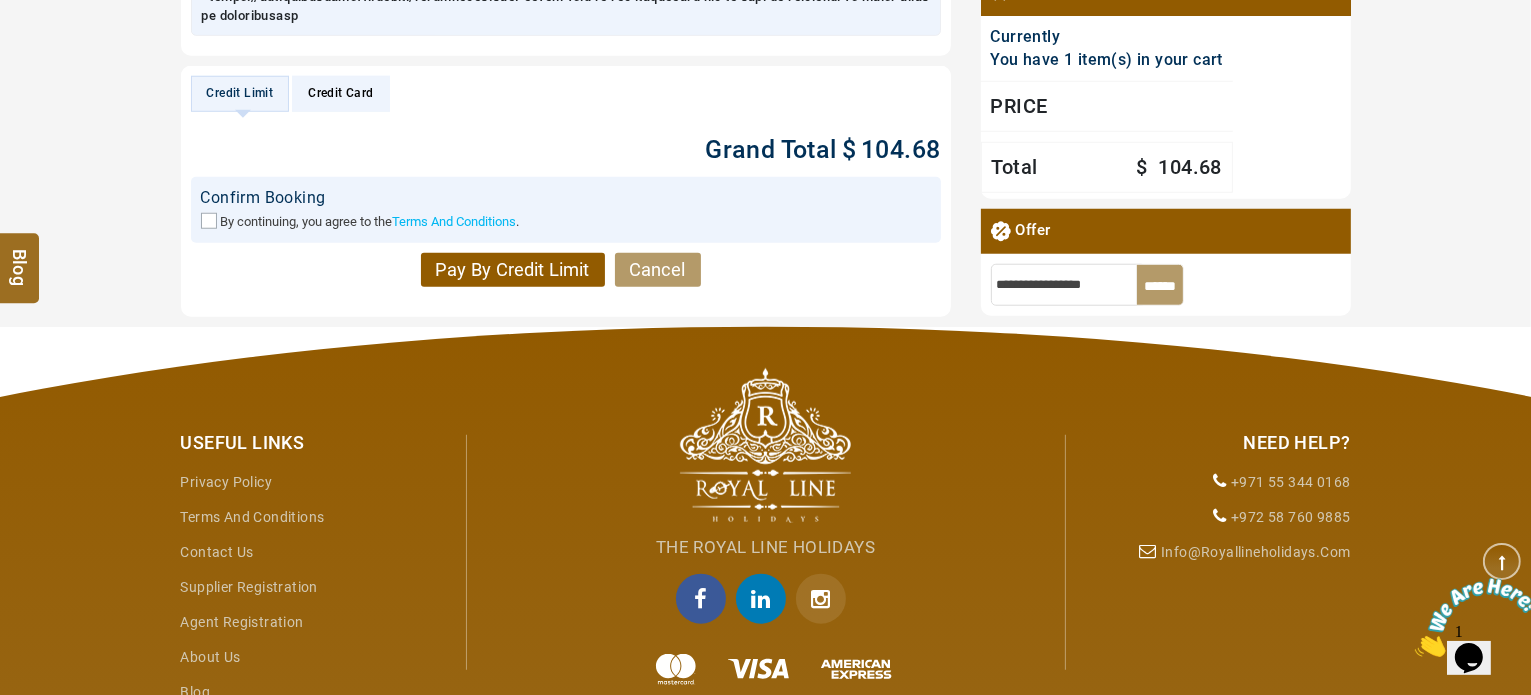 type on "**********" 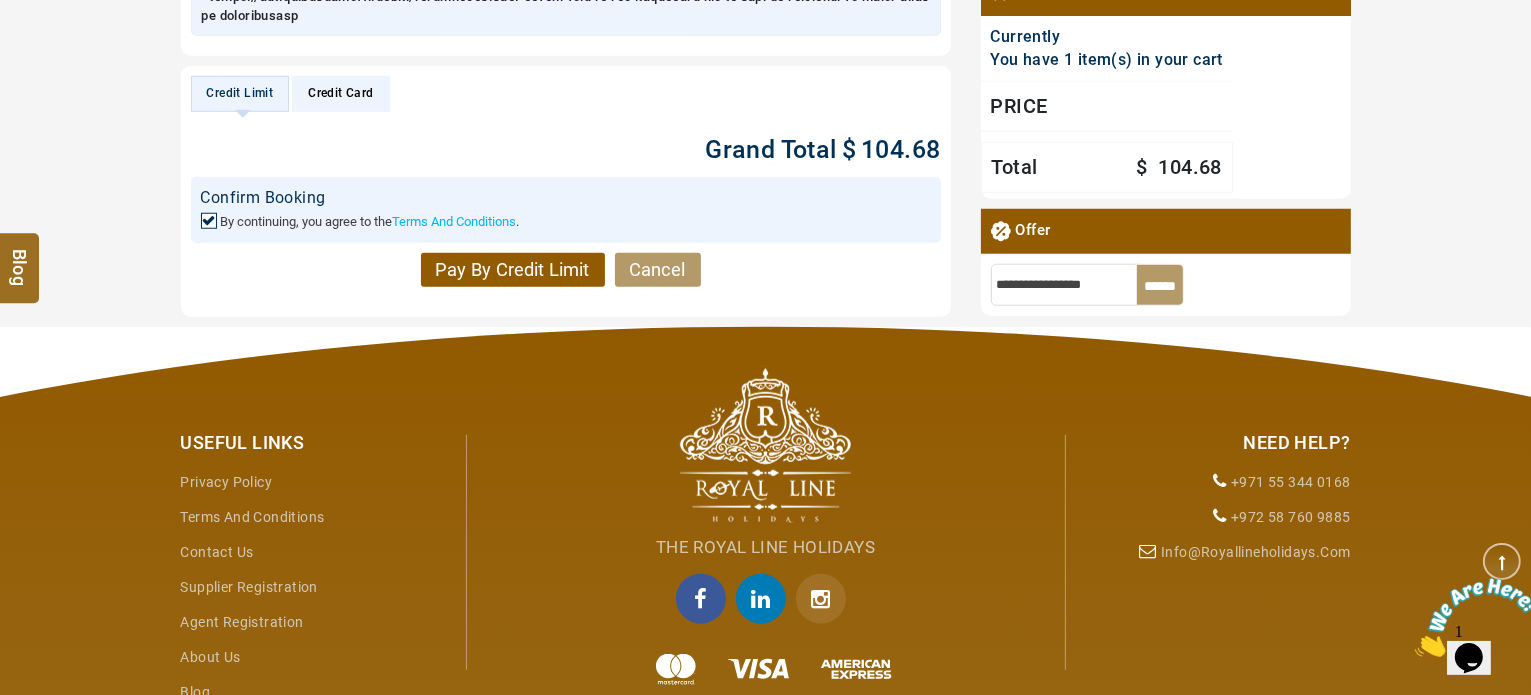 click on "Pay By Credit Limit" at bounding box center (513, 270) 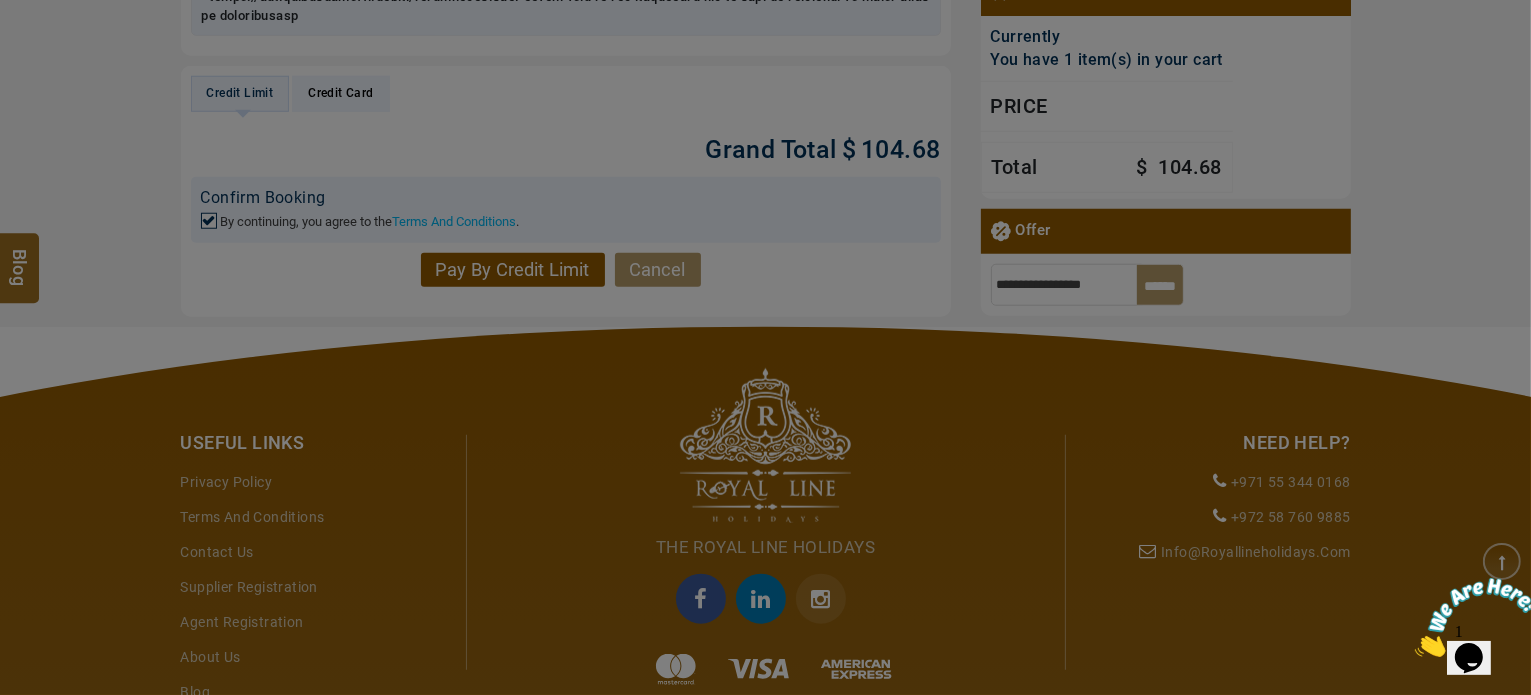 click on "LARISA HAWWARI USD AED  AED EUR  € USD  $ INR  ₹ THB  ฿ IDR  Rp BHD  BHD TRY  ₺ Credit Limit EN HE AR ES PT ZH Helpline
+971 55 344 0168 Register Now +971 55 344 0168 info@royallineholidays.com About Us What we Offer Blog Why Us Contact Hotels  Transfer Activities Packages Build Package Dashboard My Profile My Booking My Reports My Quotation Sign Out 1 Points Redeem Now To Redeem 8664  Points Future Points  4327   Points Credit Limit Credit Limit USD 25000.00 70% Complete Used USD 17410.22 Available USD 7589.78 Setting  Looks like you haven't added anything to your cart yet Countinue Shopping ****** ****** Please Wait.. Blog demo
Remember me Forgot
password? LOG IN Don't have an account?   Register Now My Booking View/ Print/Cancel Your Booking without Signing in Submit Passengers Detail Home Passengers Detail 1 Added to Cart 2 Make Payment 3 Print and Voucher May We Interest You in some additional items? Add Optional Hotels Add Optional Transfer Time remaining:" at bounding box center (765, -485) 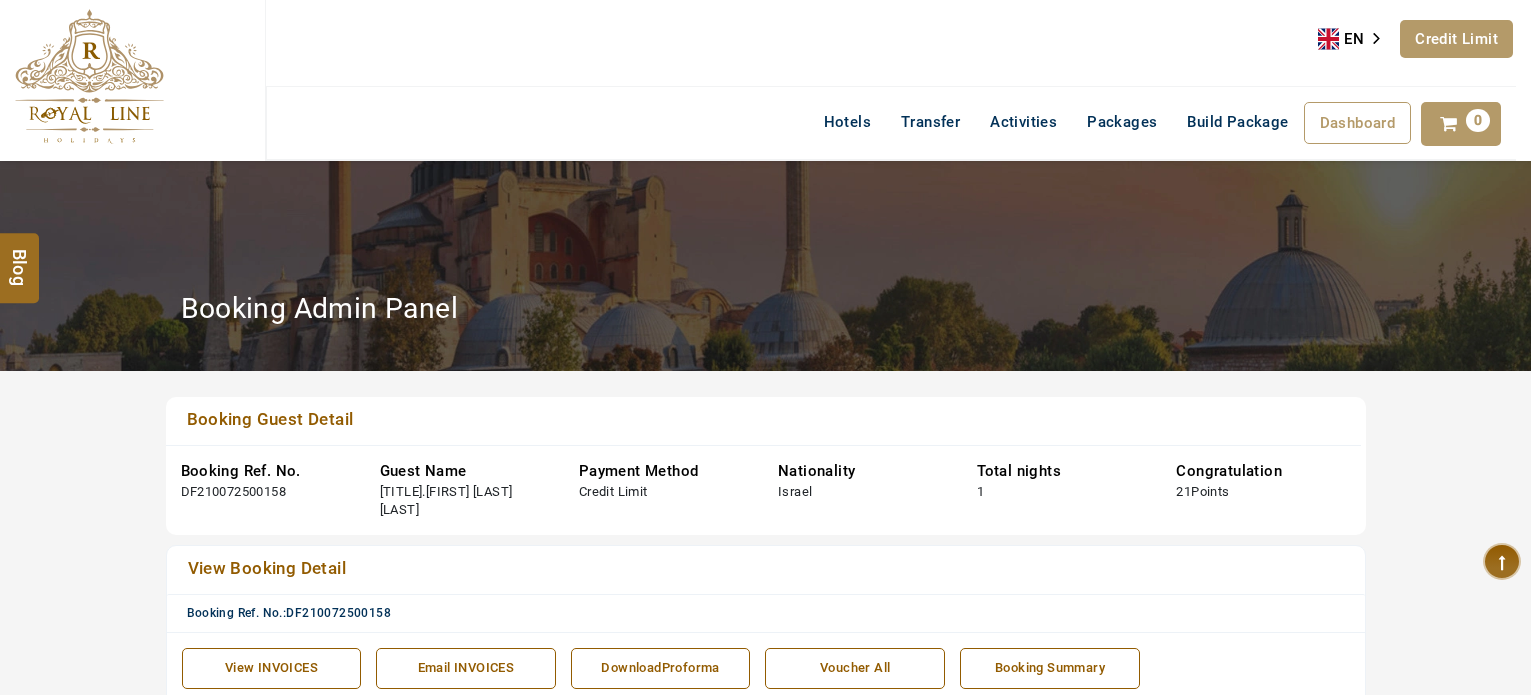 scroll, scrollTop: 0, scrollLeft: 0, axis: both 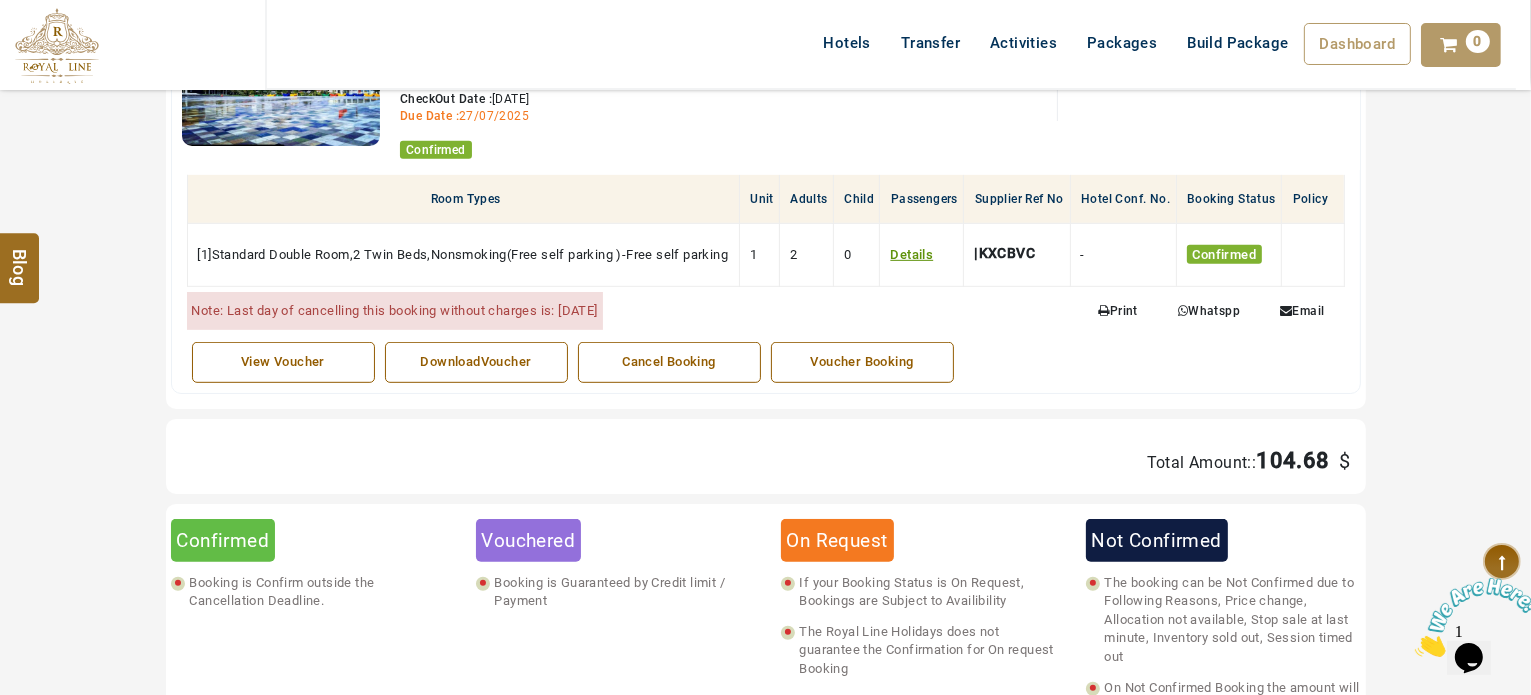click on "DownloadVoucher" at bounding box center [476, 362] 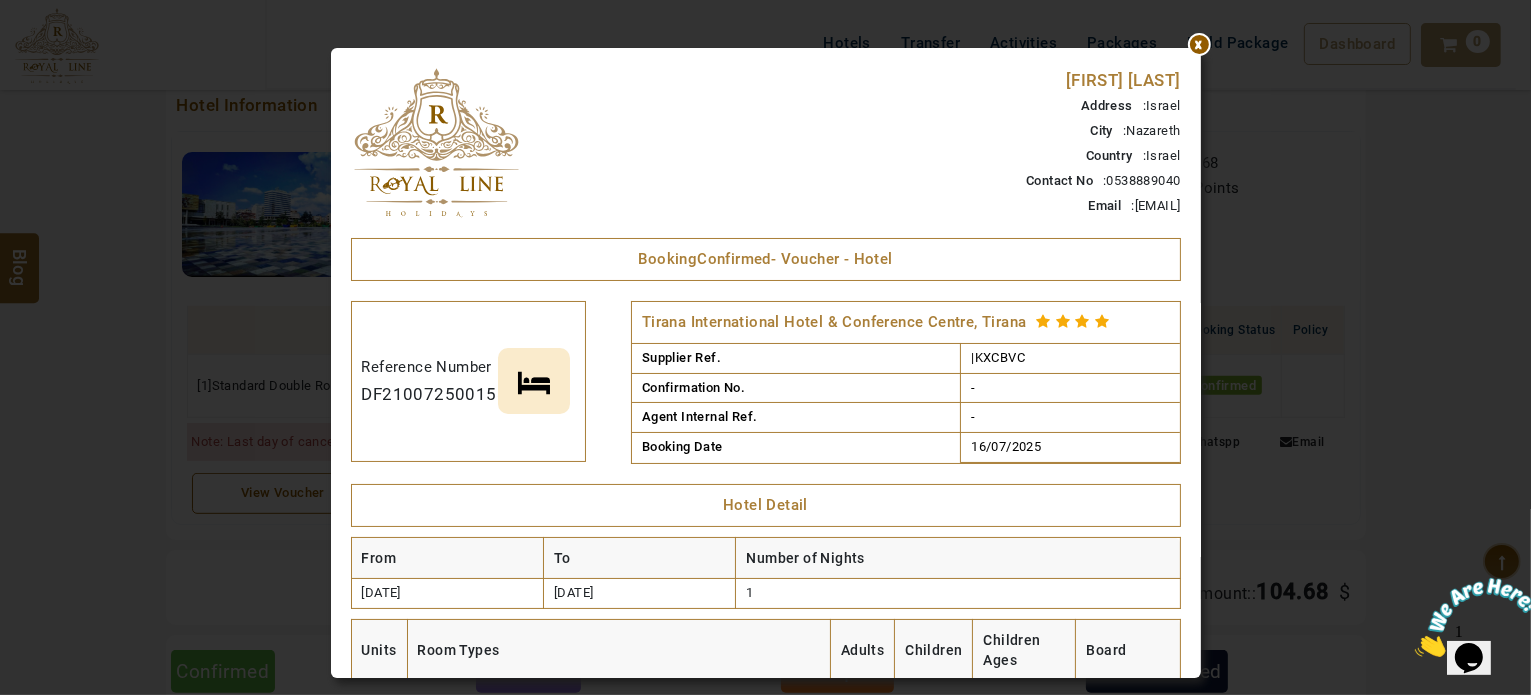 scroll, scrollTop: 600, scrollLeft: 0, axis: vertical 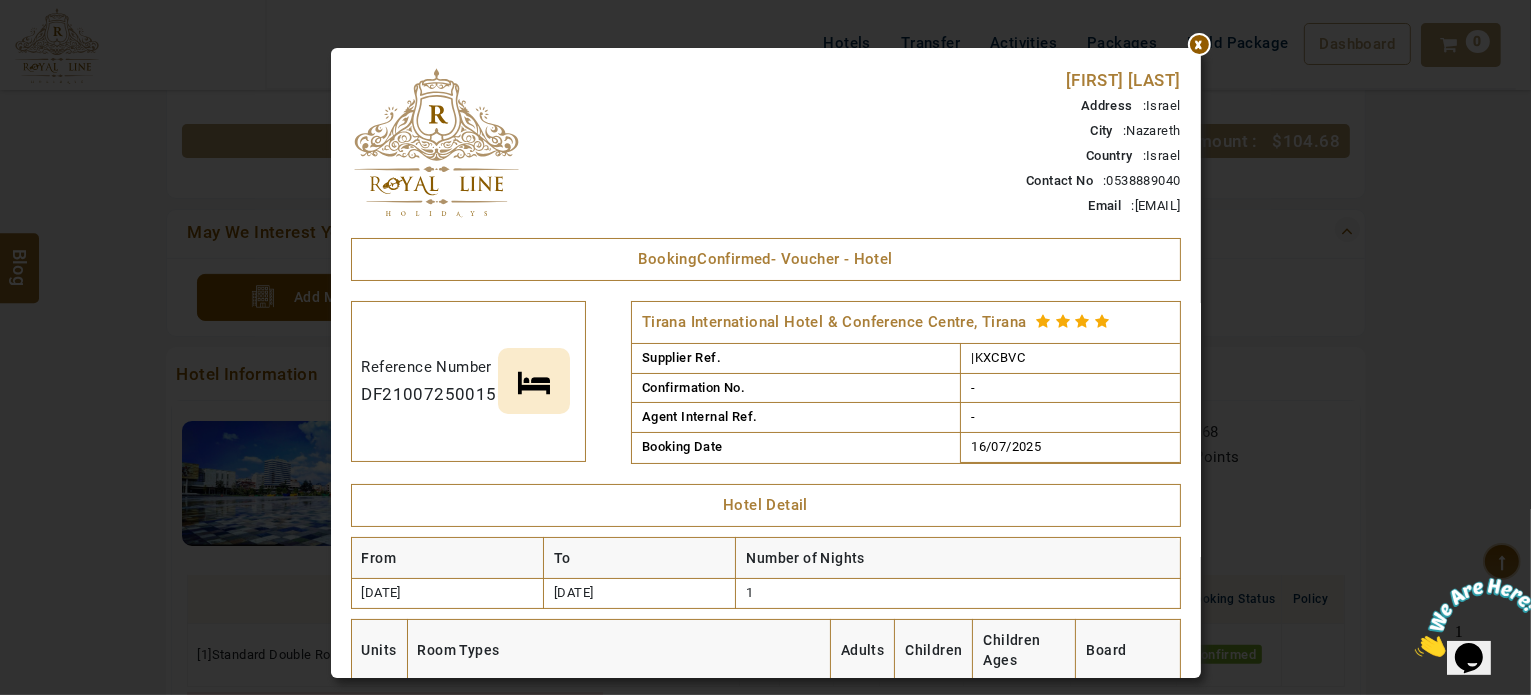 click on "****** ****** [LAST] [LAST] Address  :  [COUNTRY]  City  :  [CITY] Country  :  [COUNTRY] Contact No  :  [PHONE] Email  :  [EMAIL] Booking  Confirmed - Voucher - Hotel Reference  Number DF210072500158 Tirana International Hotel & Conference Centre, [CITY] Supplier Ref.  |KXCBVC Confirmation No.   -   Agent Internal Ref.   - Booking Date    [DATE] Hotel  Detail From To  Number of Nights [DATE] [DATE]   1 Units Room Types Adults  Children  Children Ages Board 1  [1]Standard Double Room,2 Twin Beds,Nonsmoking(Free self parking )-Free self parking  2 0 (0,0,0,0) Free self parking  Guest  Name  : [TITLE].[FIRST] [LAST] [LAST], [TITLE].[FIRST] [LAST],     Nationality  : [COUNTRY] Remark  :  /Remark  Useful Info : Hotel Please Use Supplier Reference No. in Hotel At the Time Of Check In. Items Marked "Pending" Will take little Extra Time to Get it Confirmed,  We shall contact you Via Email, Once Confirmed. In case of No Show or Early Check Out 100% charges will apply no Part/Full Refund will be honored" at bounding box center [766, 377] 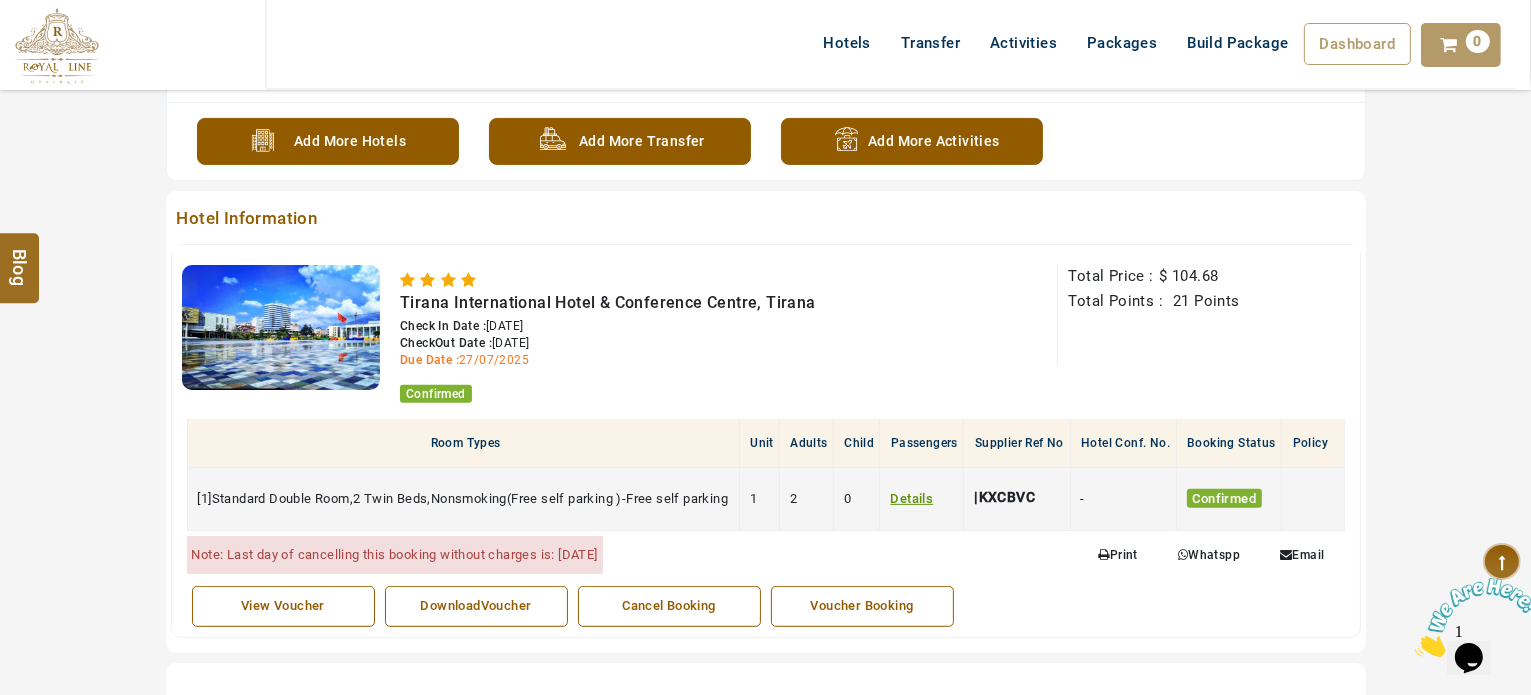 scroll, scrollTop: 400, scrollLeft: 0, axis: vertical 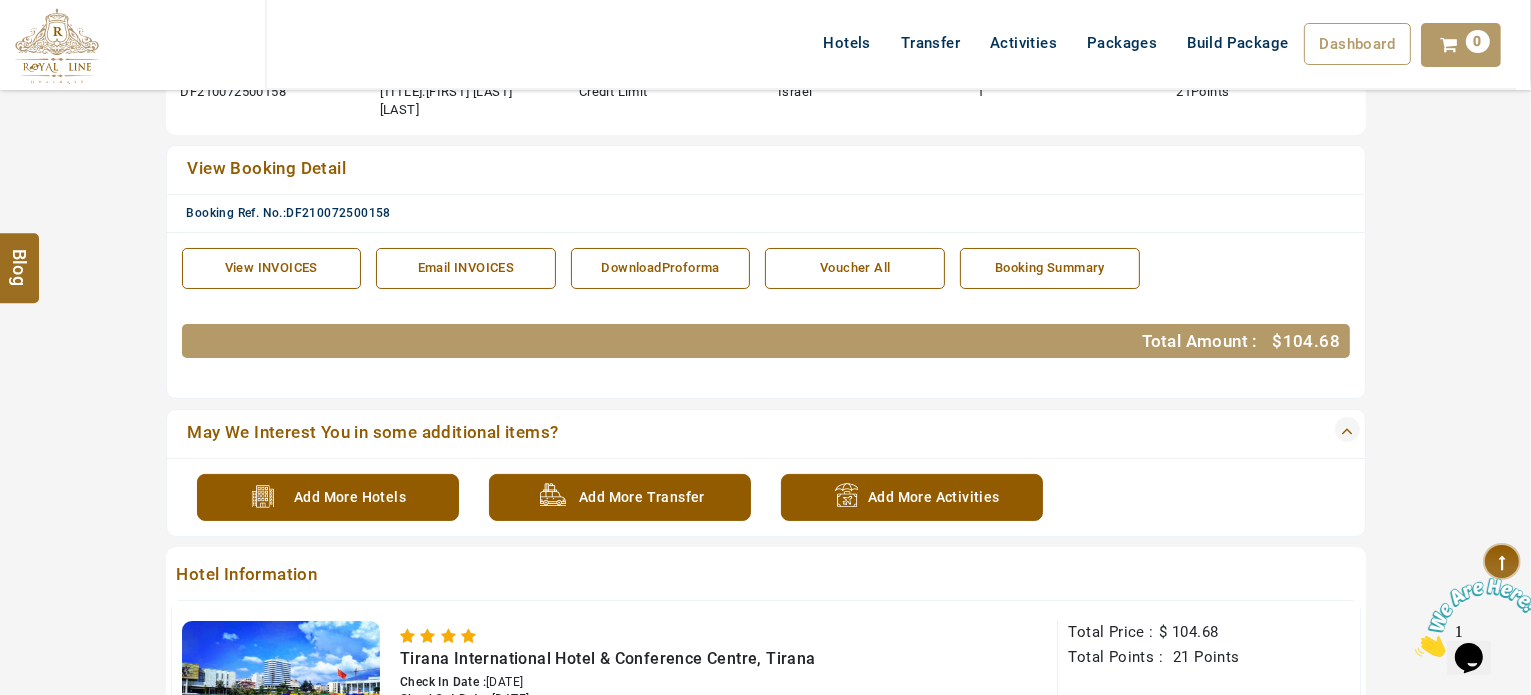 click on "View INVOICES" at bounding box center [272, 268] 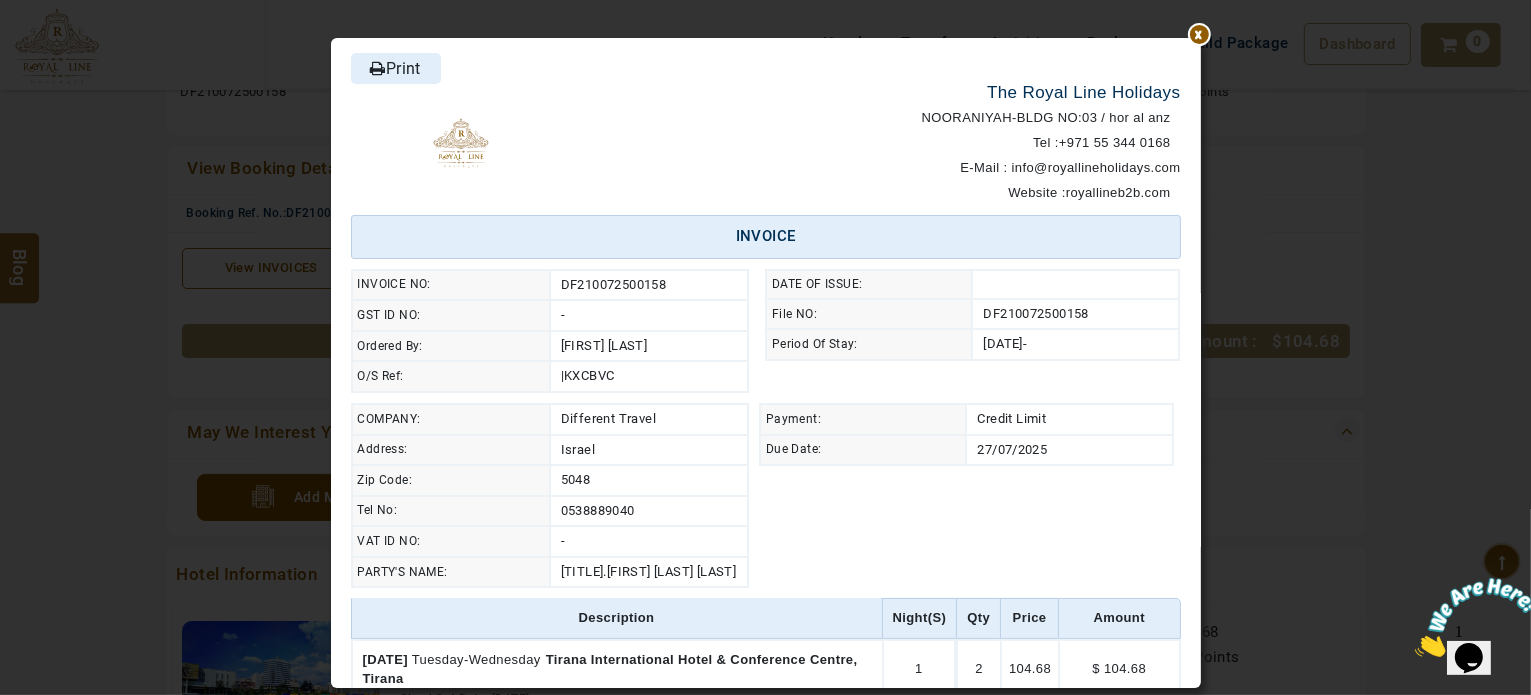 click on "Print" at bounding box center [396, 68] 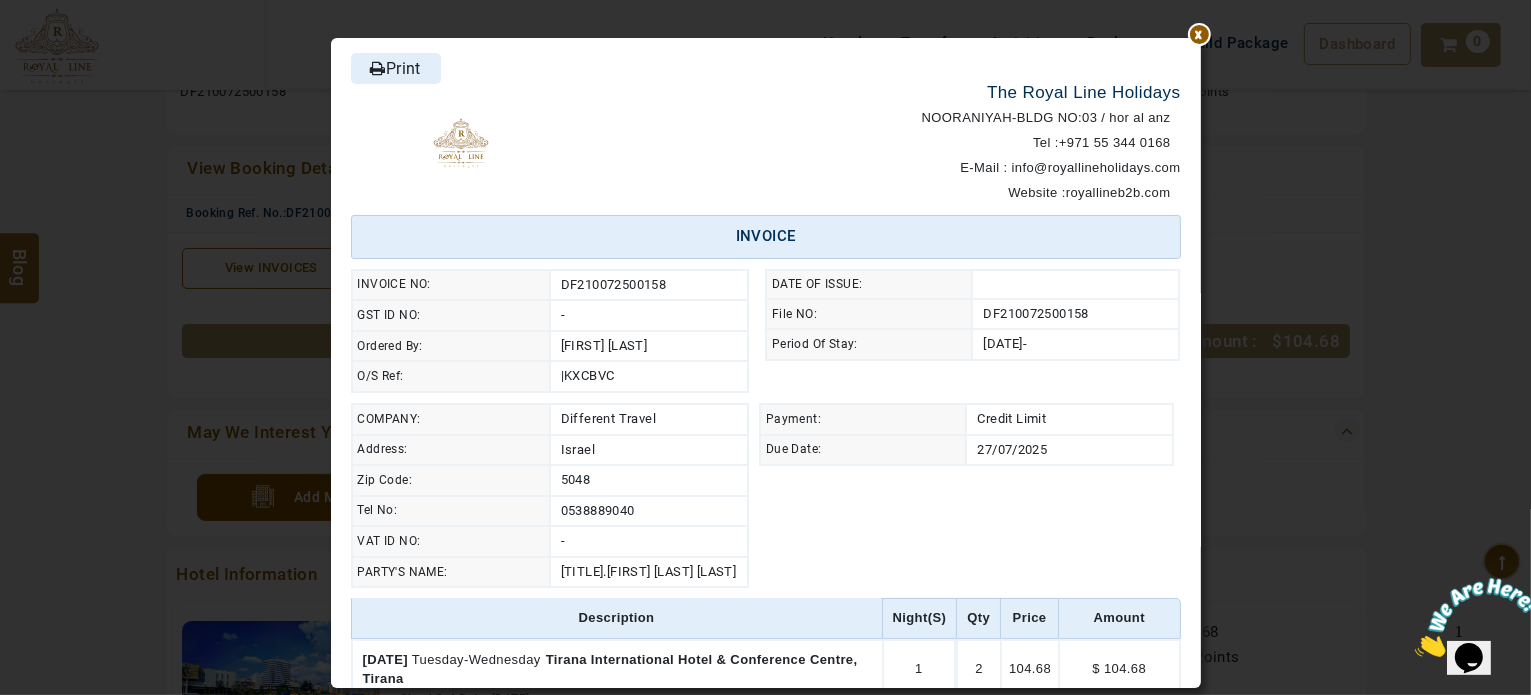 click on "****** ****** [LAST] [LAST] Address  :  [COUNTRY]  City  :  [CITY] Country  :  [COUNTRY] Contact No  :  [PHONE] Email  :  [EMAIL] Booking  Confirmed - Voucher - Hotel Reference  Number DF210072500158 Tirana International Hotel & Conference Centre, [CITY] Supplier Ref.  |KXCBVC Confirmation No.   -   Agent Internal Ref.   - Booking Date    [DATE] Hotel  Detail From To  Number of Nights [DATE] [DATE]   1 Units Room Types Adults  Children  Children Ages Board 1  [1]Standard Double Room,2 Twin Beds,Nonsmoking(Free self parking )-Free self parking  2 0 (0,0,0,0) Free self parking  Guest  Name  : [TITLE].[FIRST] [LAST] [LAST], [TITLE].[FIRST] [LAST],     Nationality  : [COUNTRY] Remark  :  /Remark  Useful Info : Hotel Please Use Supplier Reference No. in Hotel At the Time Of Check In. Items Marked "Pending" Will take little Extra Time to Get it Confirmed,  We shall contact you Via Email, Once Confirmed. In case of No Show or Early Check Out 100% charges will apply no Part/Full Refund will be honored" at bounding box center (766, 377) 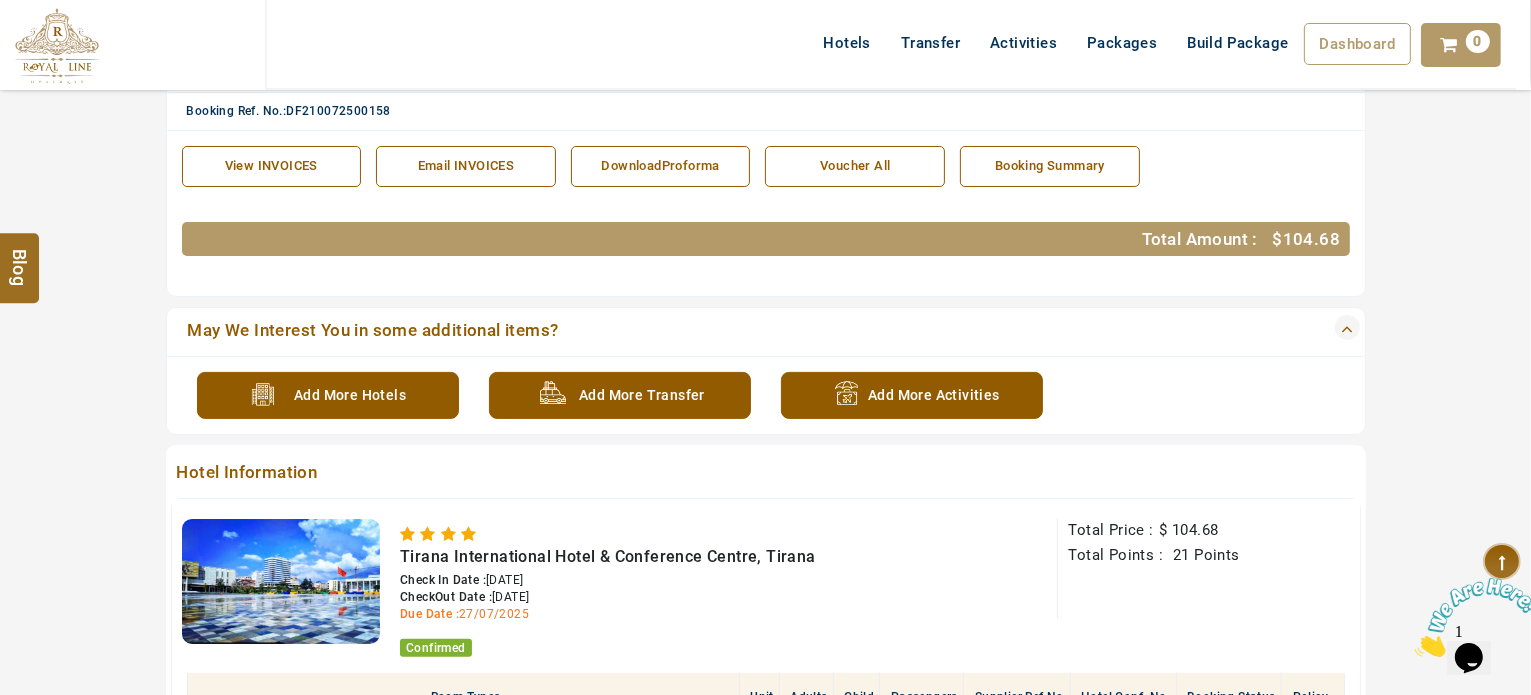 scroll, scrollTop: 500, scrollLeft: 0, axis: vertical 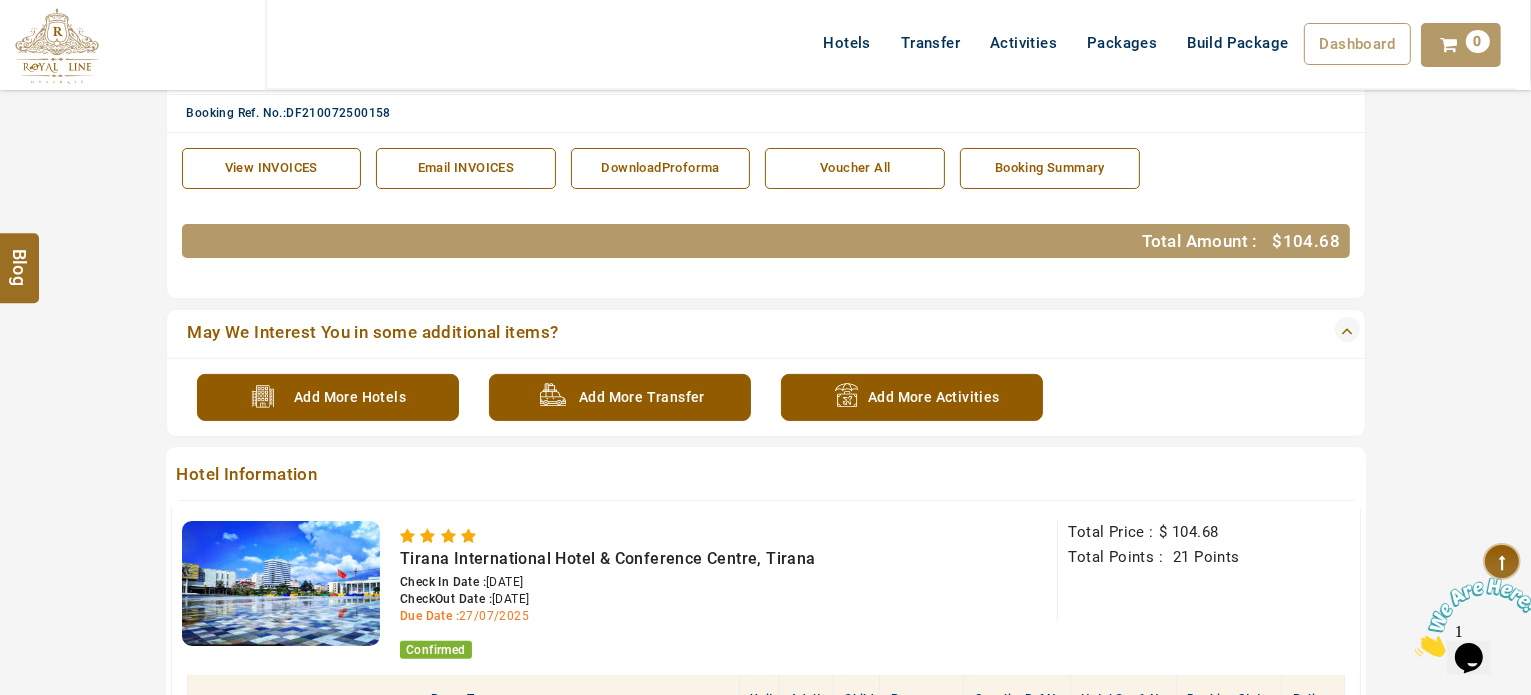 click on "View INVOICES" at bounding box center [272, 168] 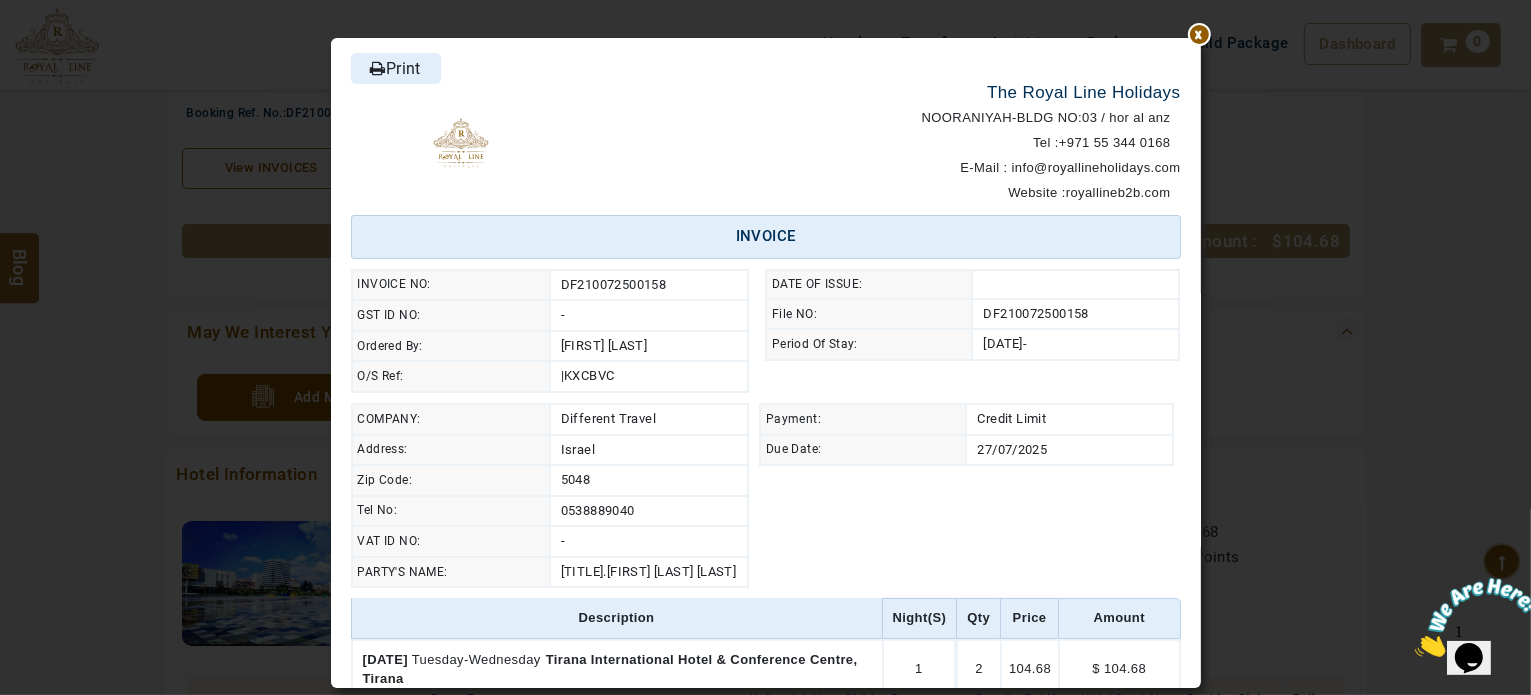 click on "Print" at bounding box center (396, 68) 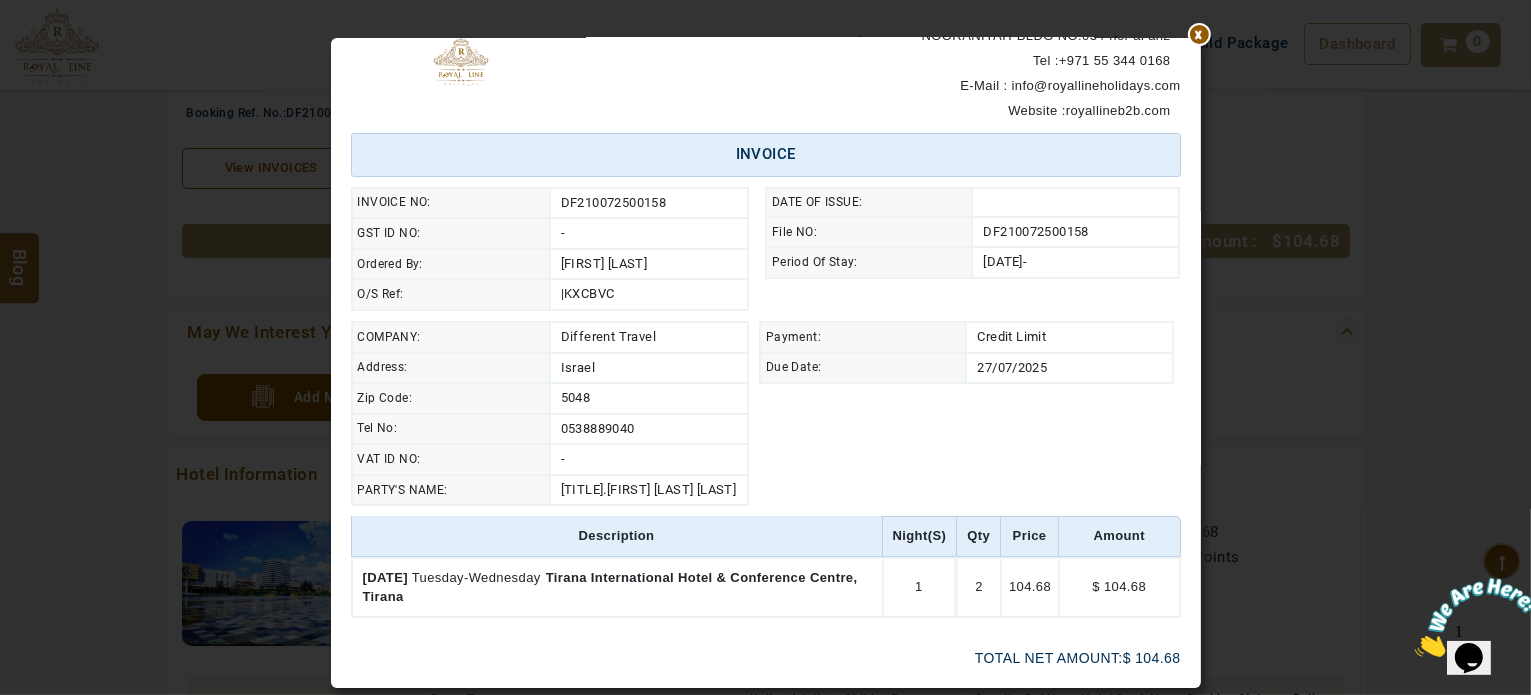 scroll, scrollTop: 204, scrollLeft: 0, axis: vertical 